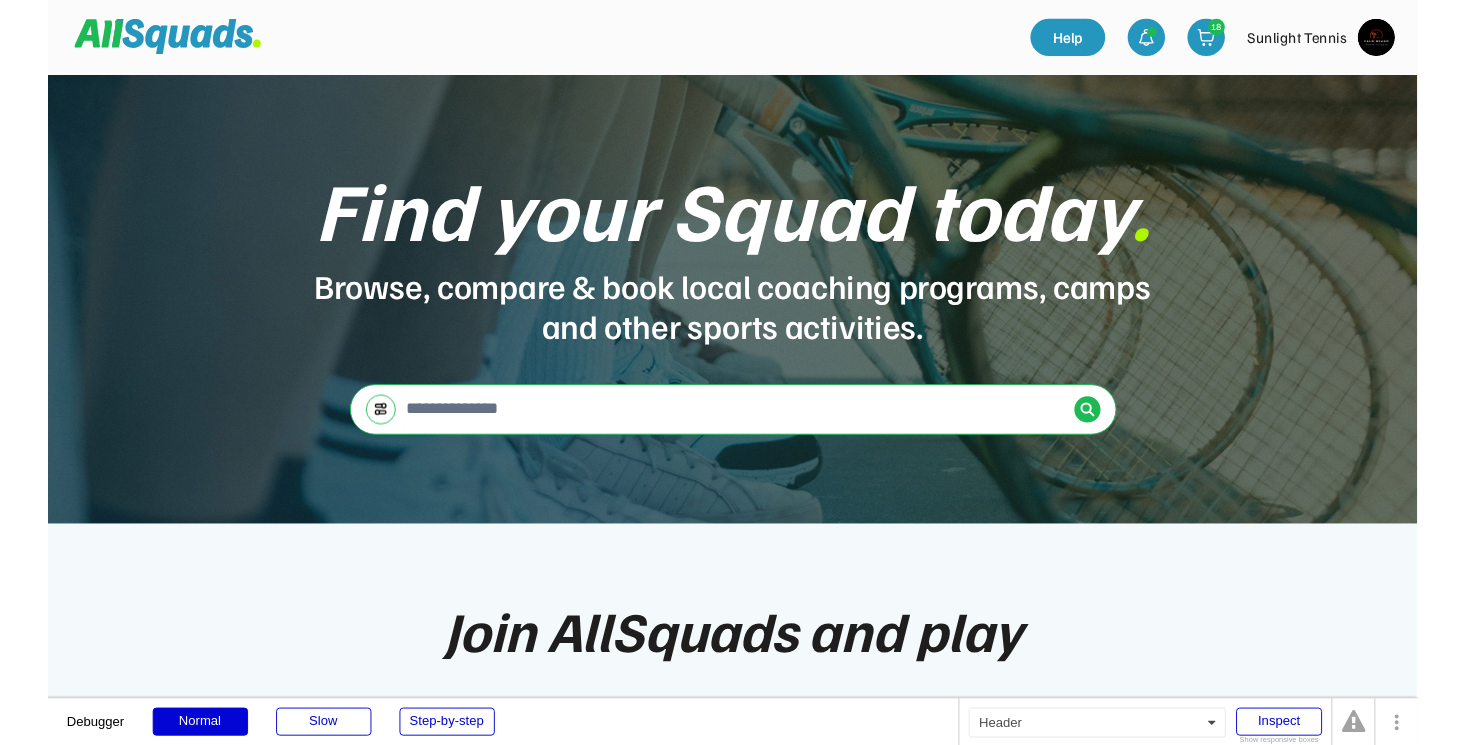 scroll, scrollTop: 0, scrollLeft: 0, axis: both 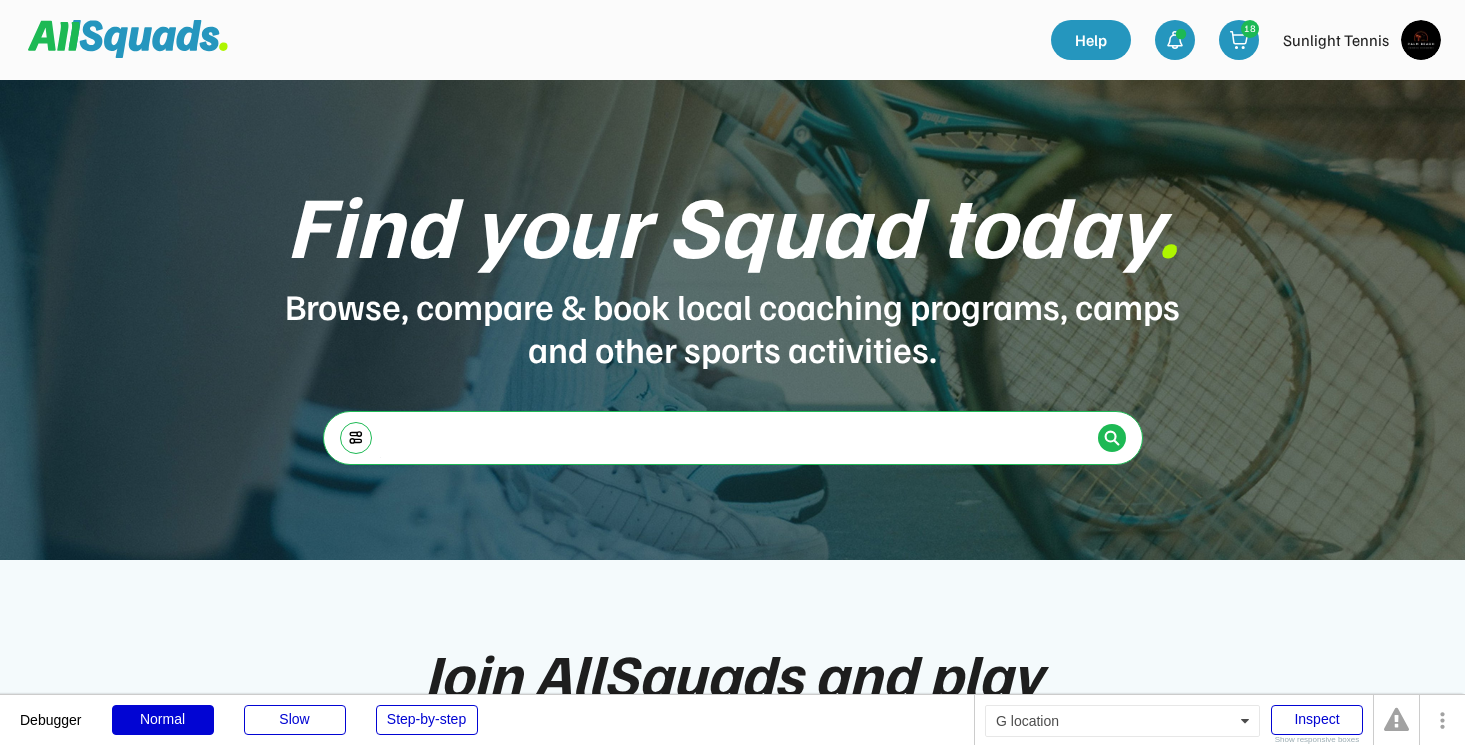 click at bounding box center [735, 437] 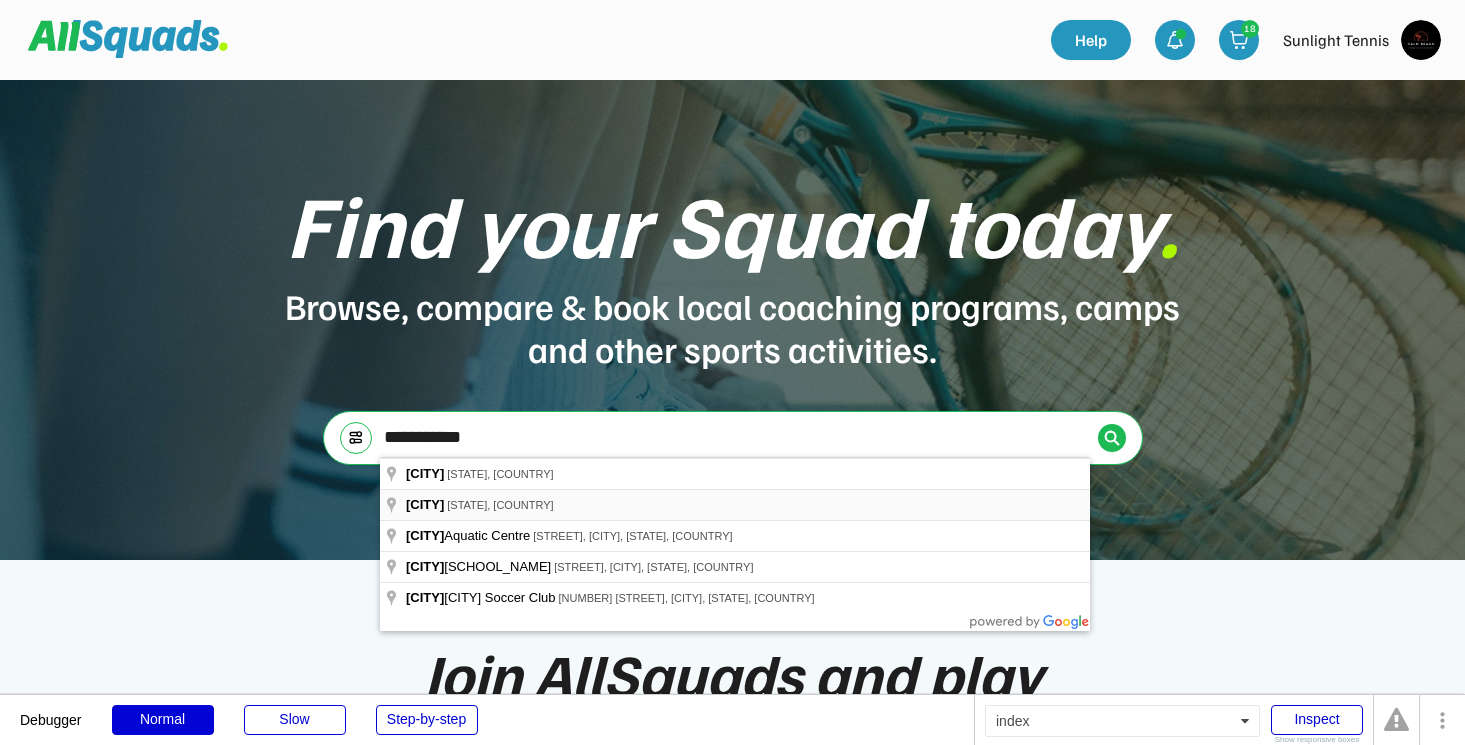 type on "**********" 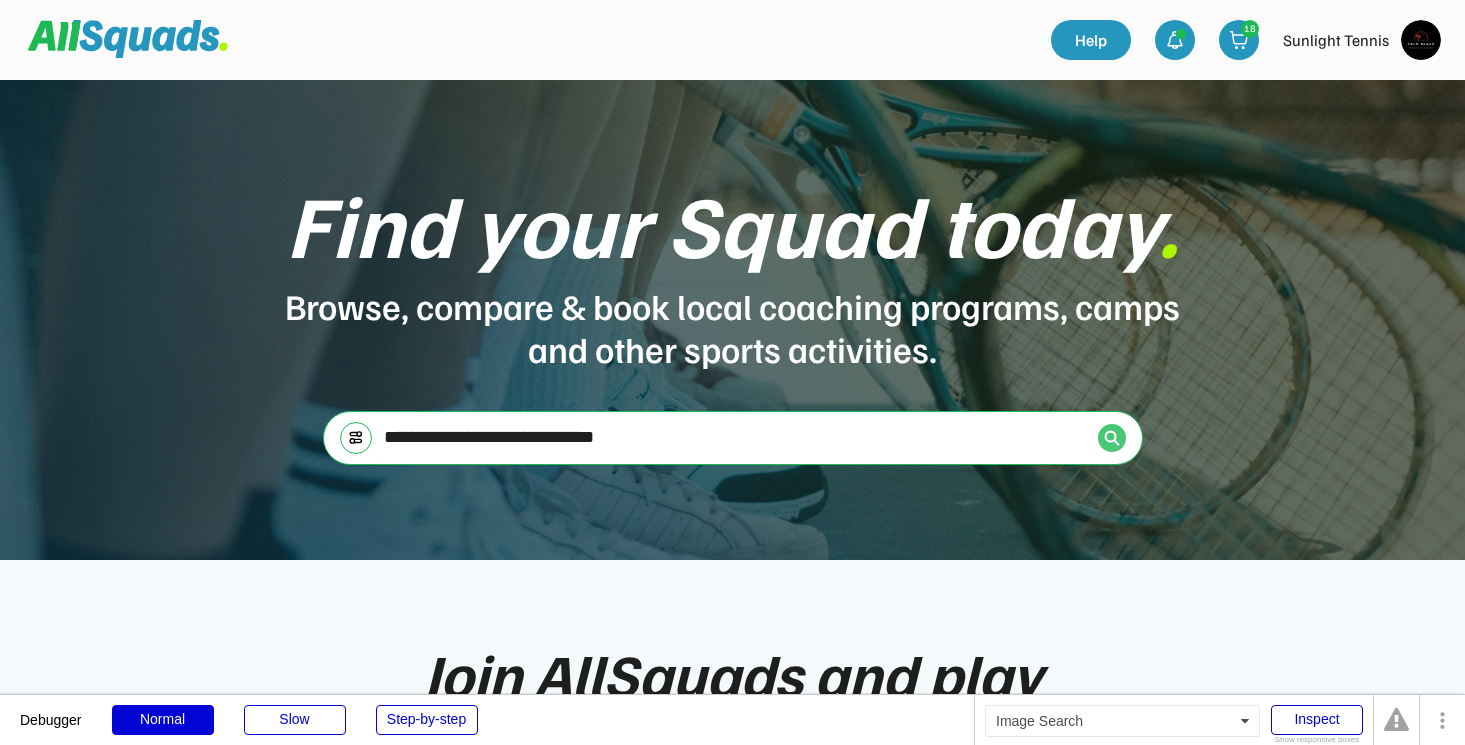 click at bounding box center [1112, 438] 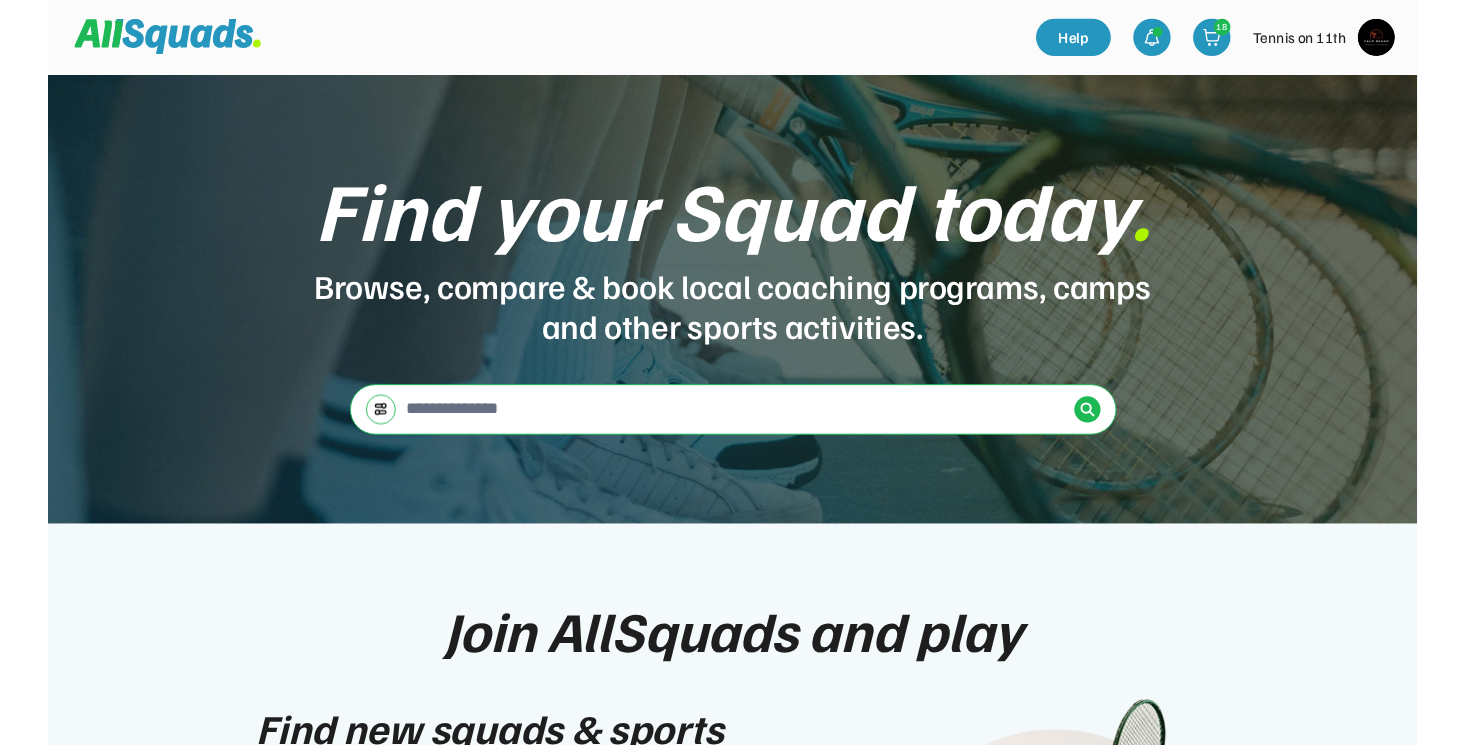 scroll, scrollTop: 0, scrollLeft: 0, axis: both 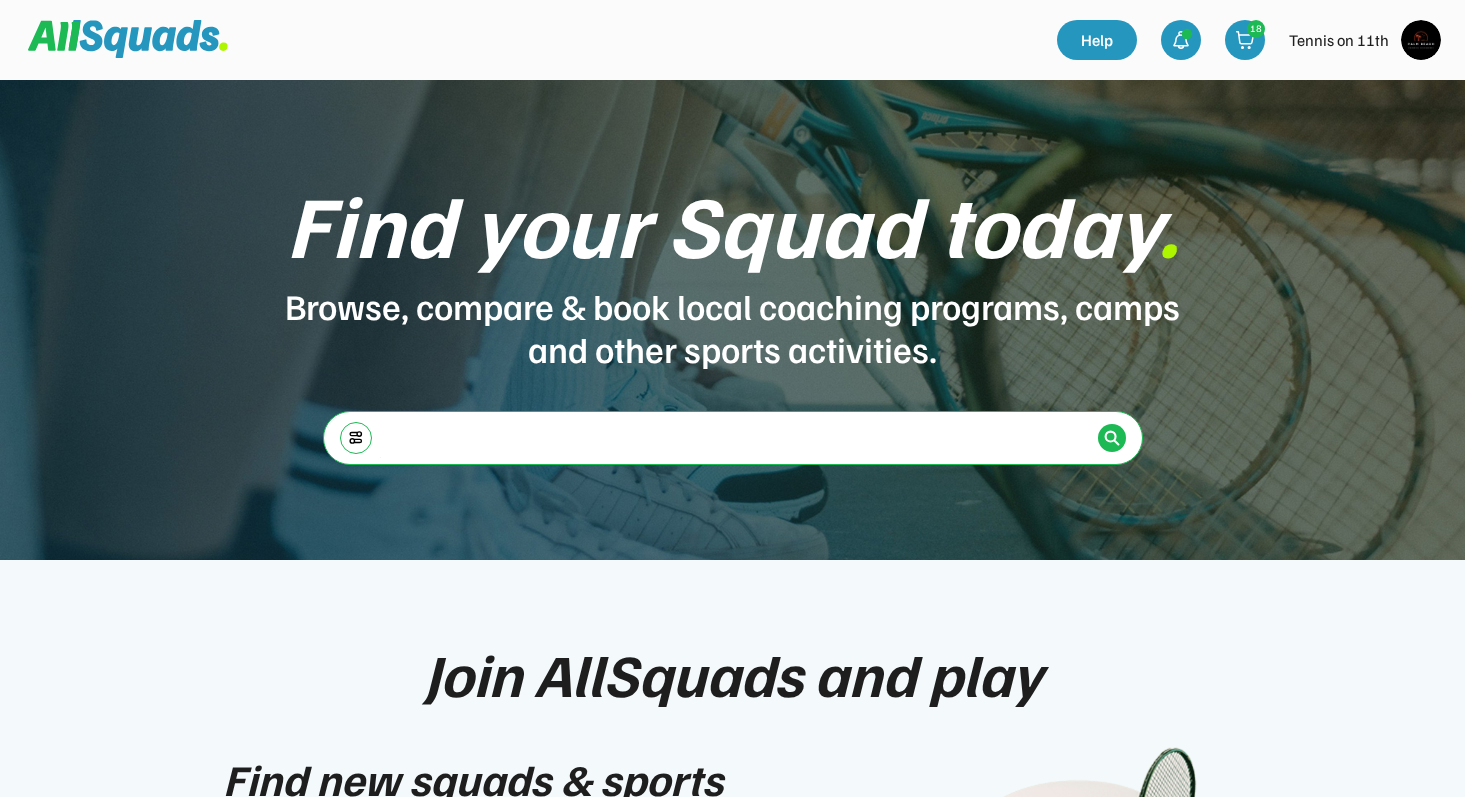 click at bounding box center [735, 437] 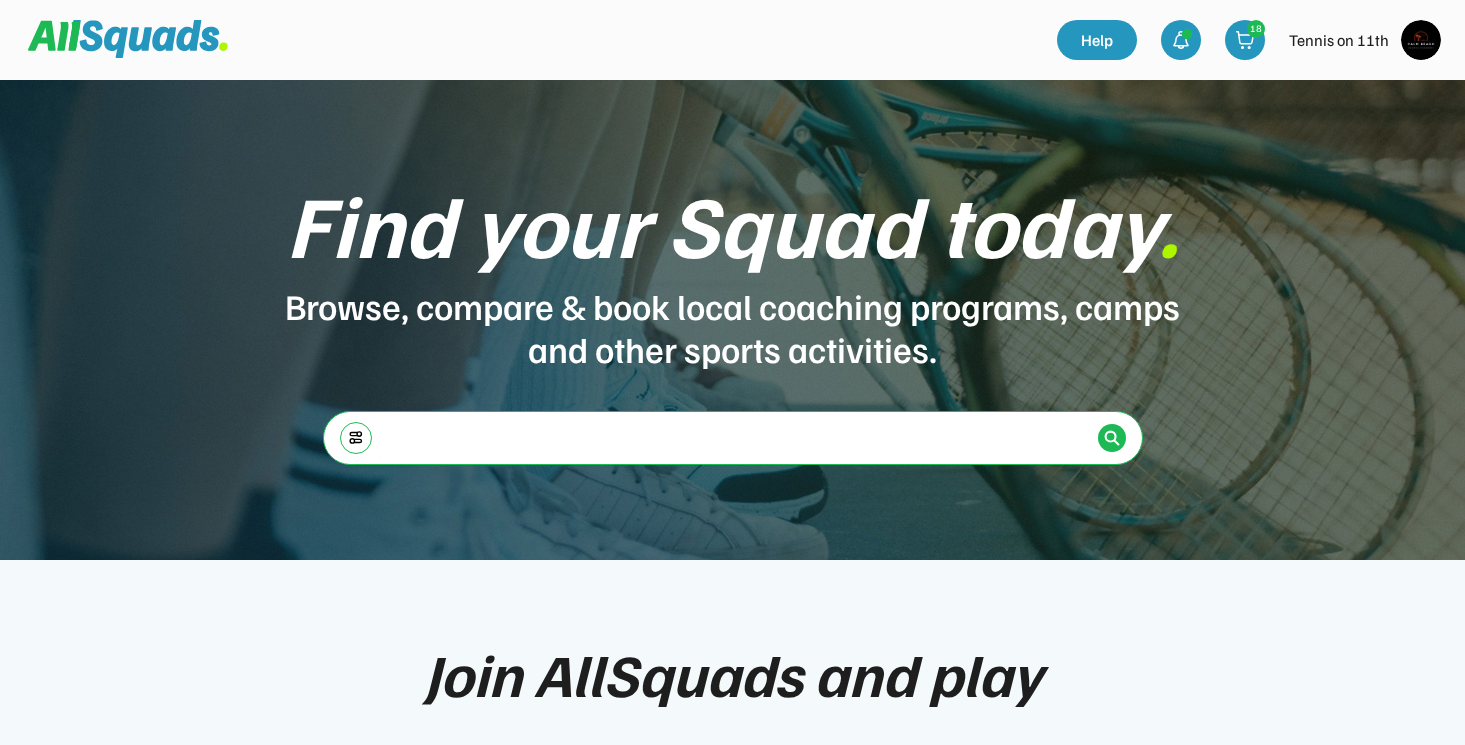 click at bounding box center [1421, 40] 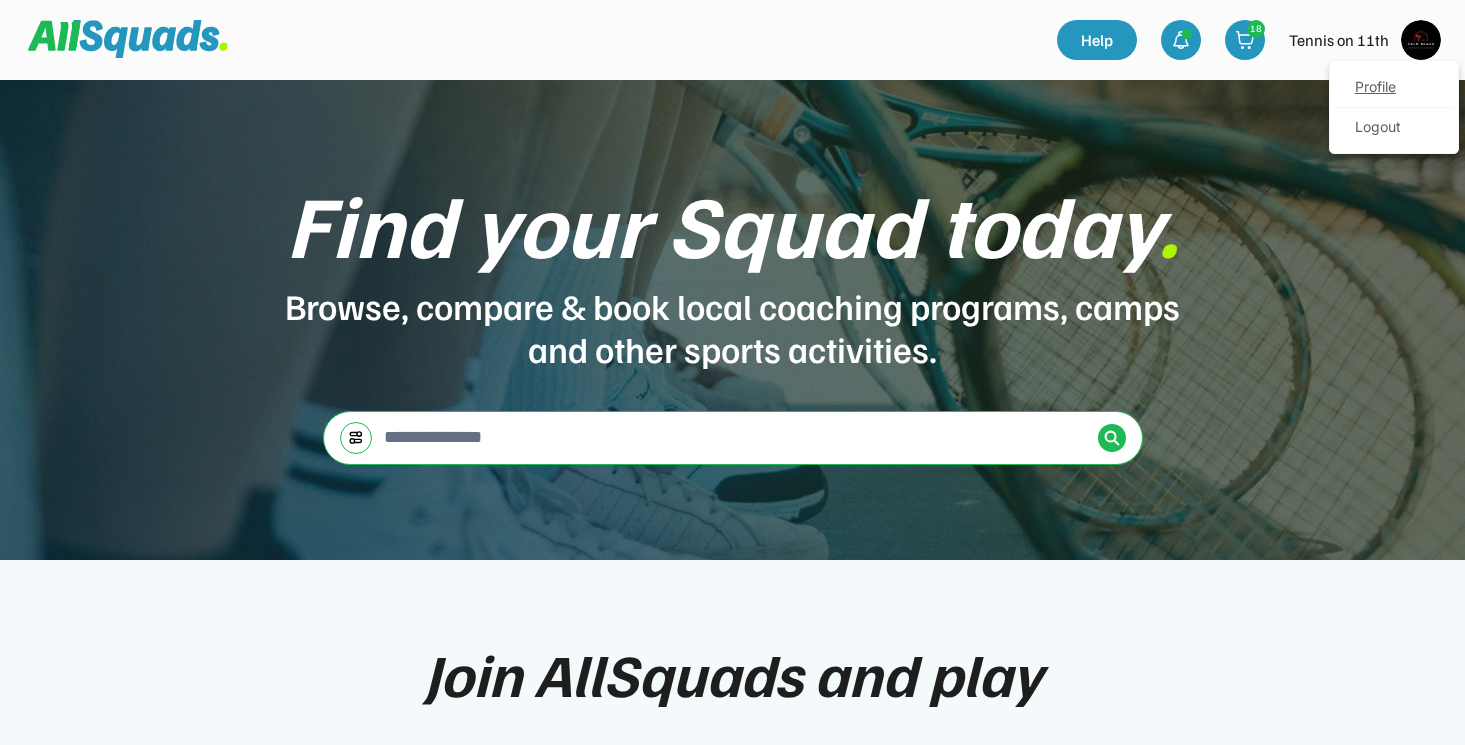 click on "Profile" at bounding box center (1394, 88) 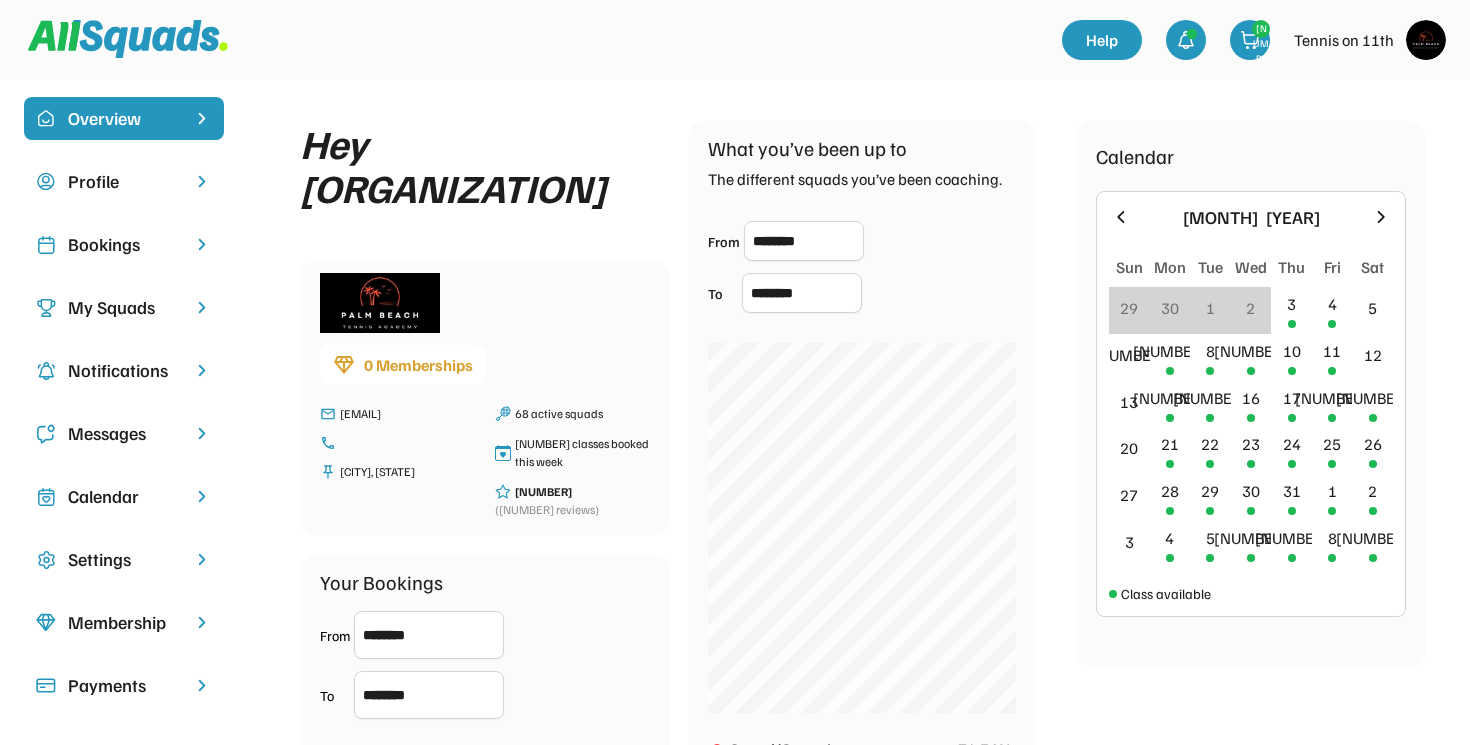 scroll, scrollTop: 0, scrollLeft: 0, axis: both 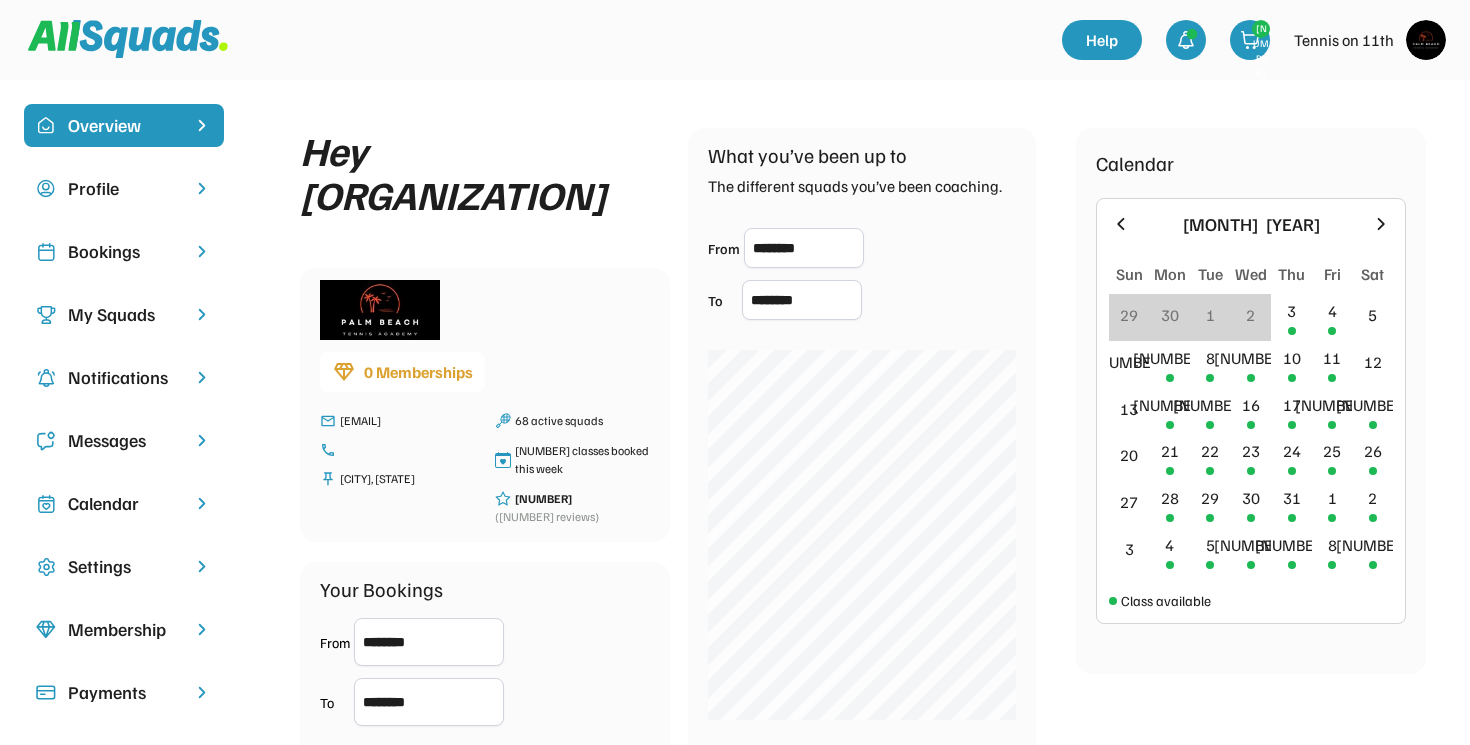 click on "Profile" at bounding box center [124, 188] 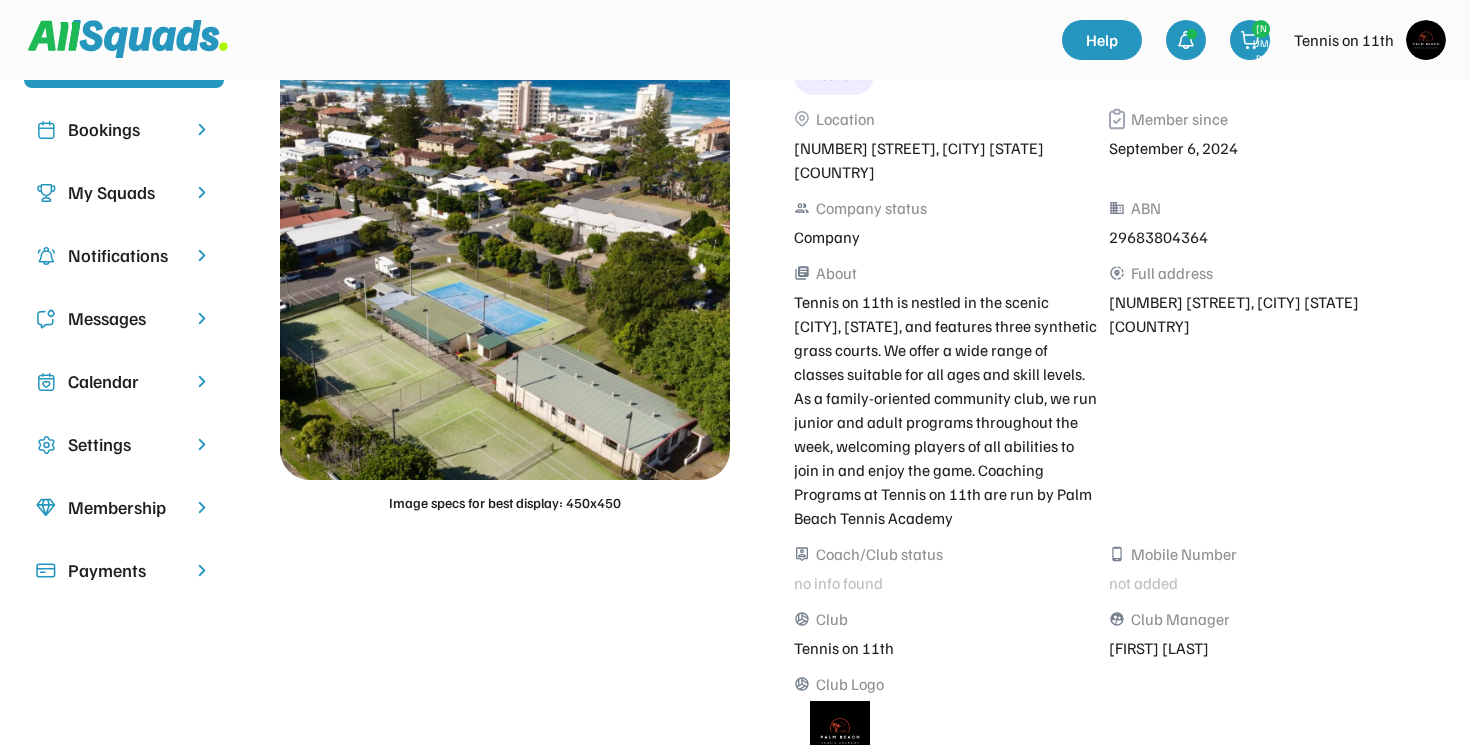 scroll, scrollTop: 0, scrollLeft: 0, axis: both 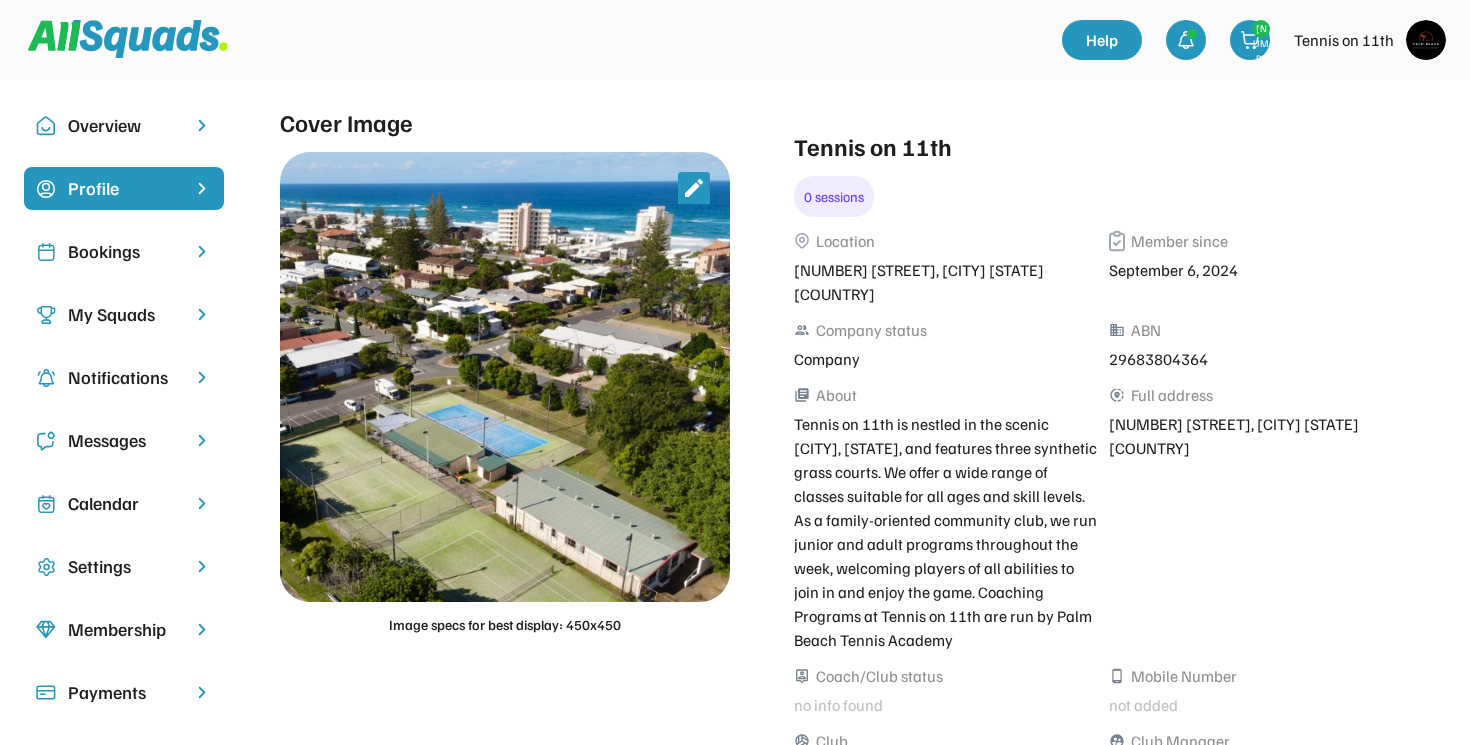 click on "Bookings" at bounding box center [124, 251] 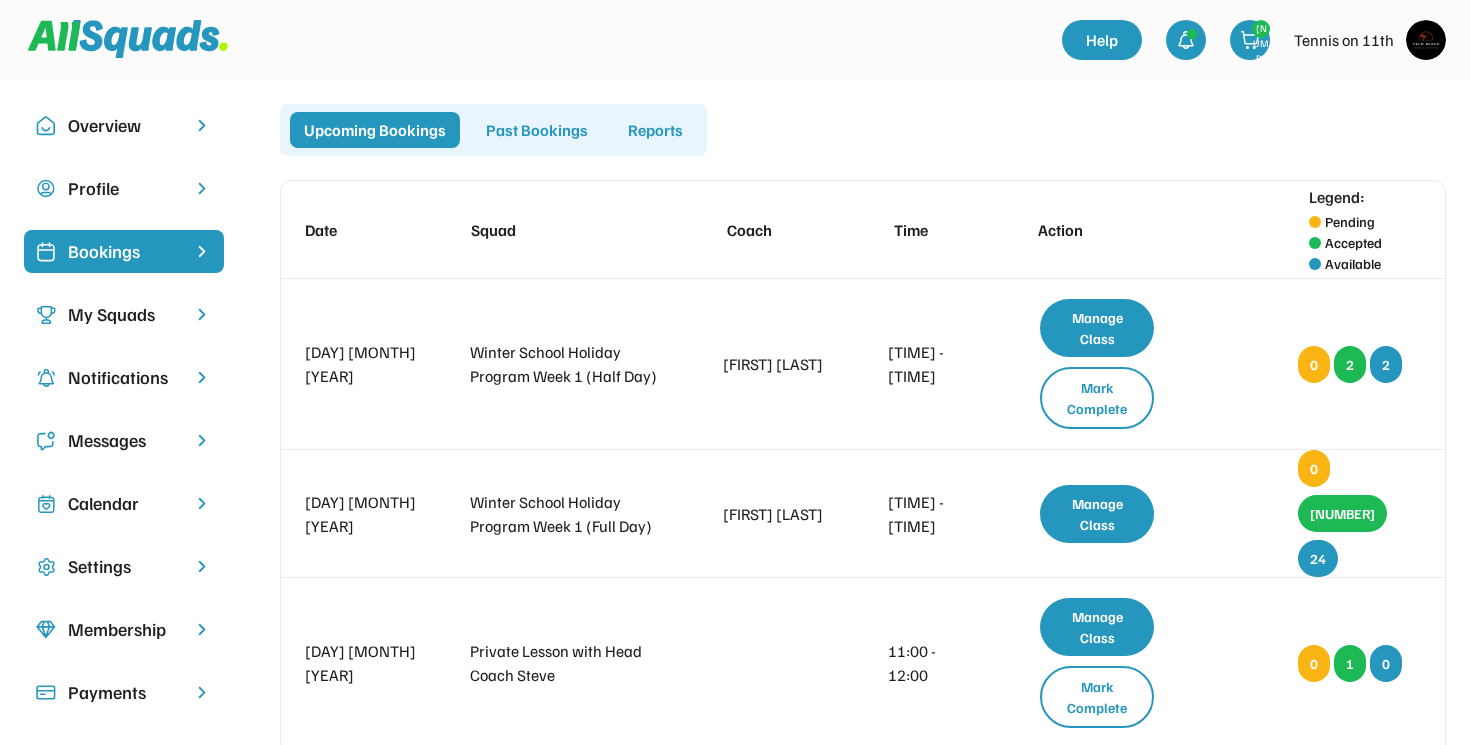 click on "•• ••••••" at bounding box center (124, 314) 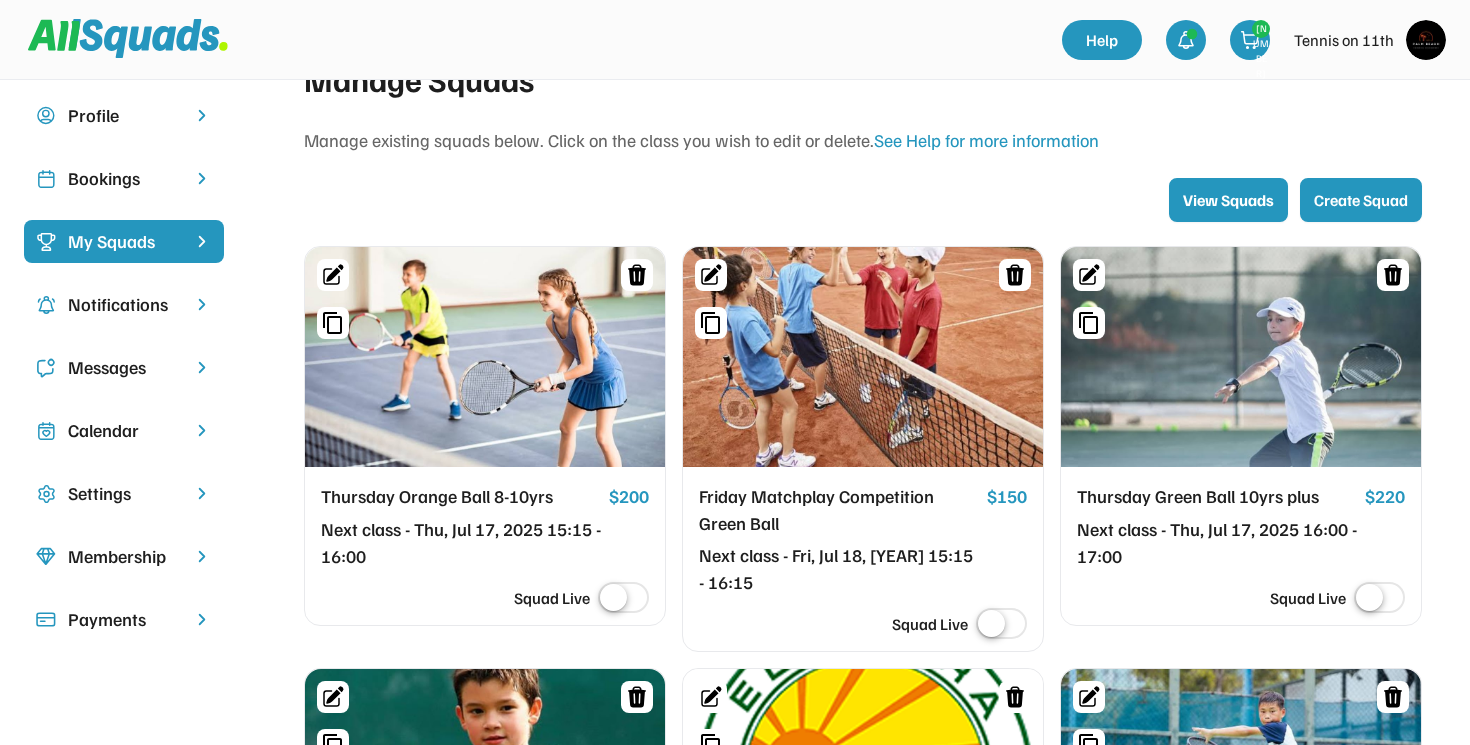 scroll, scrollTop: 58, scrollLeft: 0, axis: vertical 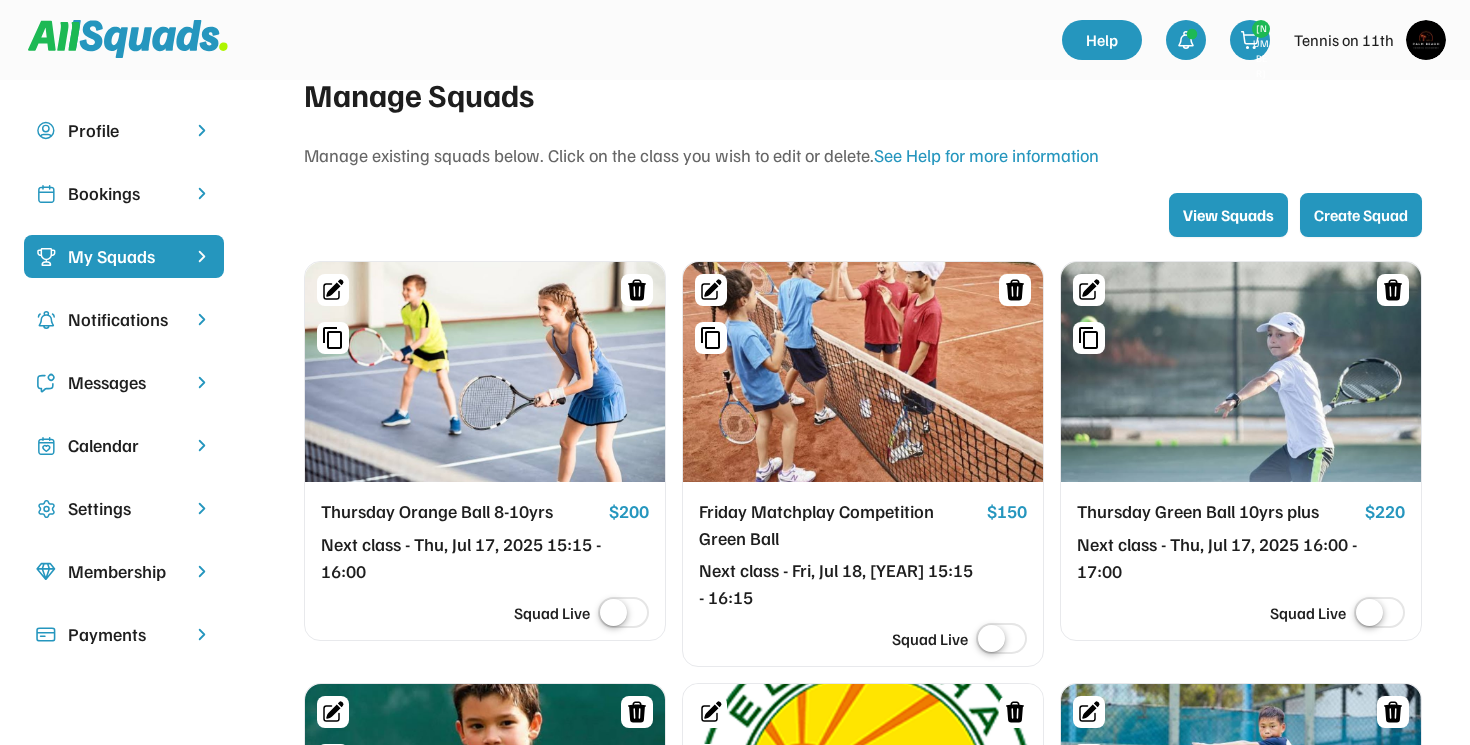click on "Create Squad" at bounding box center [1361, 215] 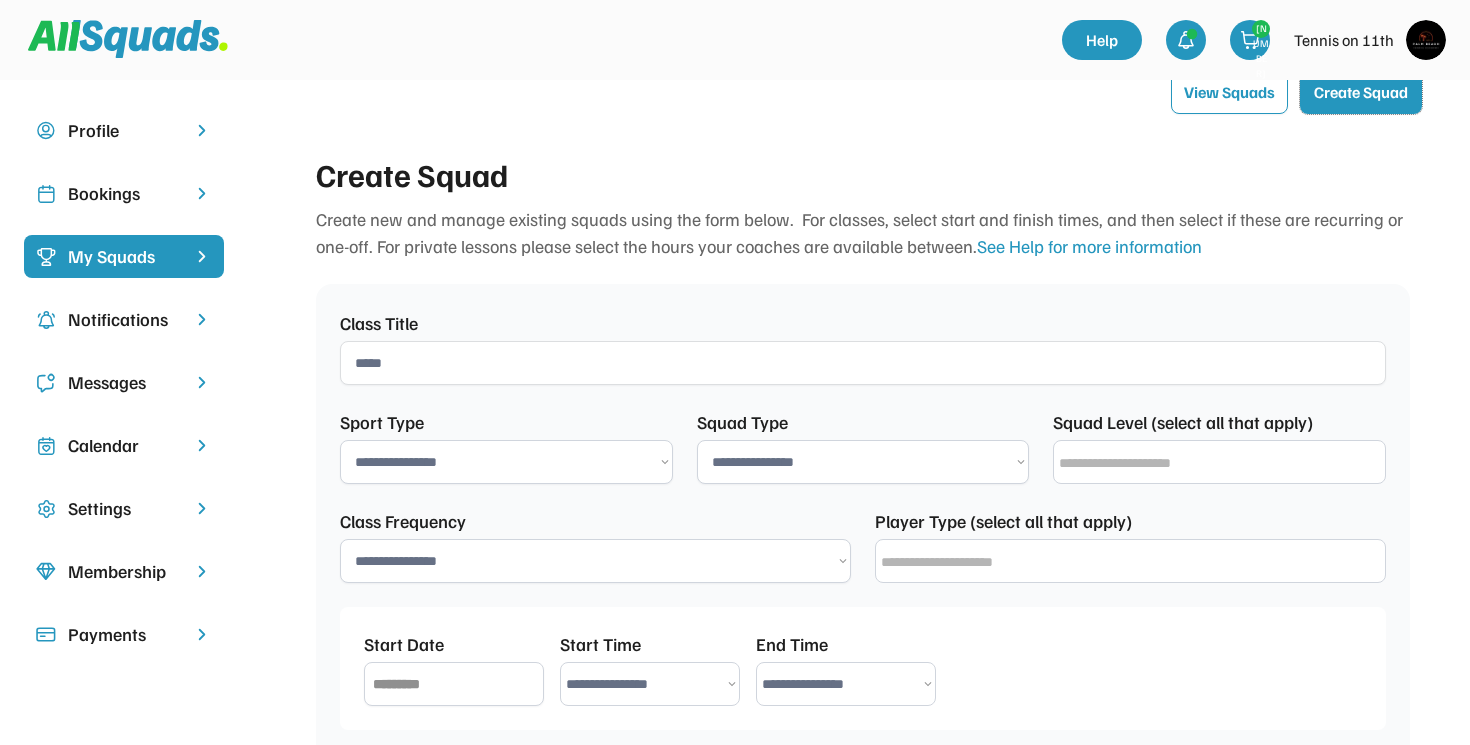 click at bounding box center (863, 390) 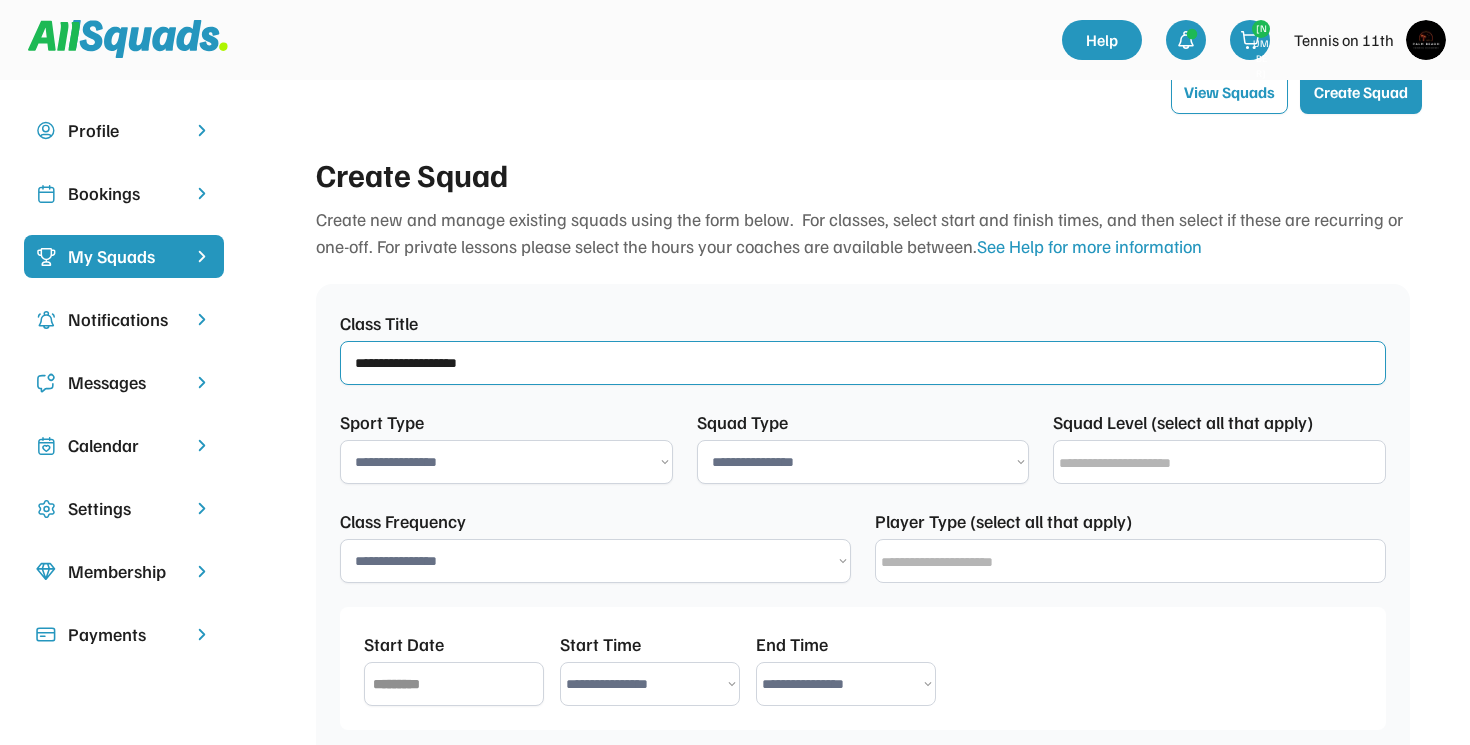 type on "**********" 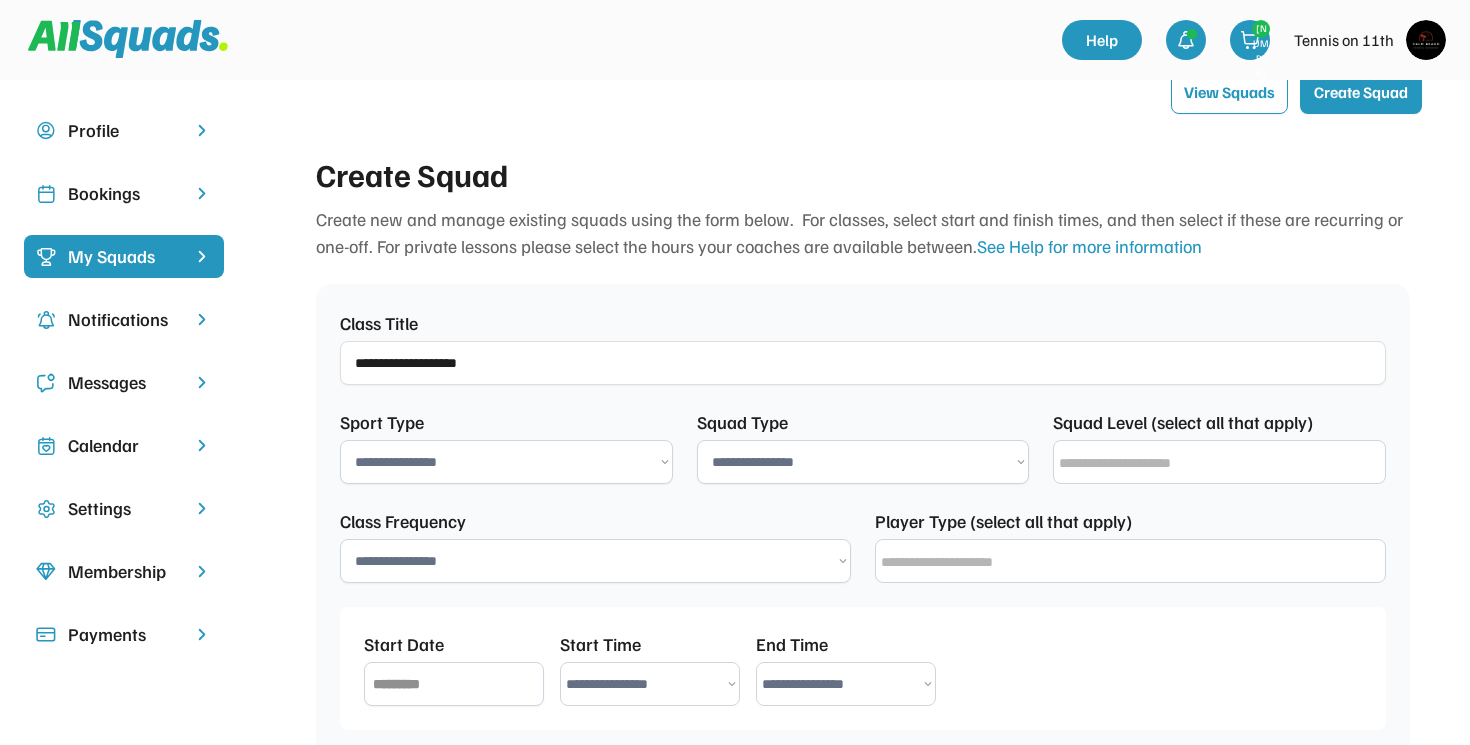 select on "•••••••••••••••••••••••••••••••••••••••••••••••••••••••••••••••" 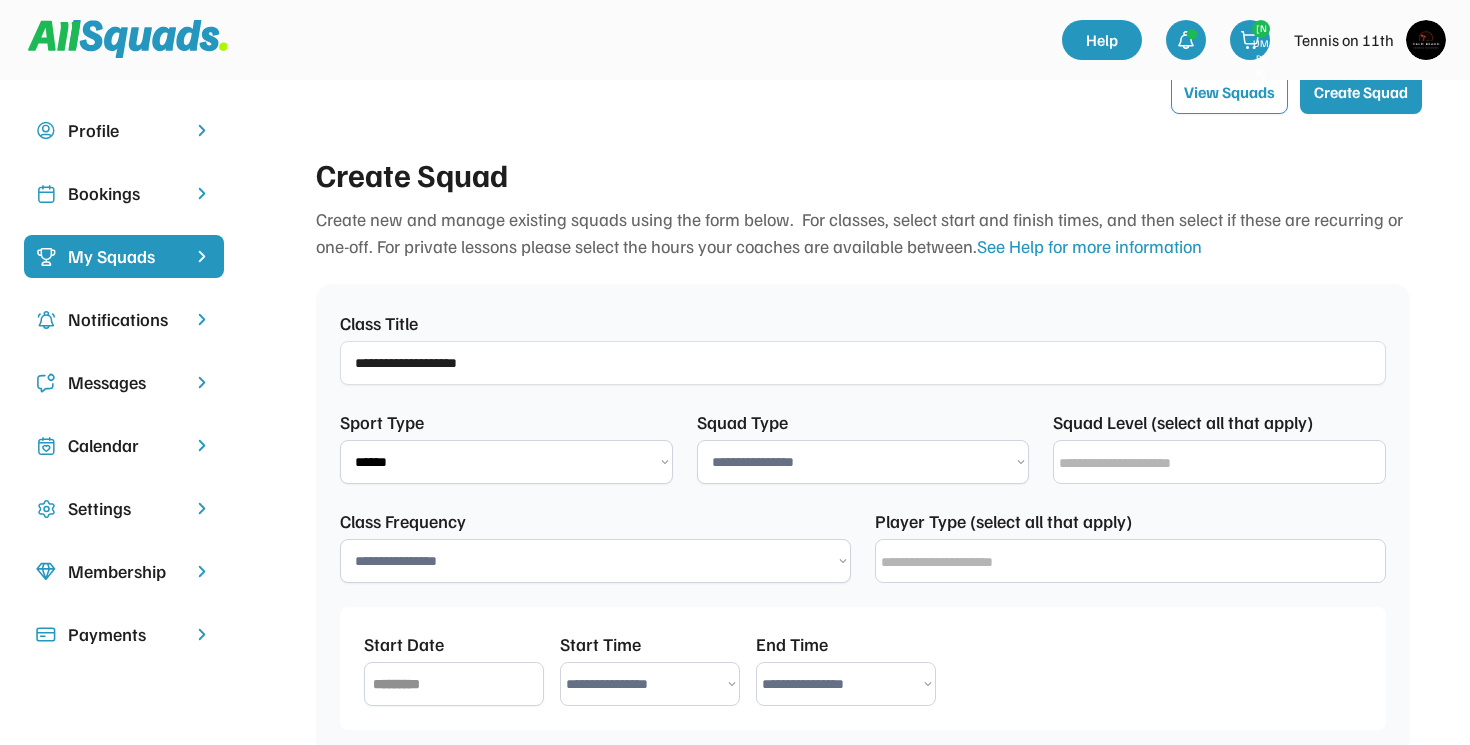 click on "**********" at bounding box center (863, 489) 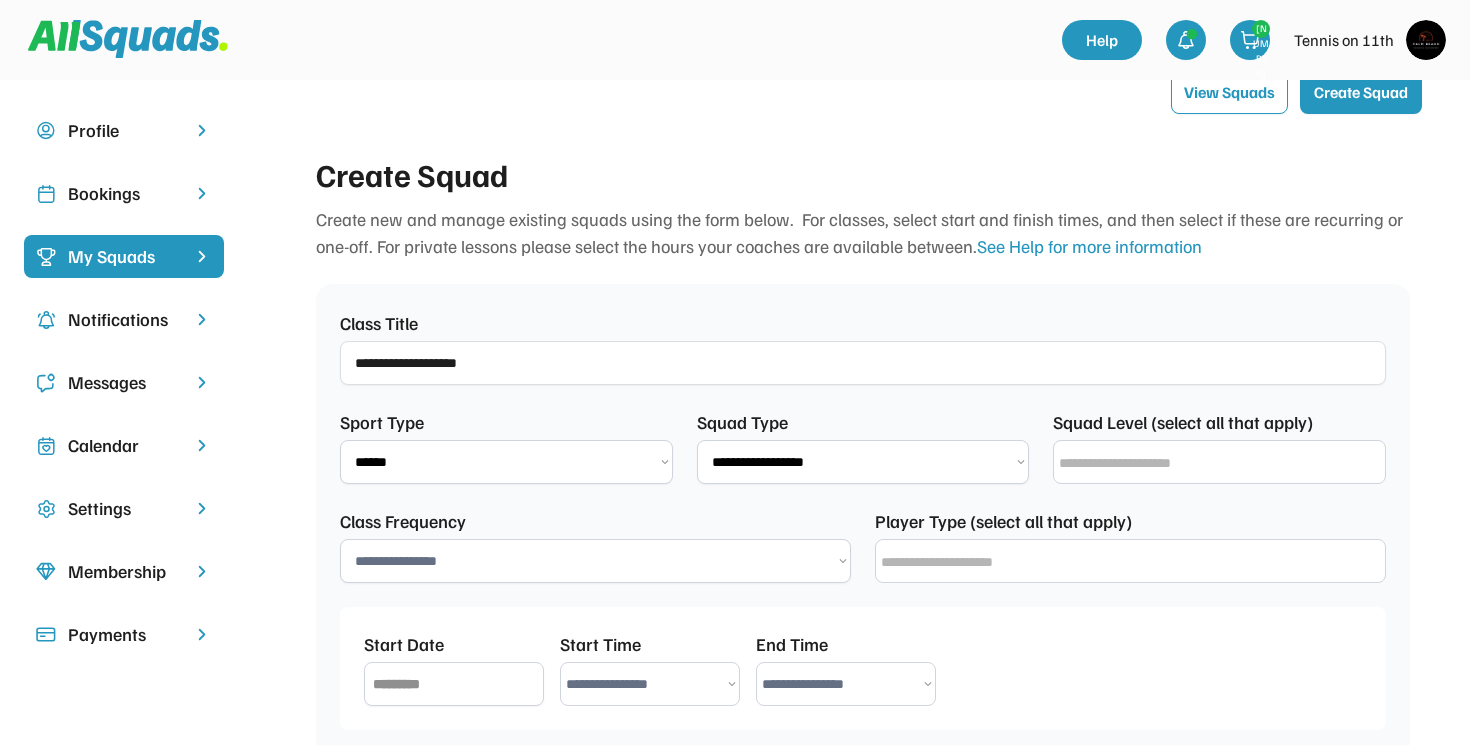 click at bounding box center (1224, 490) 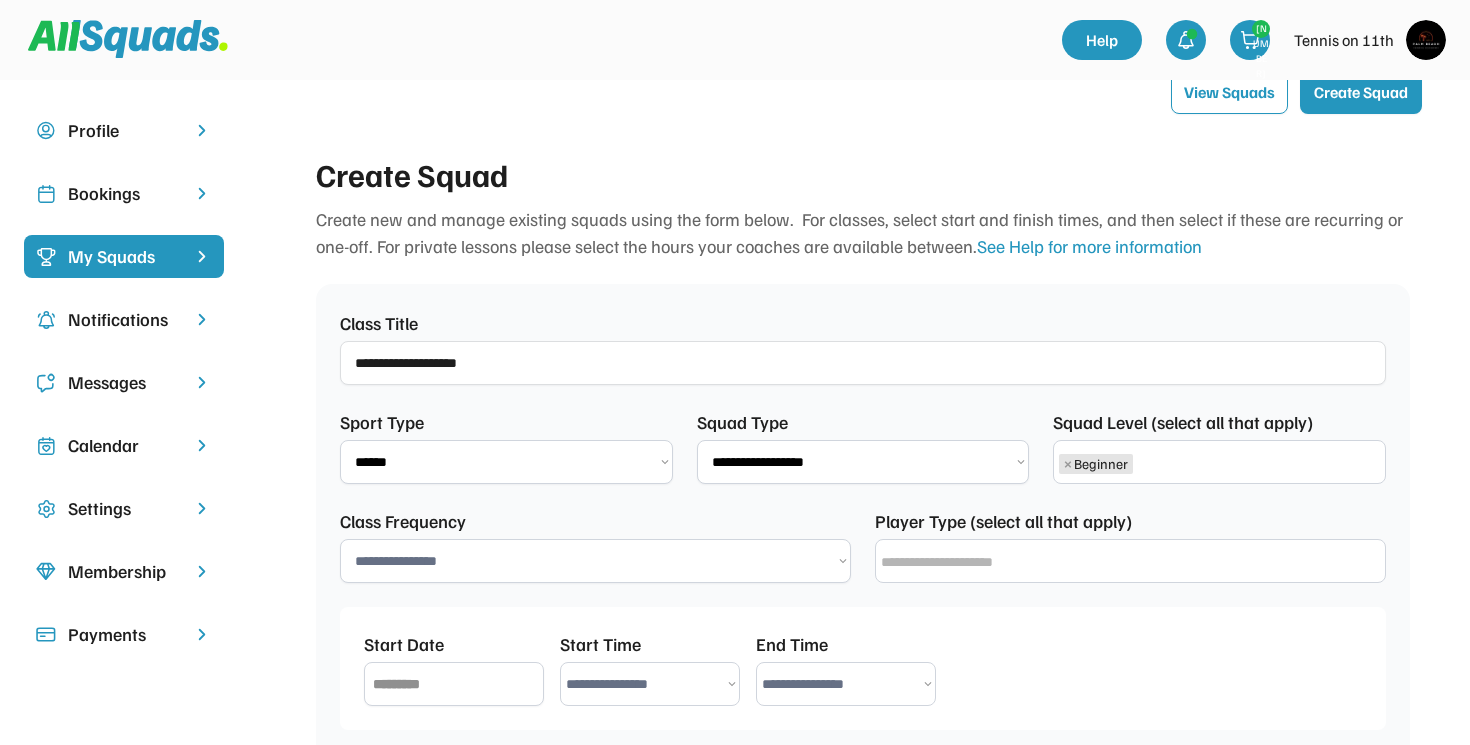 click on "× Beginner" at bounding box center (1219, 488) 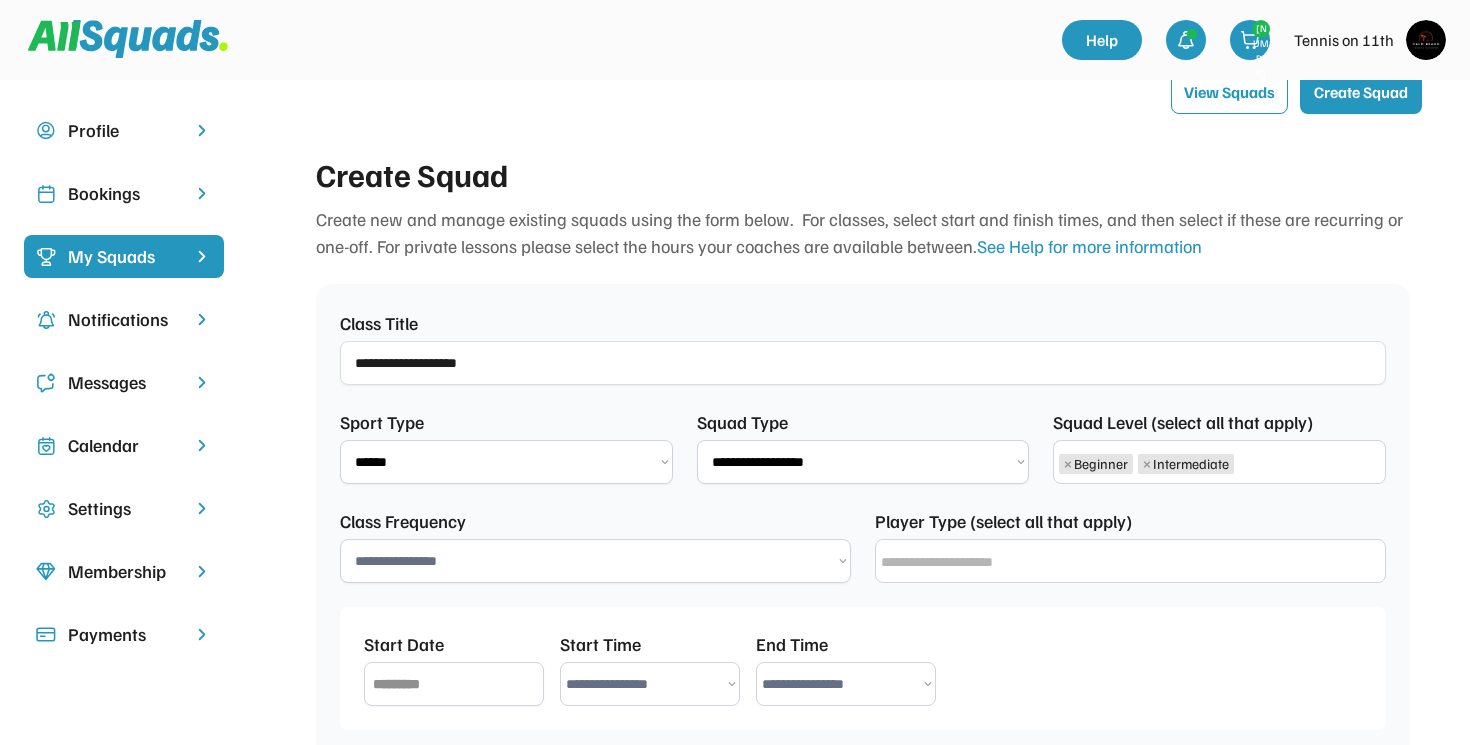 click on "•••••••••••••••• ••••••••• ••••••••••••••••••" at bounding box center [595, 588] 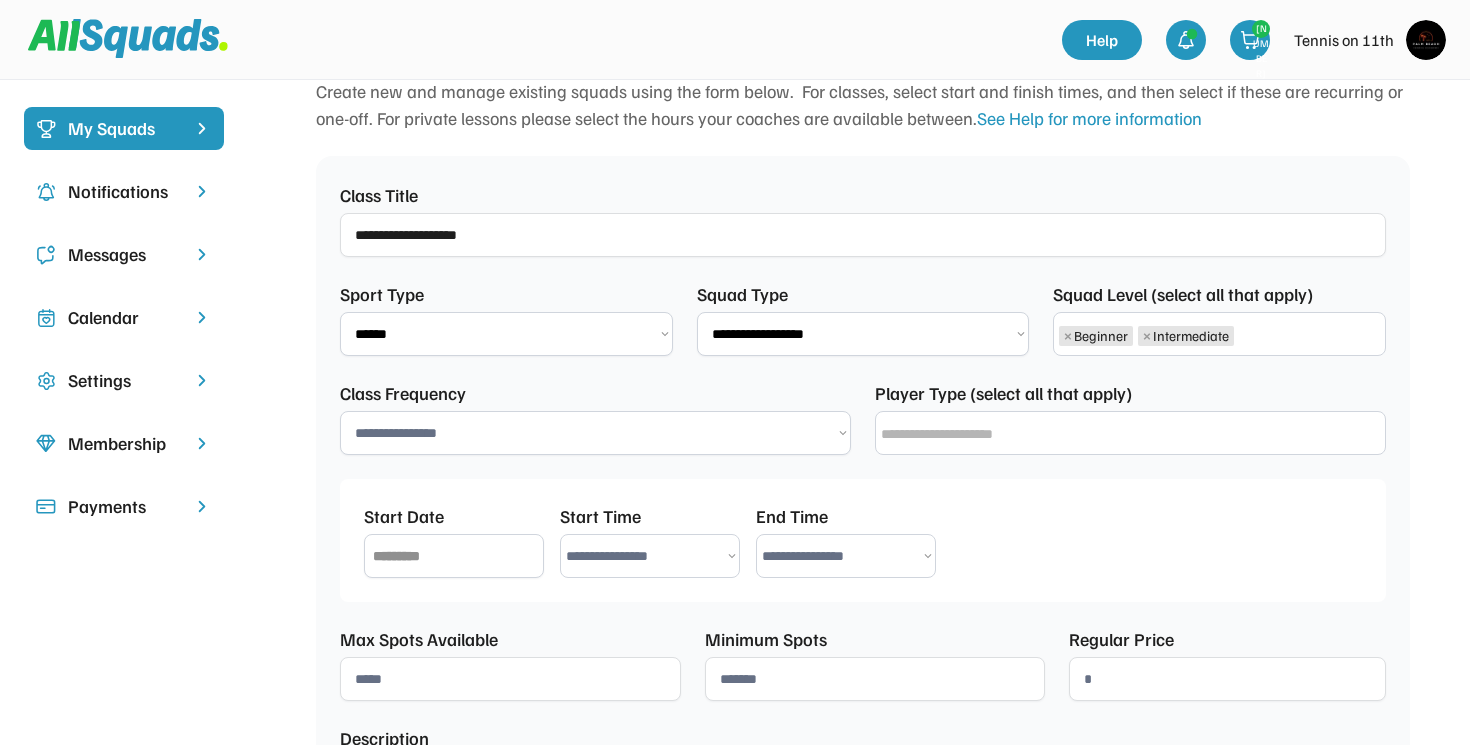 scroll, scrollTop: 237, scrollLeft: 0, axis: vertical 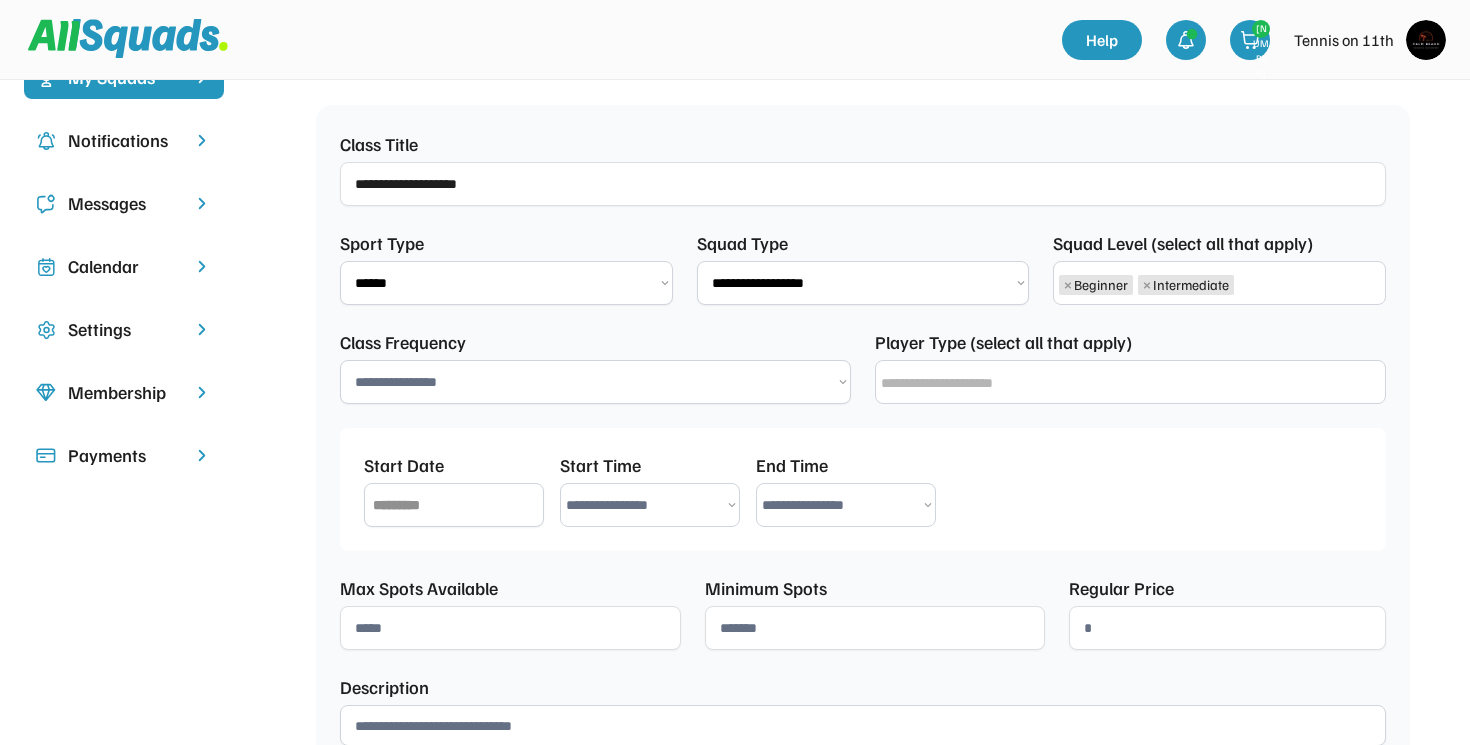 click on "**********" at bounding box center (863, 310) 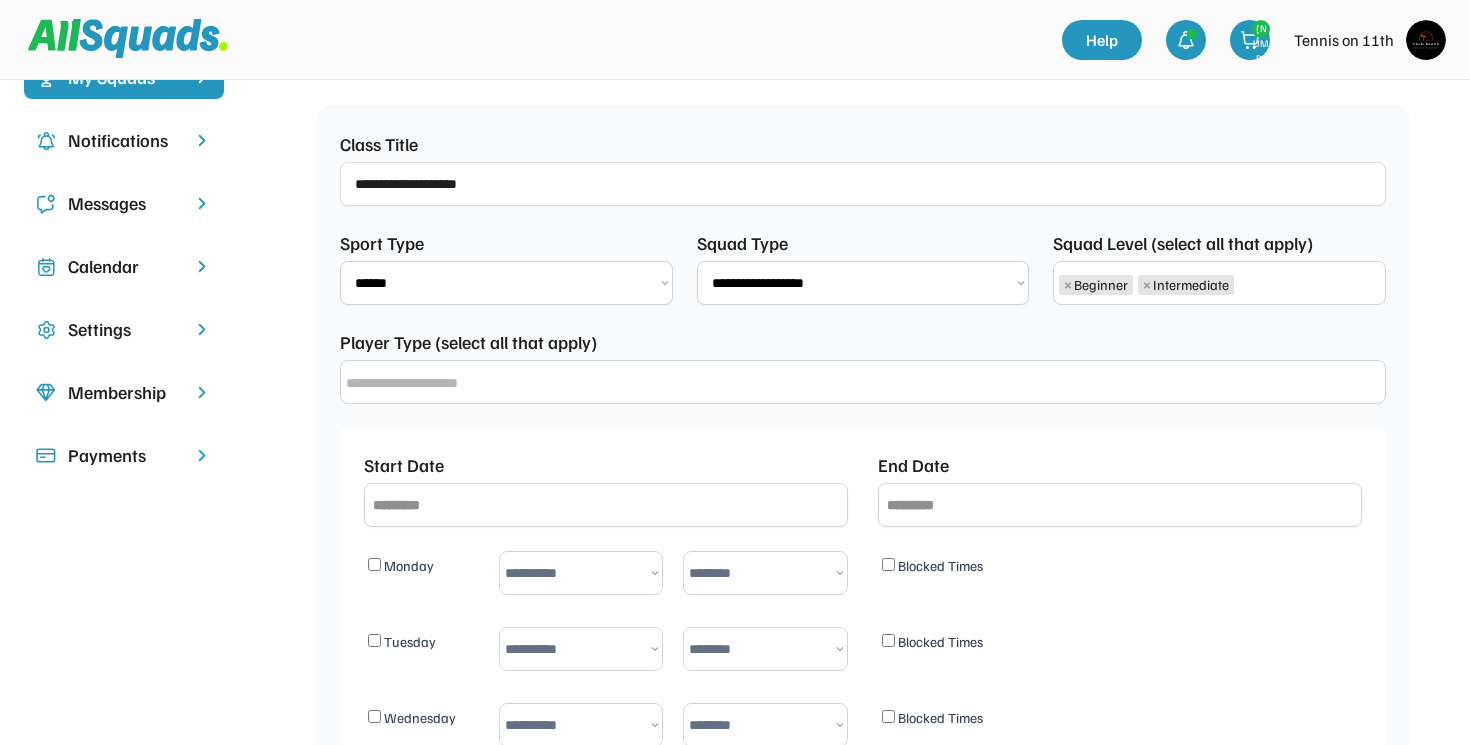 click on "**********" at bounding box center [863, 310] 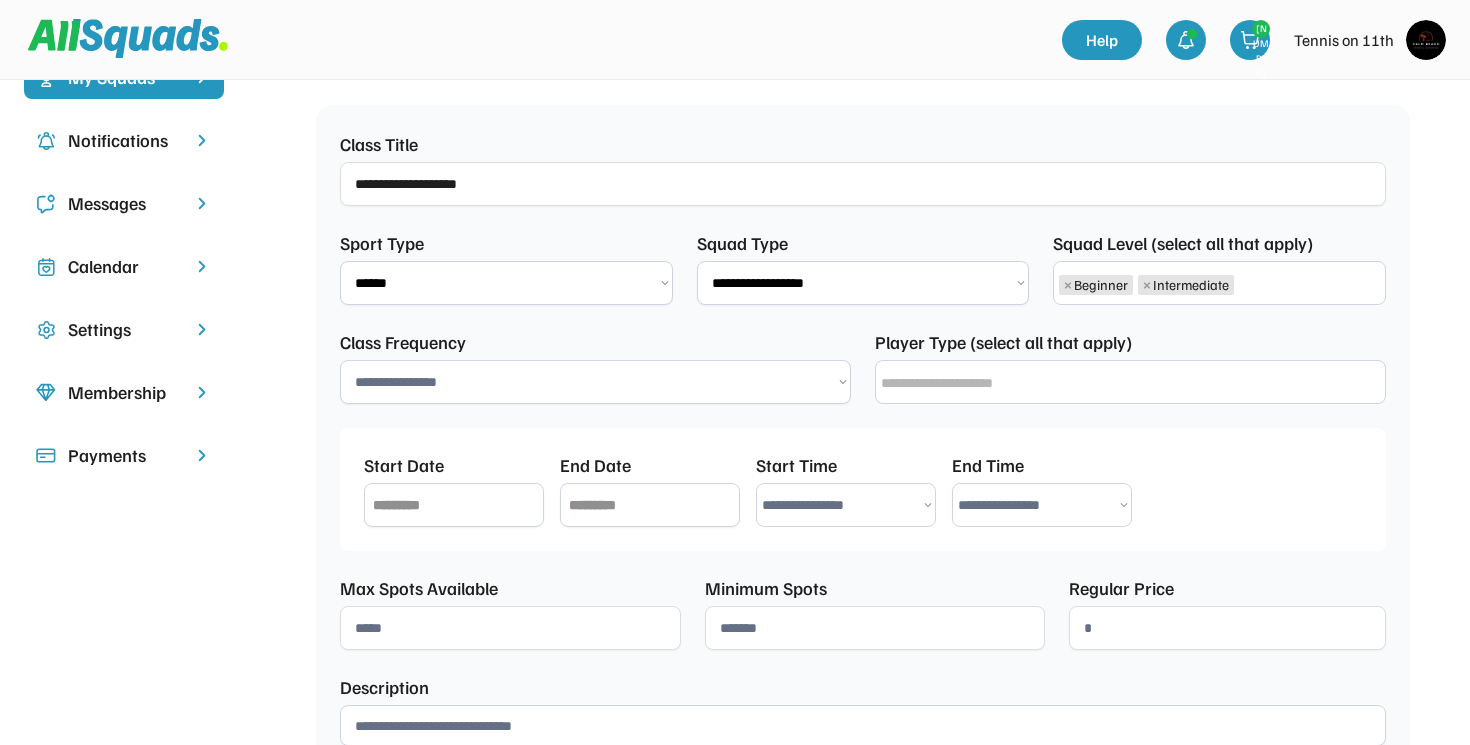 click on "**********" at bounding box center (863, 310) 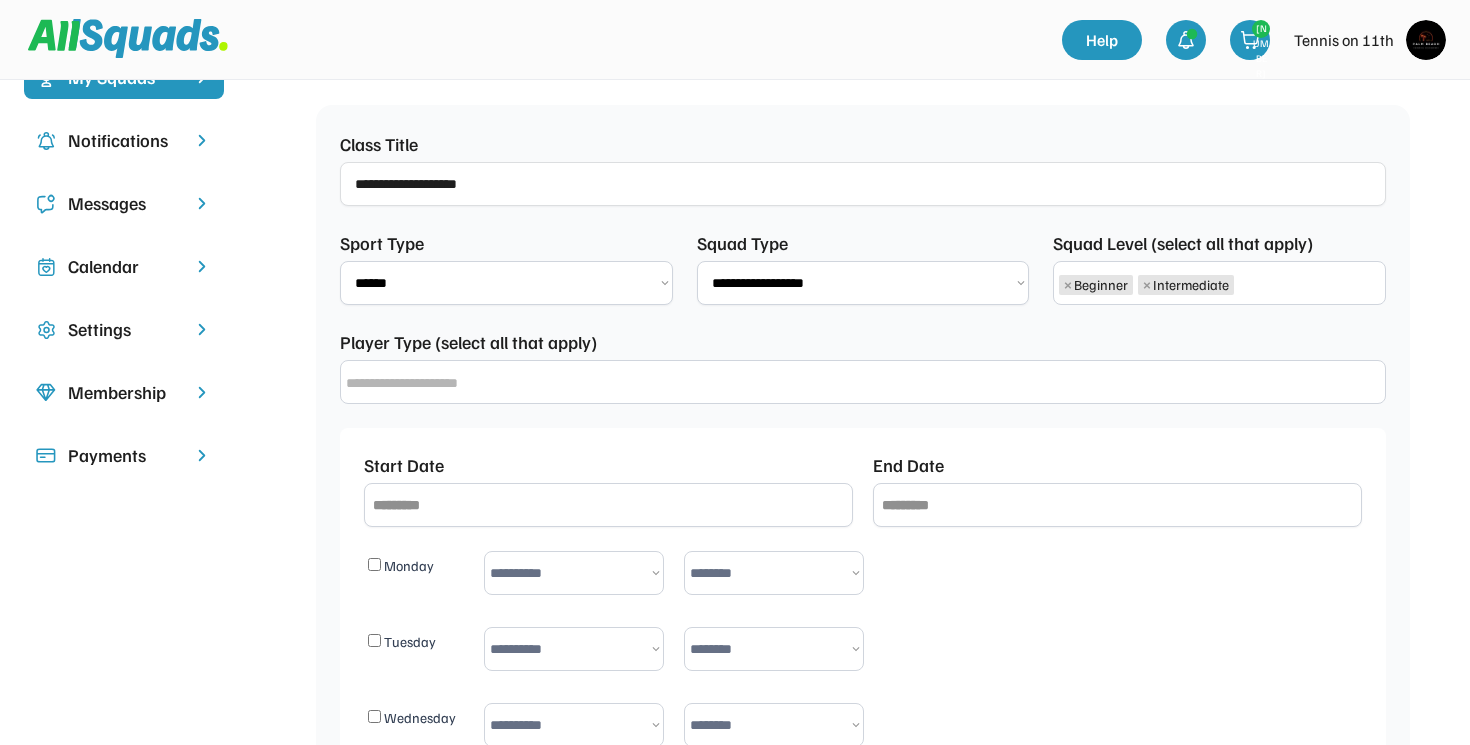 click on "**********" at bounding box center [863, 310] 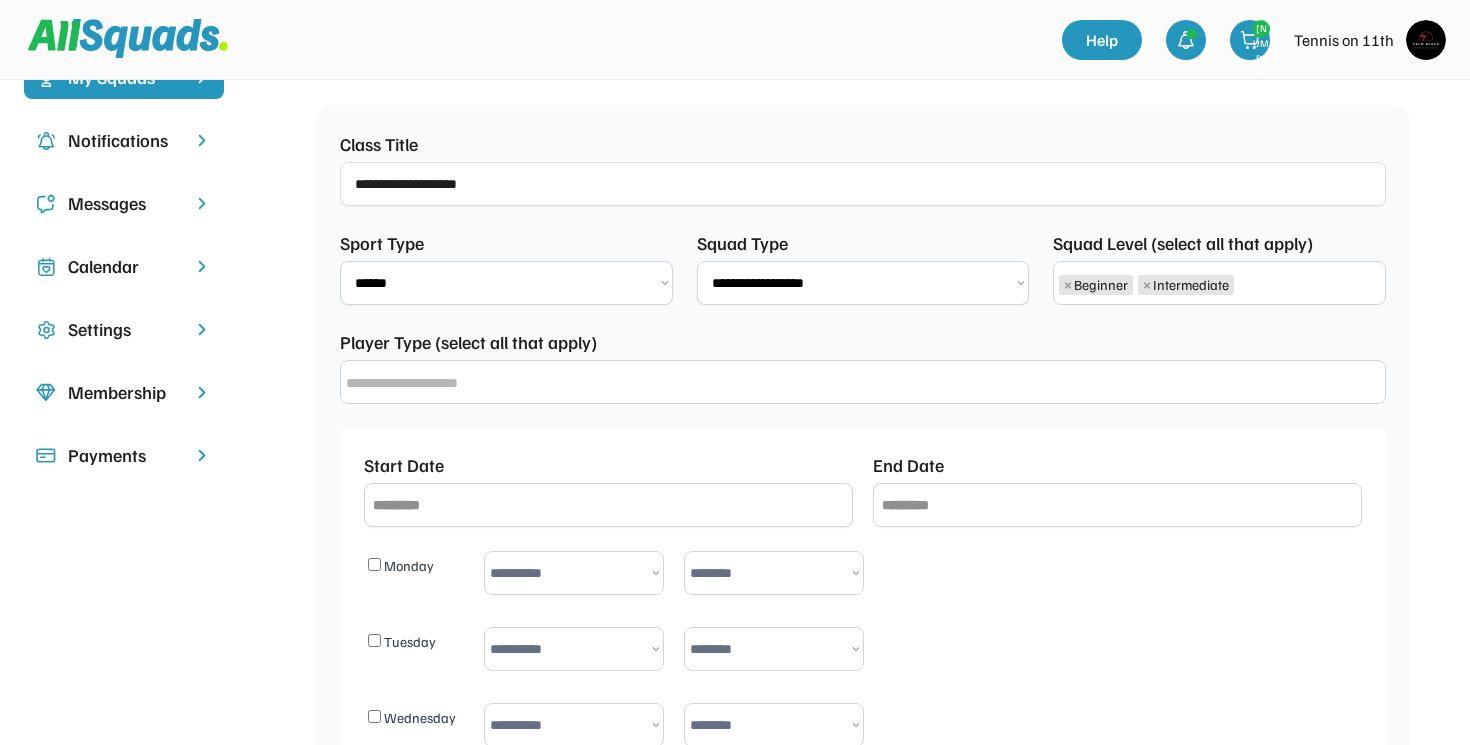 select on "•••••••••••••••••••••••••••••••••••••••••••••••••••••••••••••••" 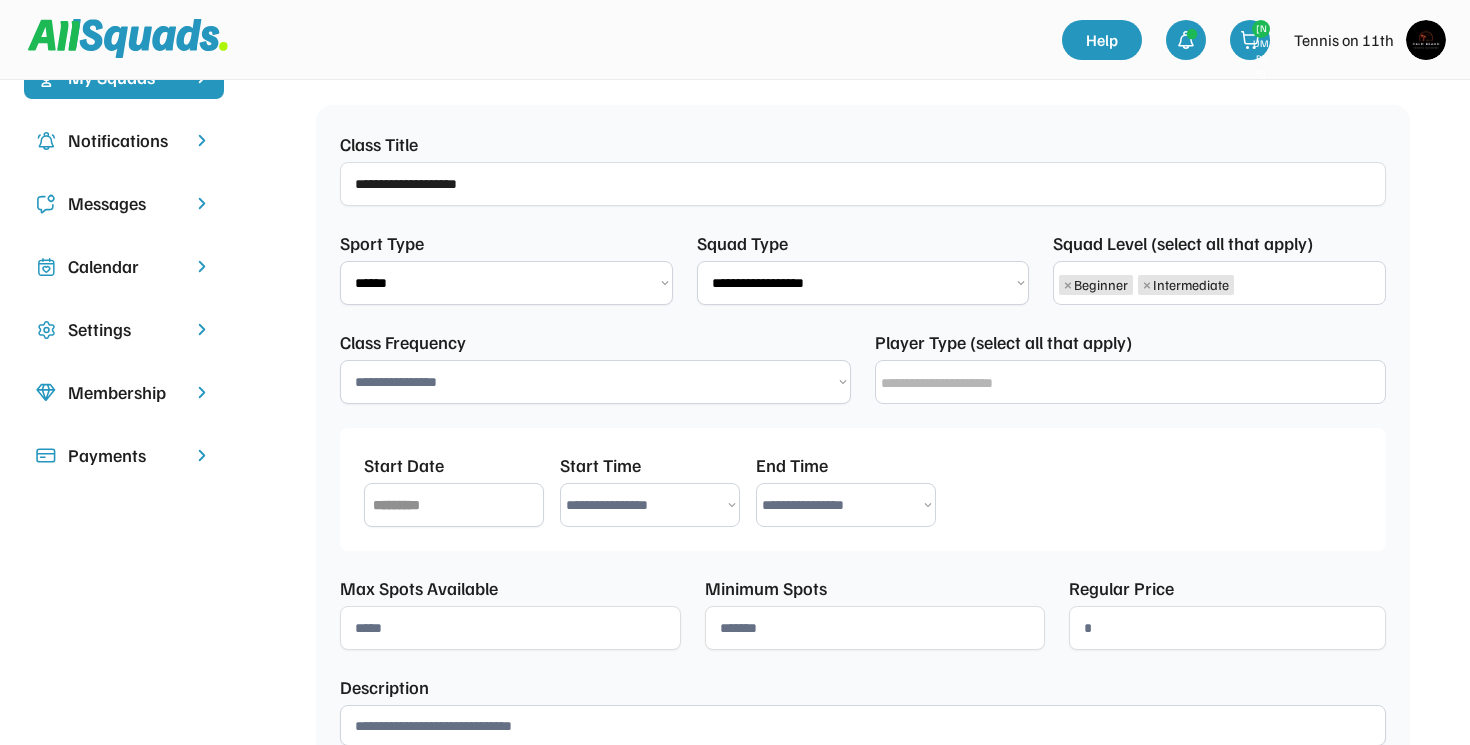 click on "**********" at bounding box center [863, 310] 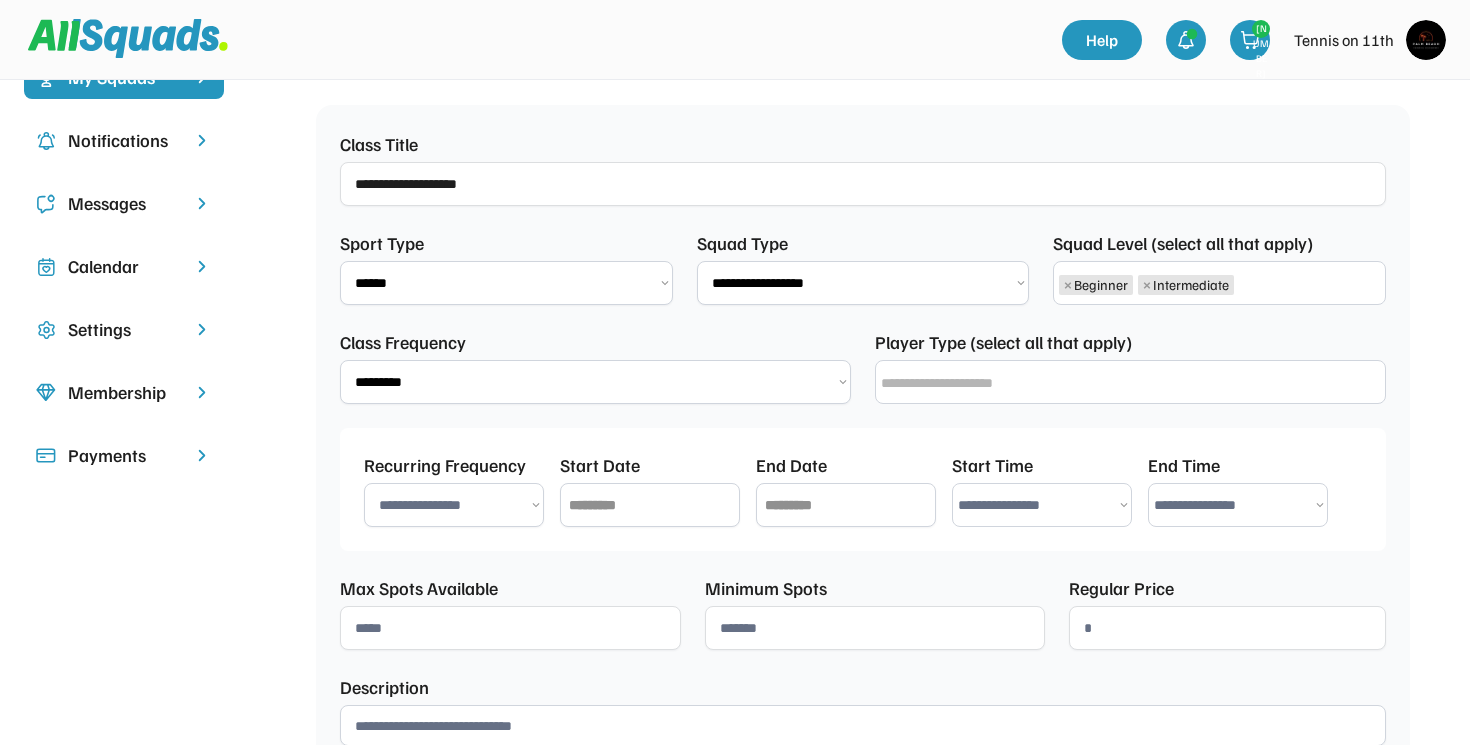 click at bounding box center (1135, 410) 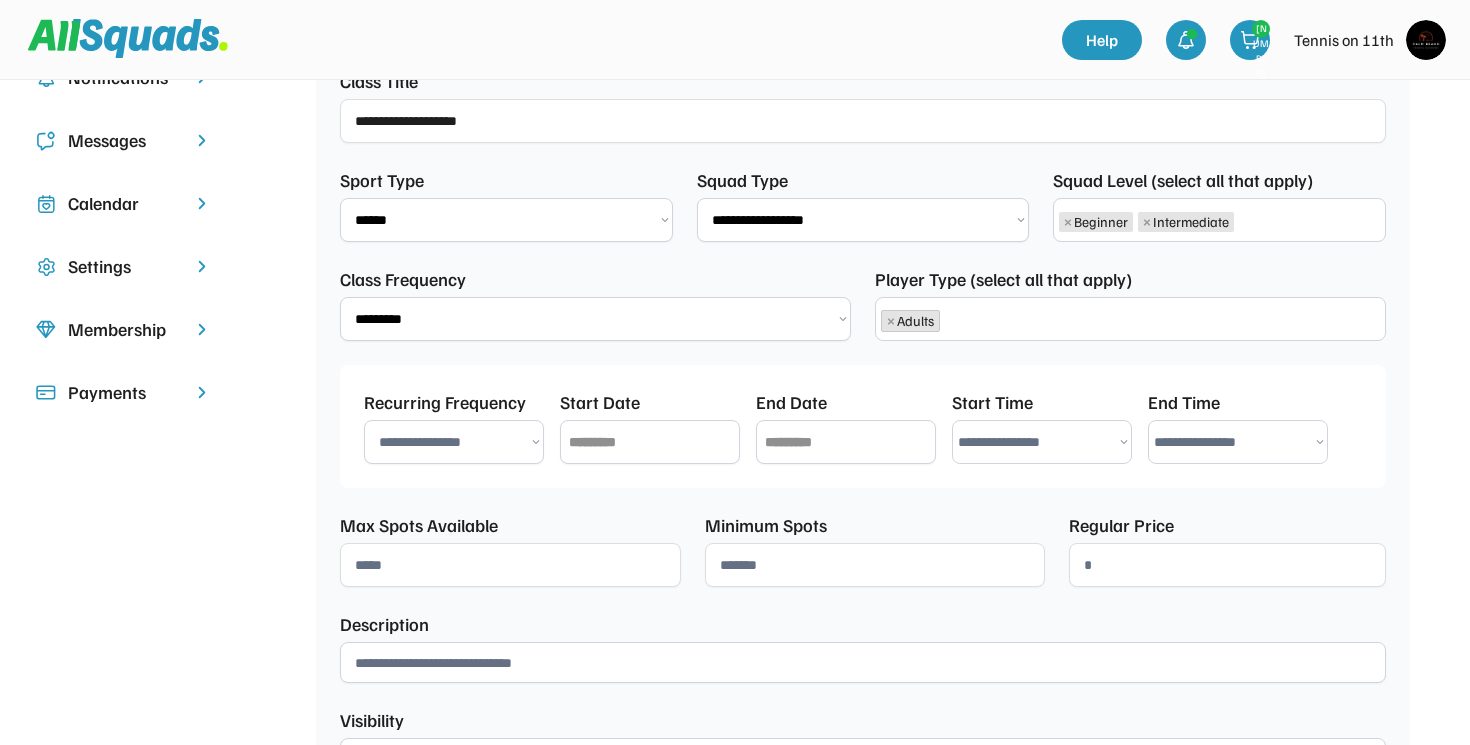 scroll, scrollTop: 317, scrollLeft: 0, axis: vertical 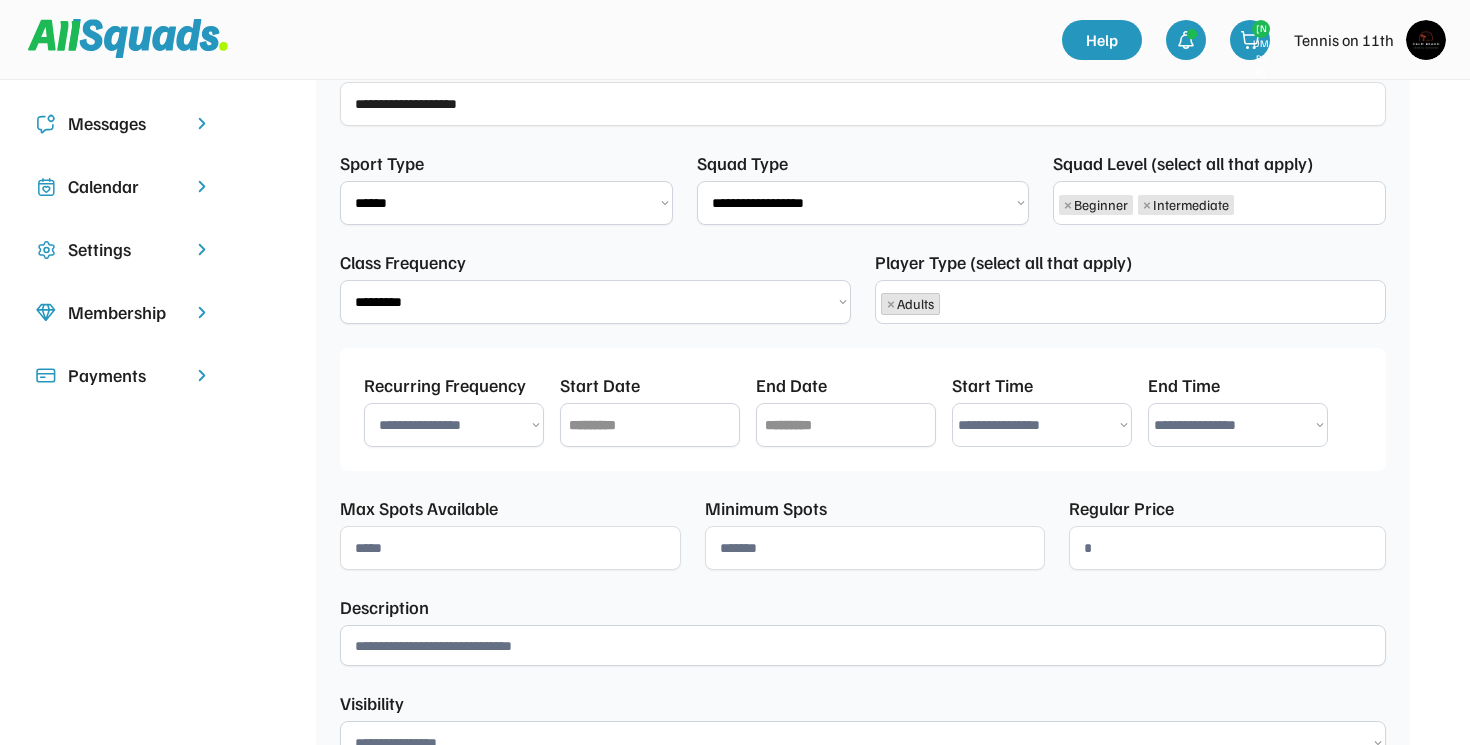 click on "**********" at bounding box center [454, 452] 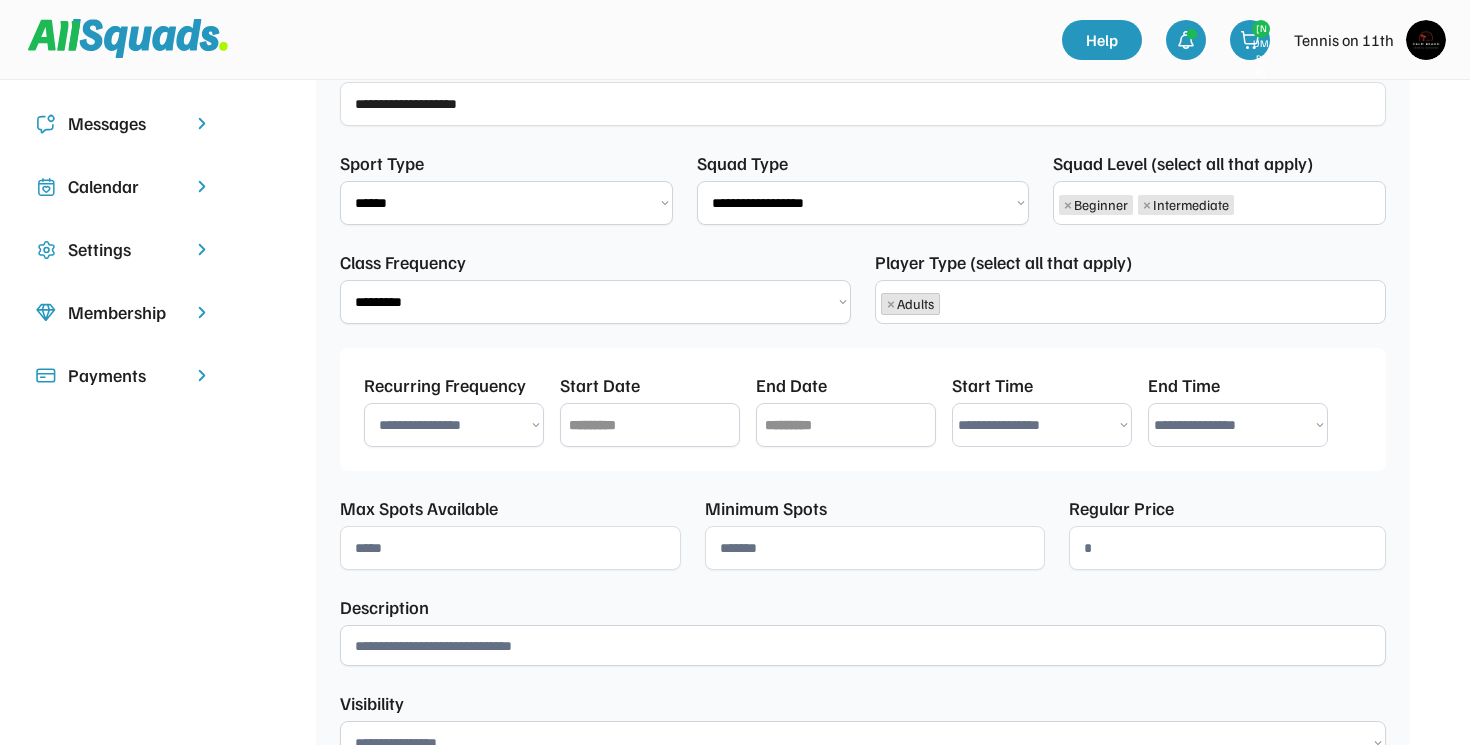 select on "********" 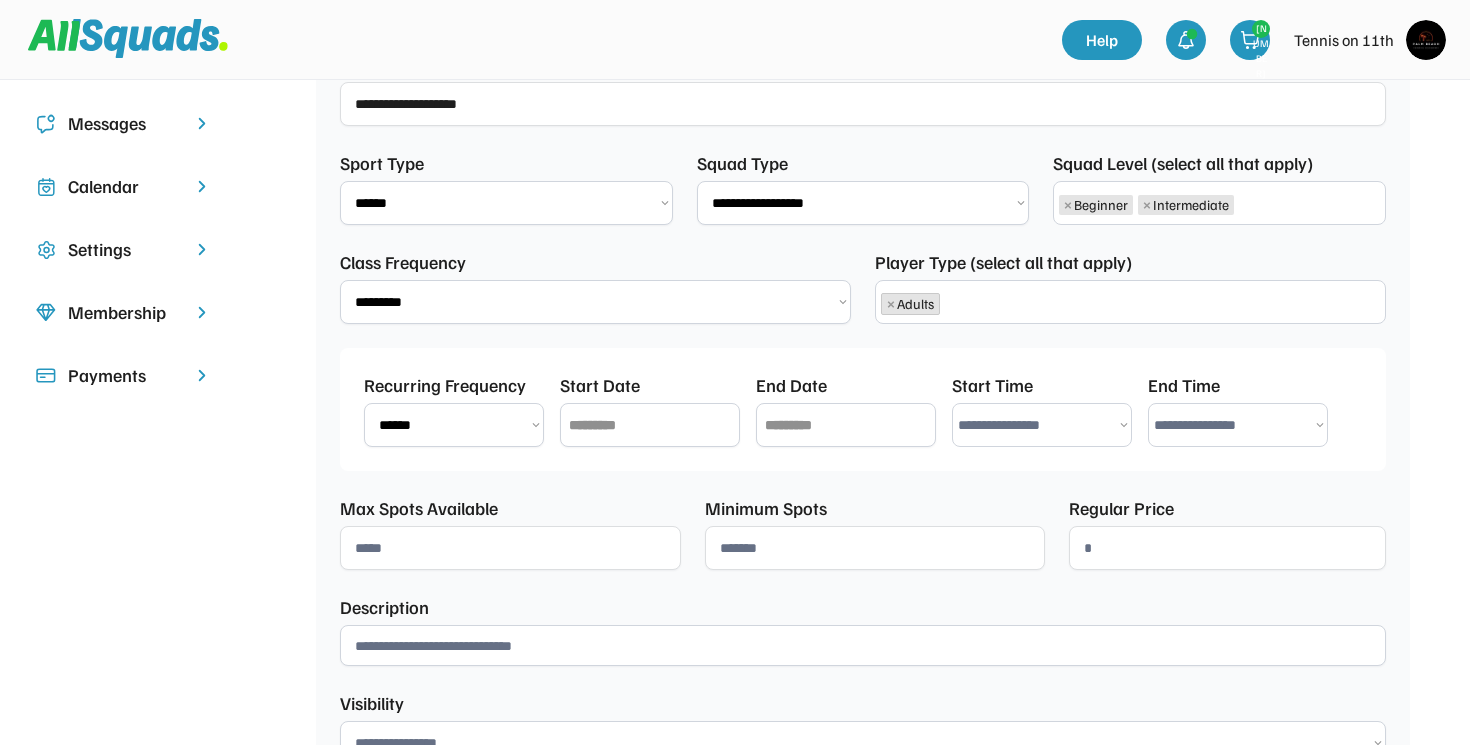 click at bounding box center [650, 452] 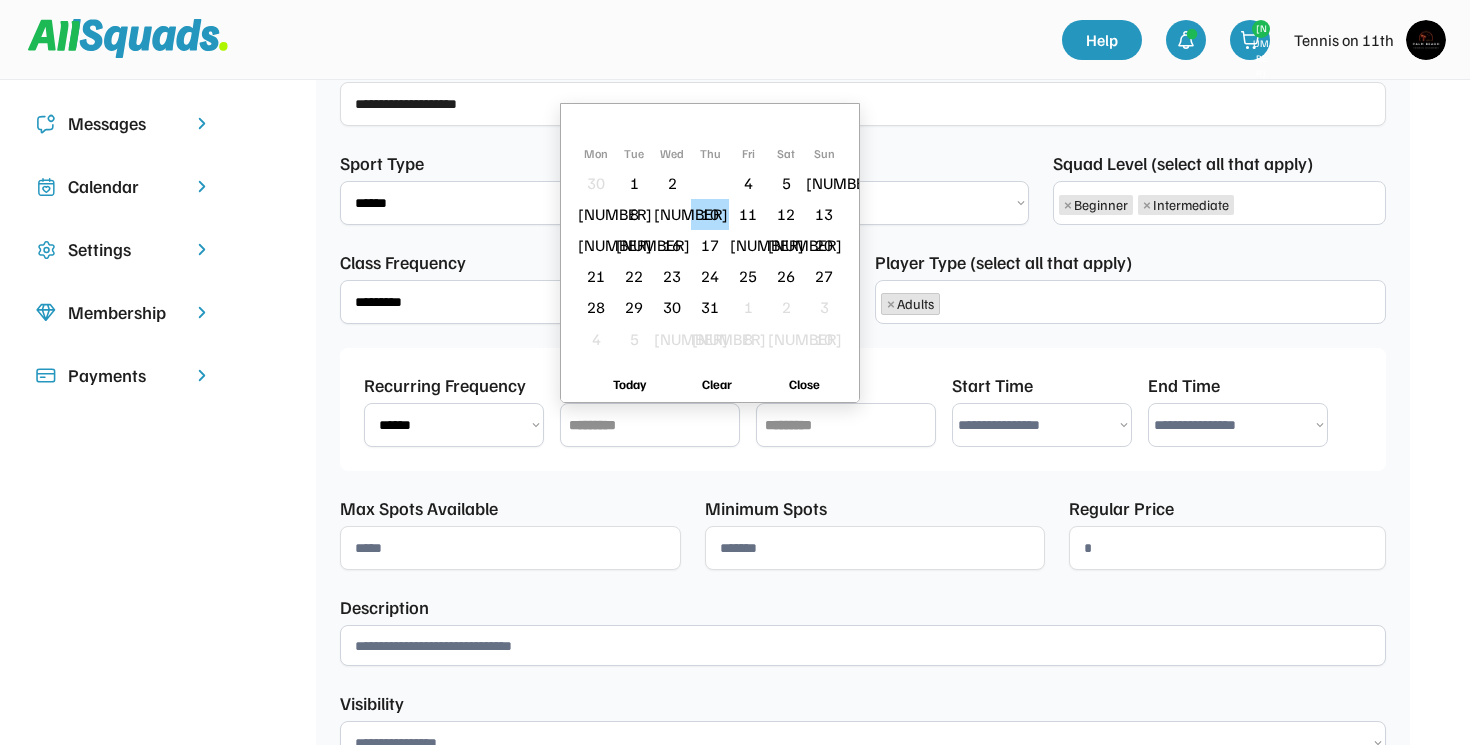 click on "10" at bounding box center [710, 214] 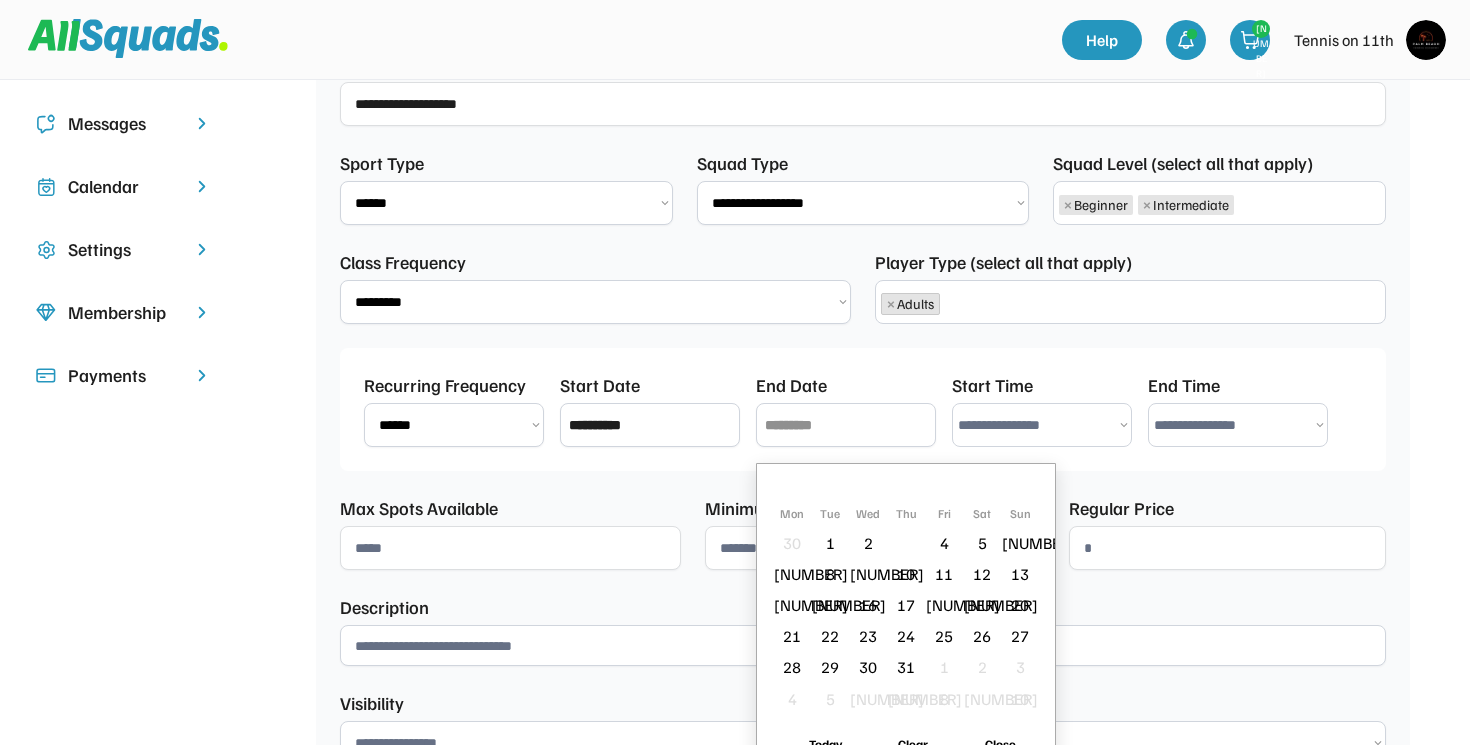 click at bounding box center [846, 452] 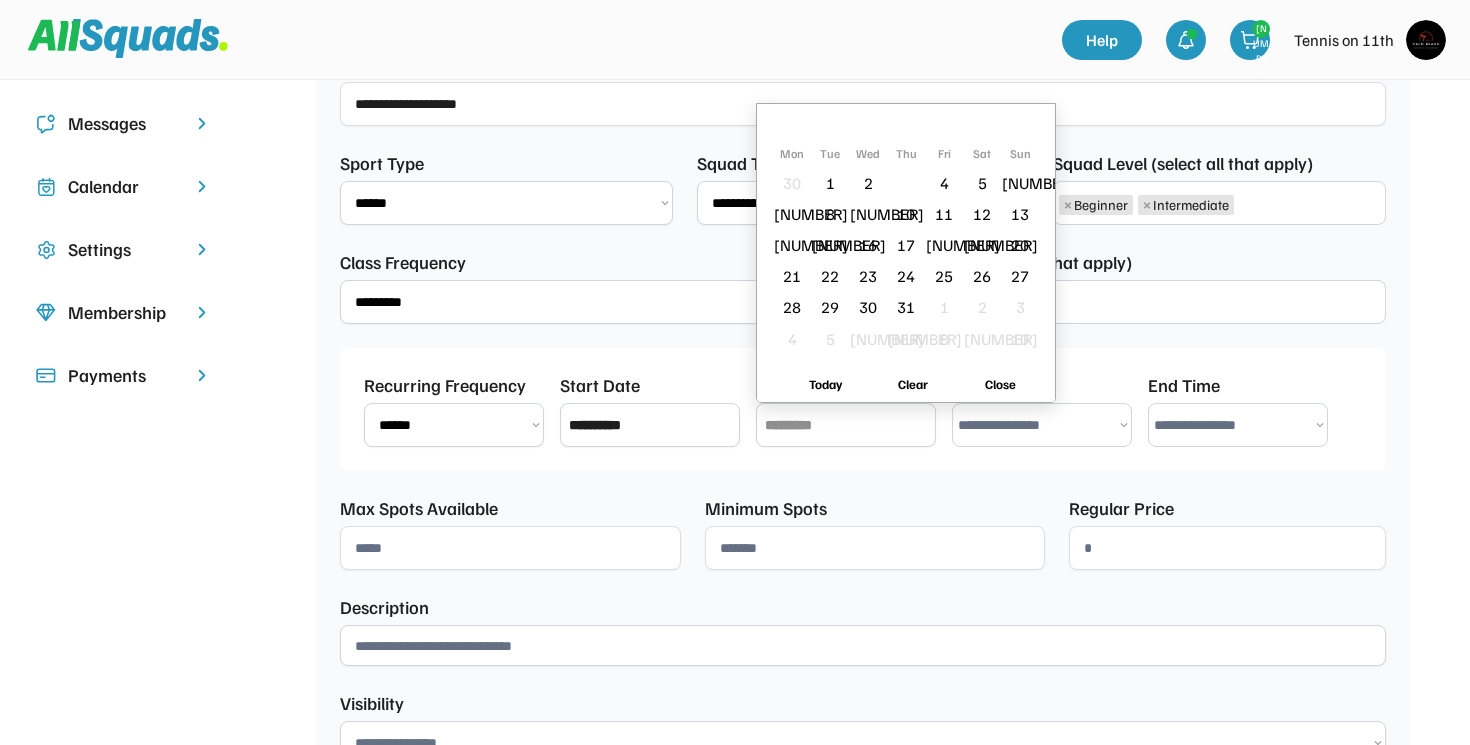 click at bounding box center [1025, 127] 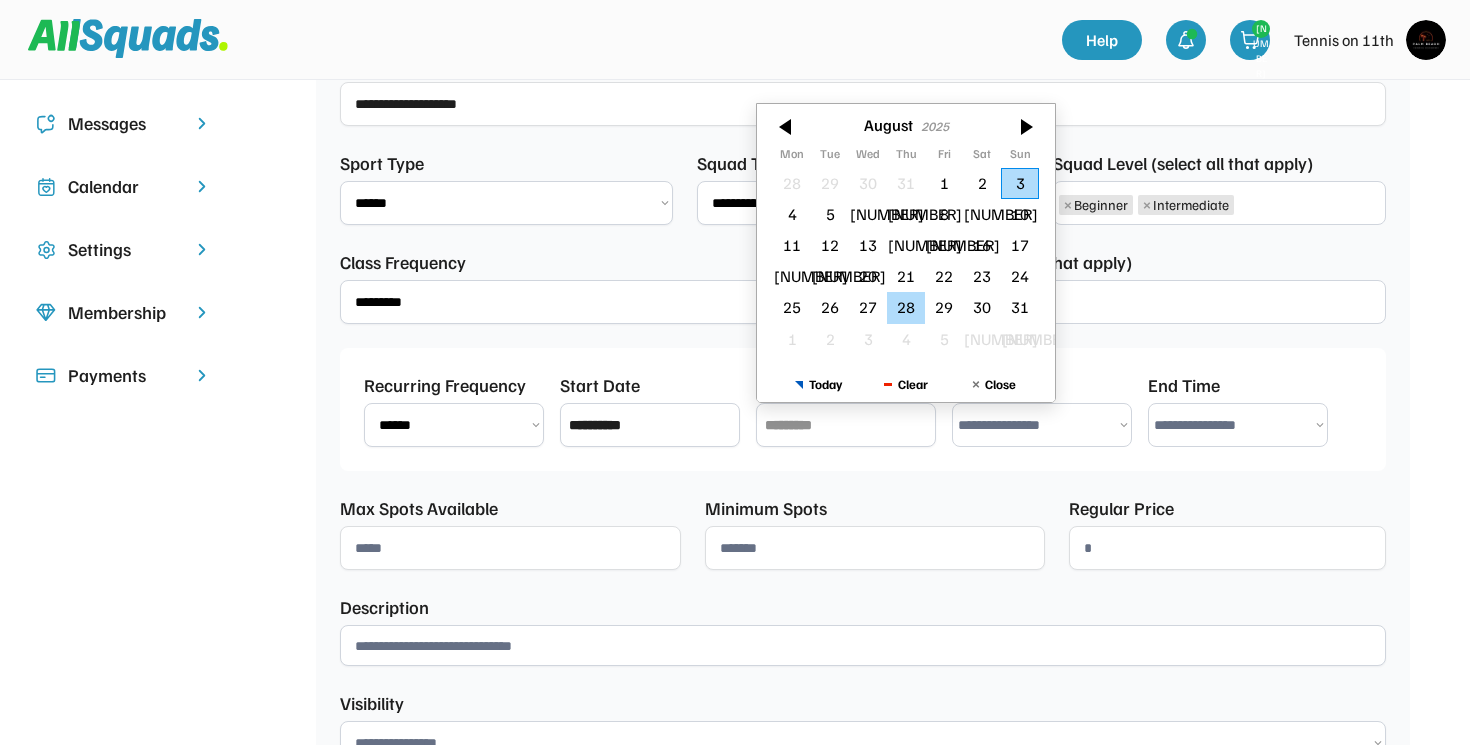 click on "28" at bounding box center (906, 308) 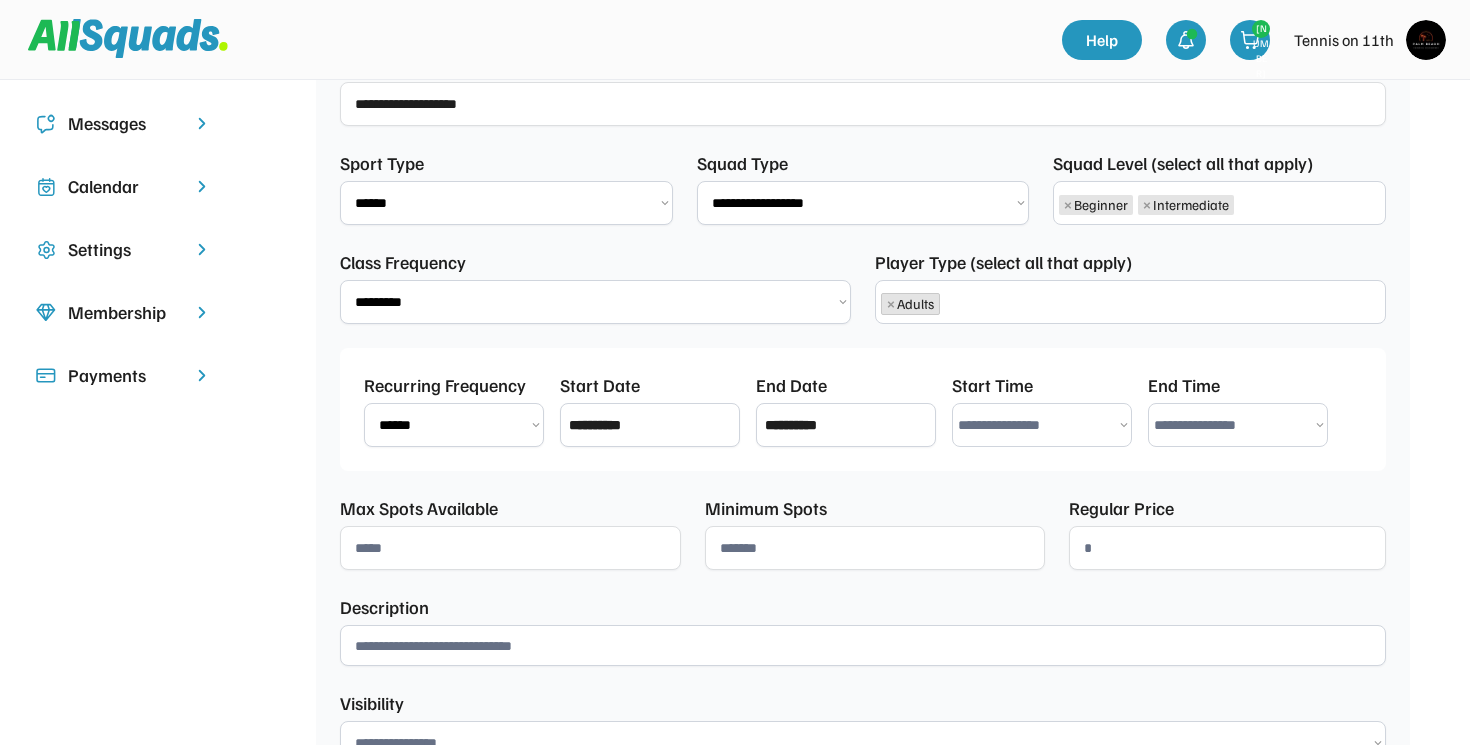 click on "•••••••••••••••• ••••• ••••• ••••• ••••• ••••• ••••• ••••• ••••• ••••• ••••• ••••• ••••• ••••• ••••• ••••• ••••• ••••• ••••• ••••• ••••• ••••• ••••• ••••• ••••• ••••• ••••• ••••• ••••• ••••• ••••• ••••• ••••• ••••• ••••• ••••• ••••• ••••• ••••• ••••• ••••• ••••• ••••• ••••• ••••• ••••• ••••• ••••• ••••• ••••• ••••• ••••• ••••• ••••• ••••• ••••• ••••• ••••• ••••• ••••• ••••• ••••• ••••• ••••• ••••• ••••• ••••• ••••• ••••• ••••• ••••• ••••• ••••• ••••• ••••• ••••• ••••• ••••• ••••• ••••• ••••• ••••• ••••• ••••• ••••• ••••• ••••• ••••• ••••• ••••• ••••• ••••• ••••• ••••• ••••• ••••• •••••" at bounding box center [1042, 452] 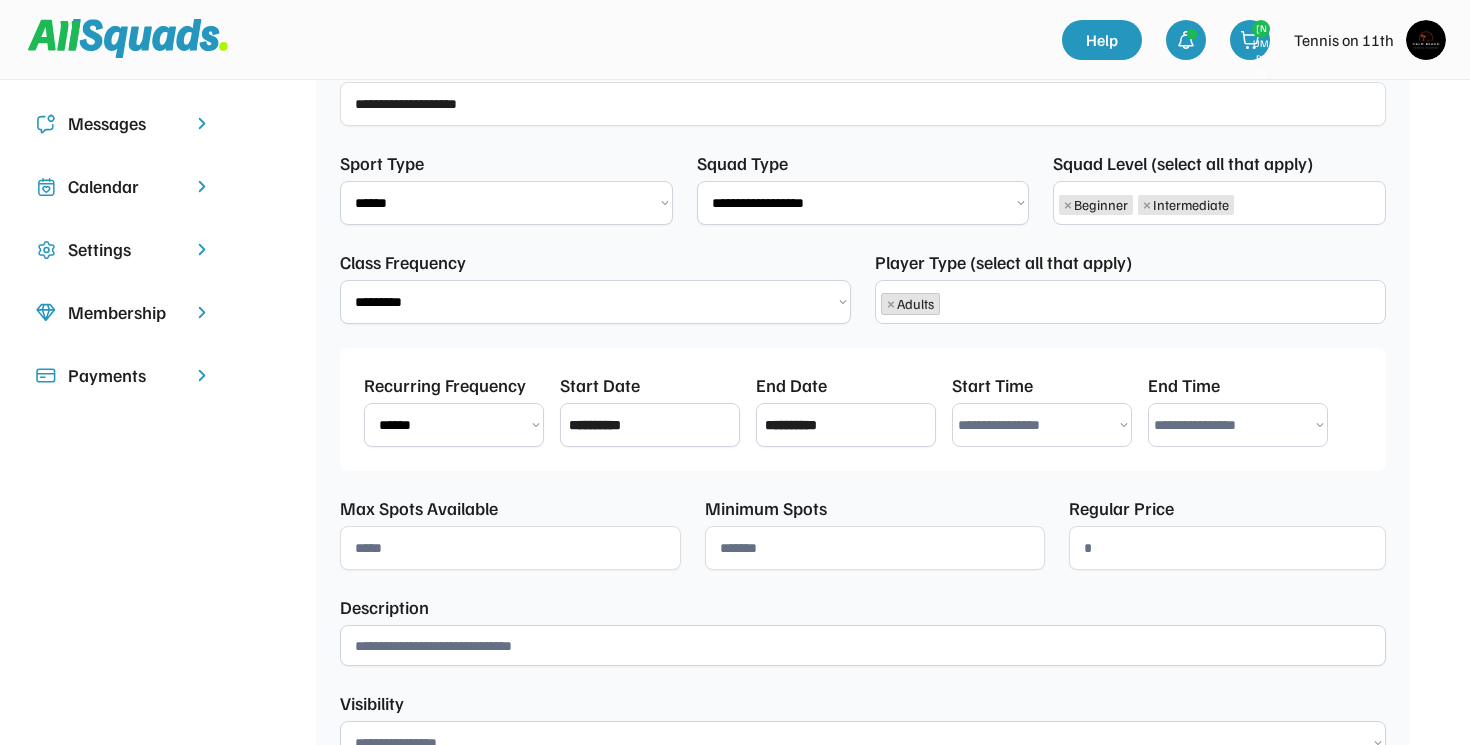 select on "********" 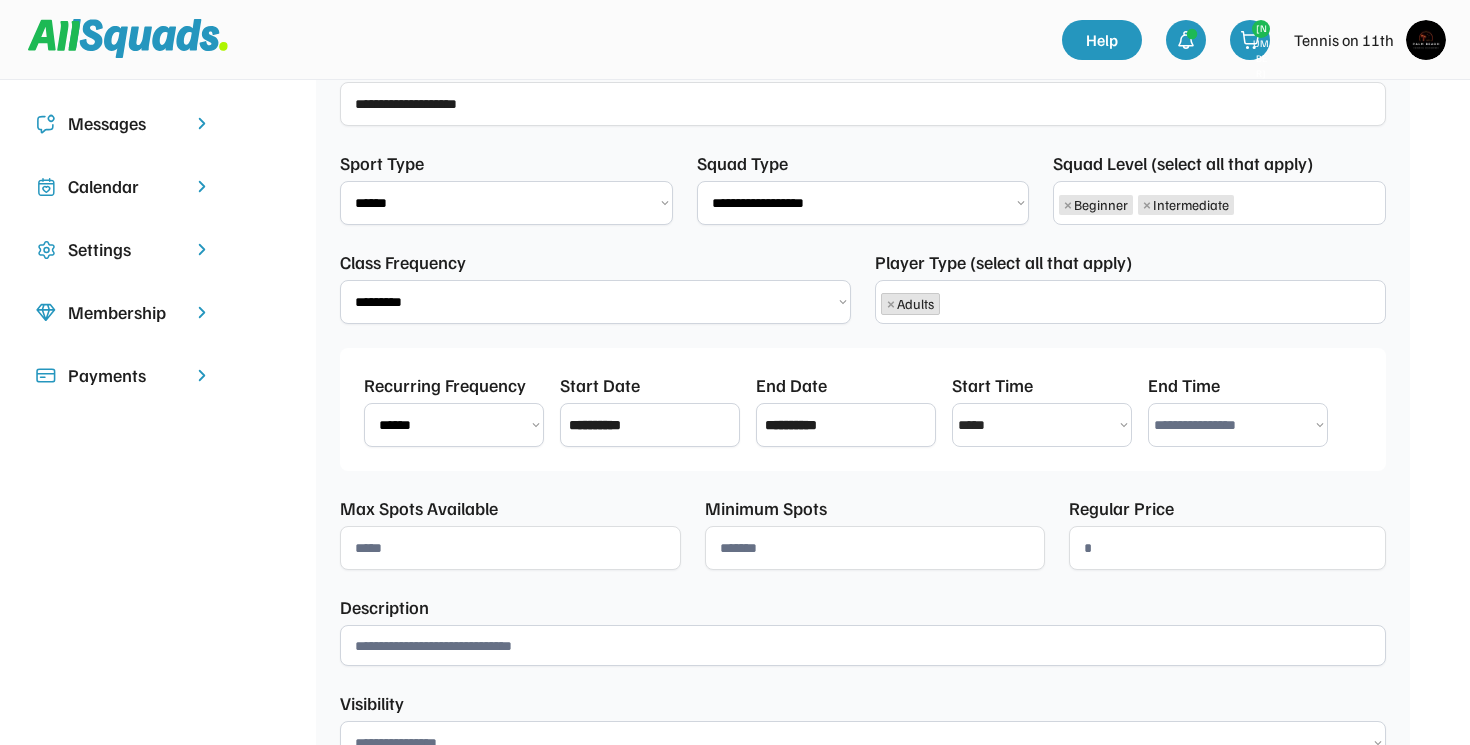 click on "•••••••••••••••• ••••• ••••• ••••• ••••• ••••• ••••• ••••• ••••• ••••• ••••• ••••• ••••• ••••• ••••• ••••• ••••• ••••• ••••• ••••• ••••• ••••• ••••• ••••• ••••• ••••• ••••• ••••• ••••• ••••• ••••• ••••• ••••• ••••• ••••• ••••• ••••• ••••• ••••• ••••• ••••• ••••• ••••• ••••• ••••• ••••• ••••• ••••• ••••• ••••• ••••• ••••• ••••• ••••• ••••• ••••• ••••• ••••• ••••• ••••• ••••• ••••• ••••• ••••• ••••• ••••• ••••• ••••• ••••• ••••• ••••• ••••• ••••• ••••• ••••• ••••• ••••• ••••• ••••• ••••• ••••• ••••• ••••• ••••• ••••• ••••• ••••• ••••• ••••• ••••• ••••• ••••• ••••• ••••• ••••• ••••• •••••" at bounding box center (1238, 452) 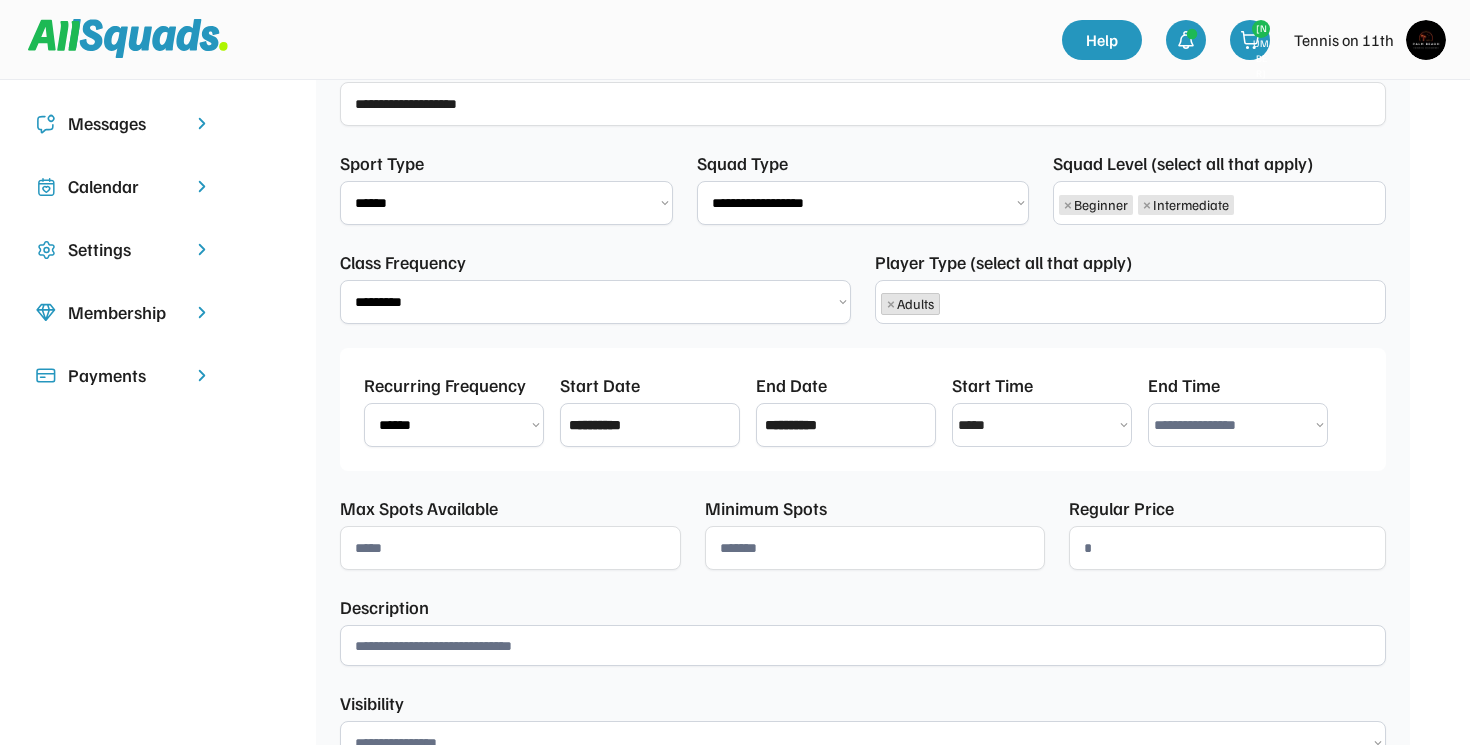 select on "********" 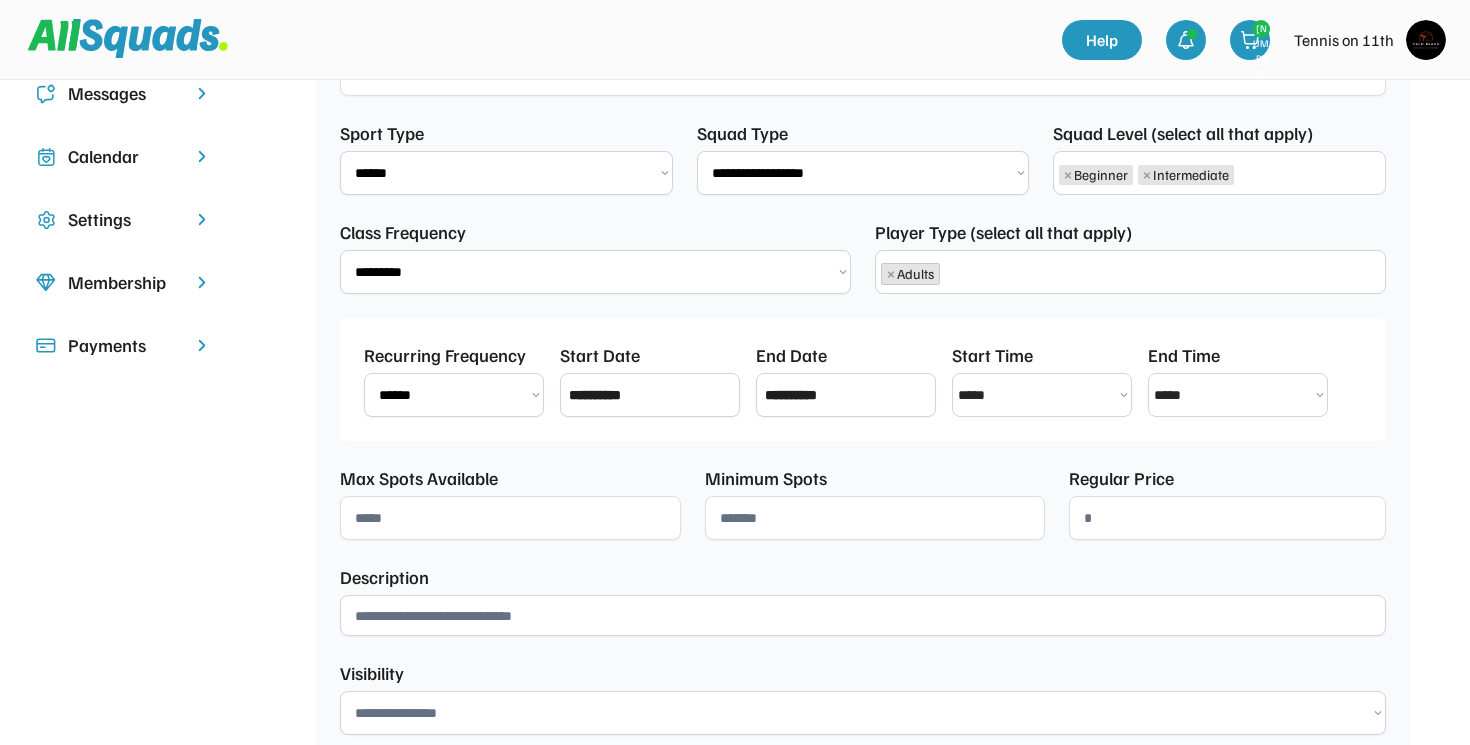 scroll, scrollTop: 349, scrollLeft: 0, axis: vertical 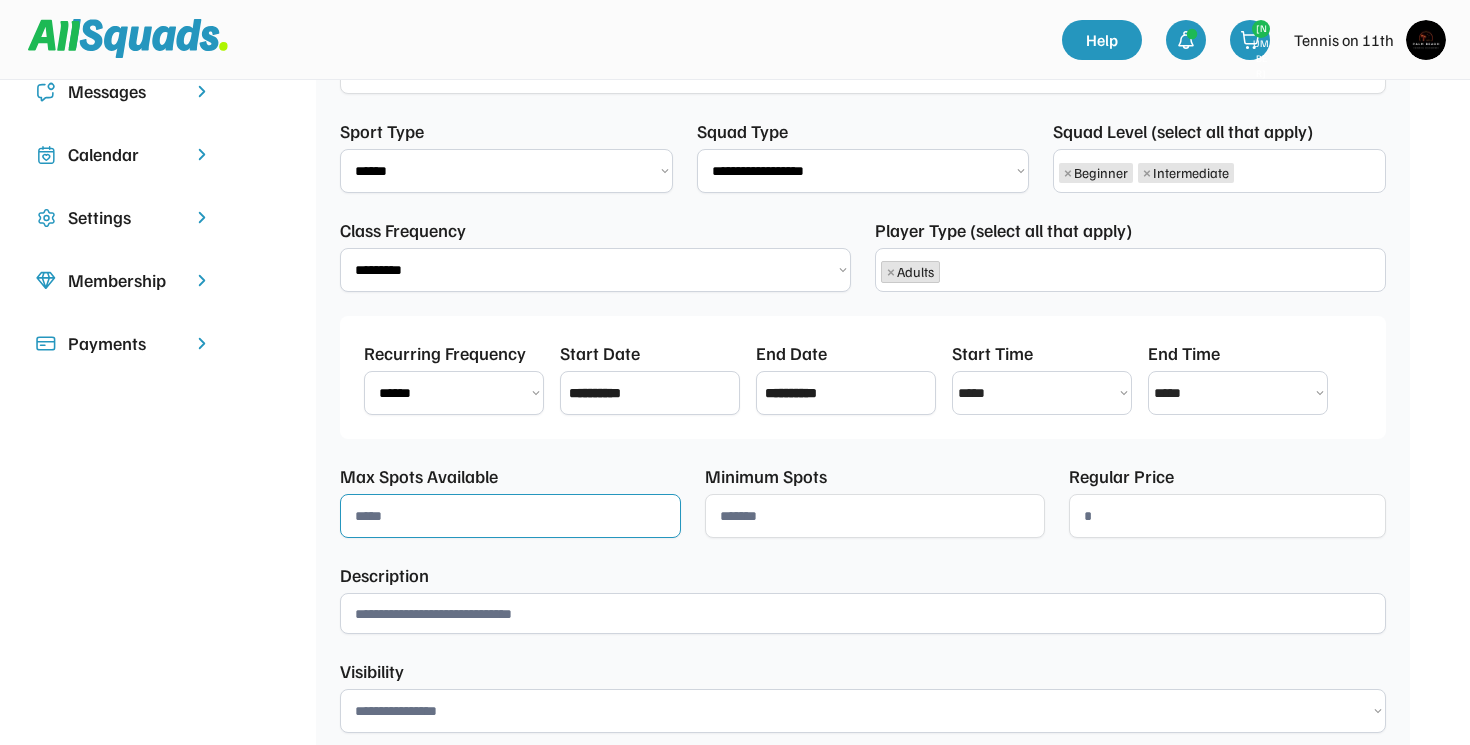 click at bounding box center (510, 543) 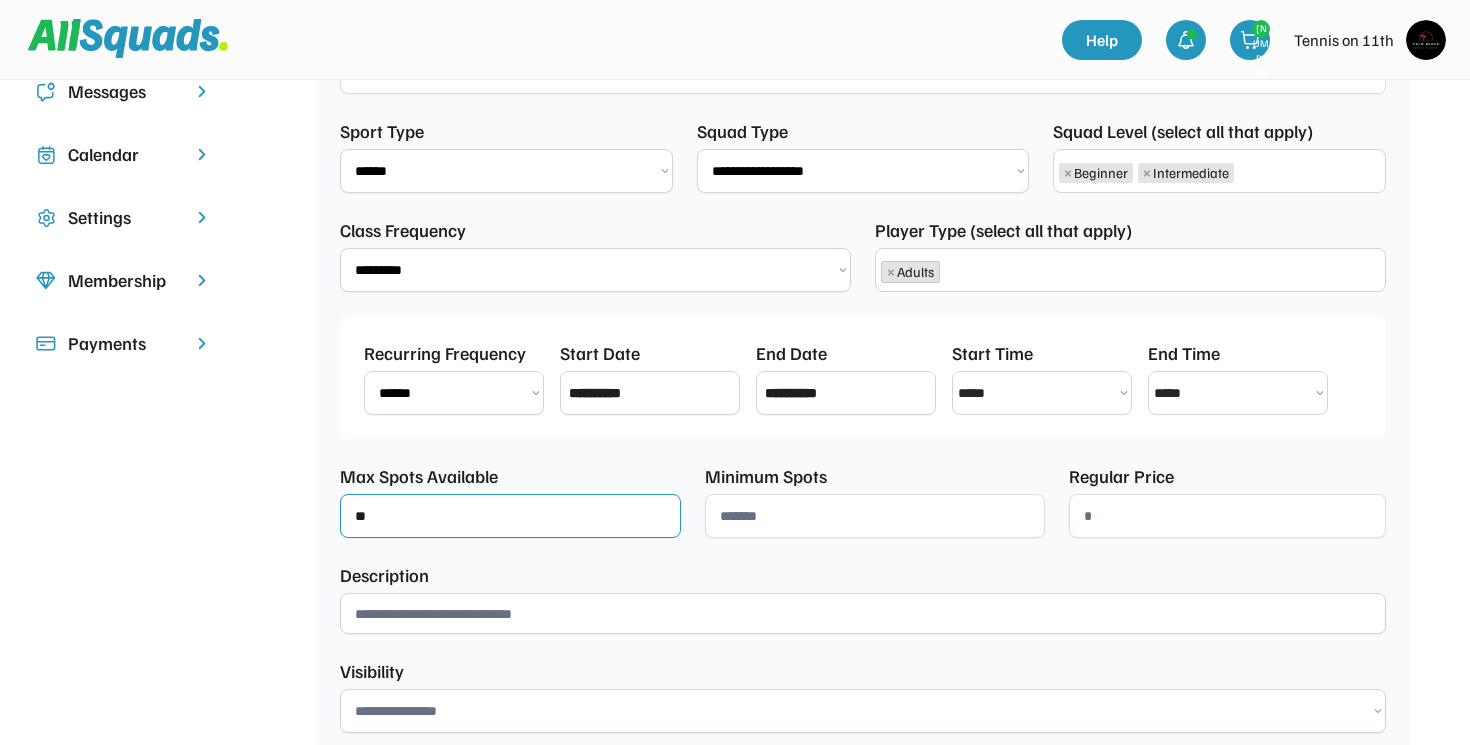 type on "**" 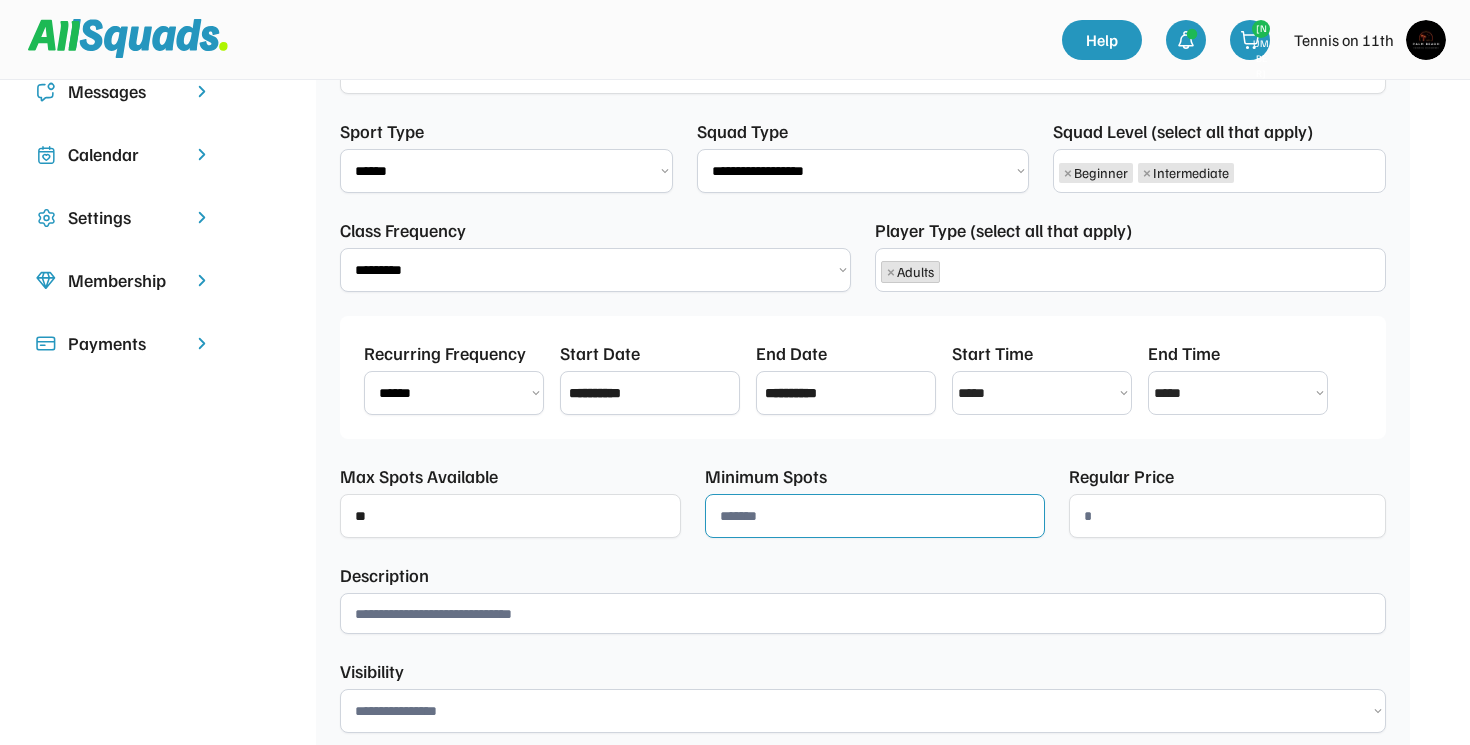 click at bounding box center [875, 543] 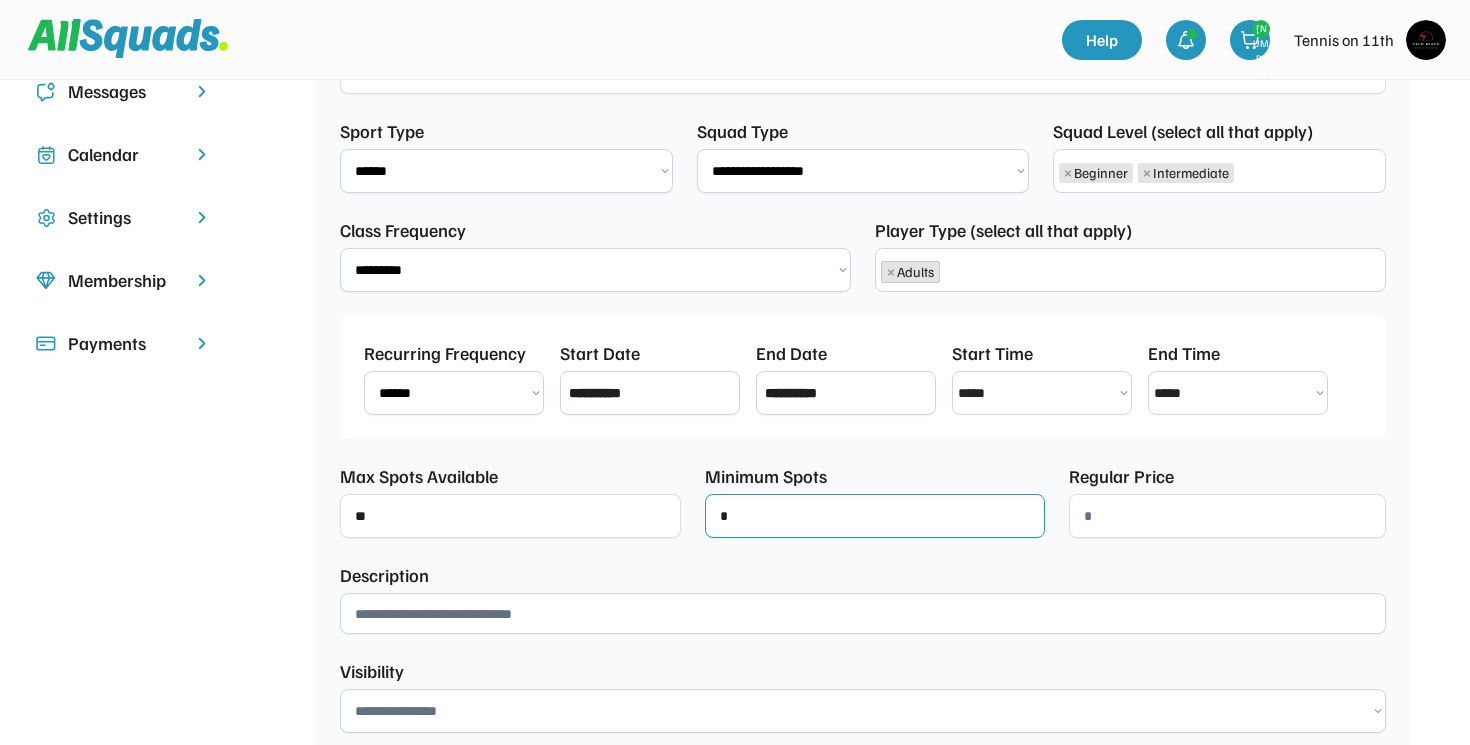 type on "*" 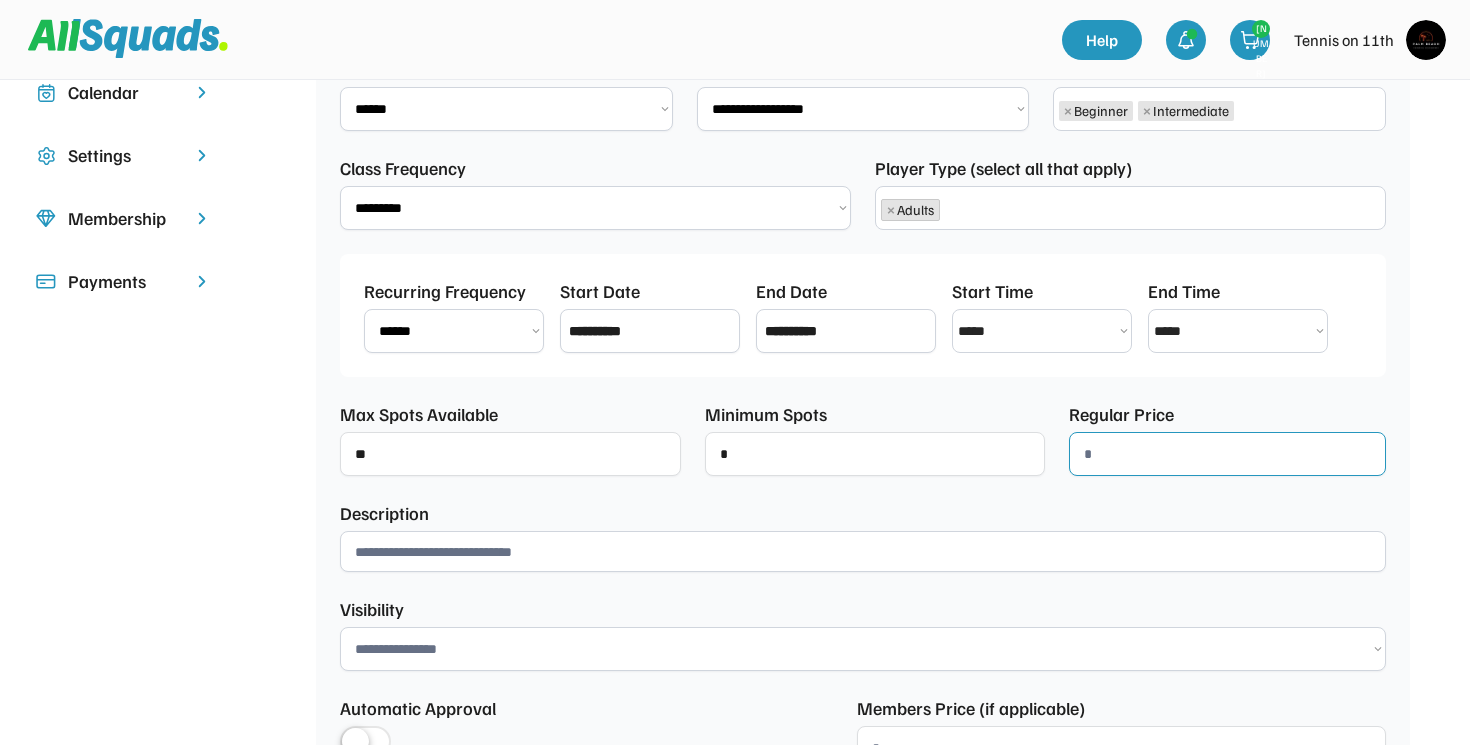 scroll, scrollTop: 412, scrollLeft: 0, axis: vertical 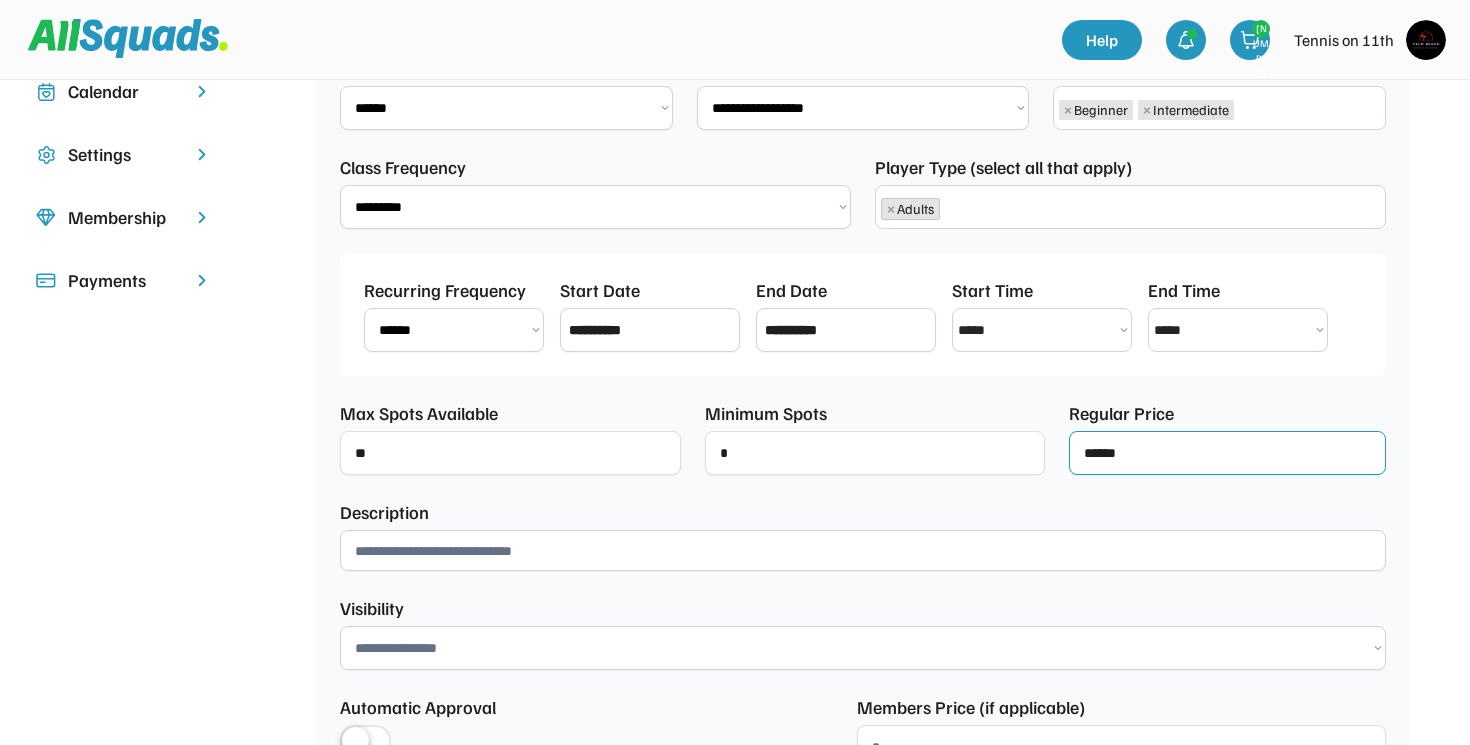 type on "••••••" 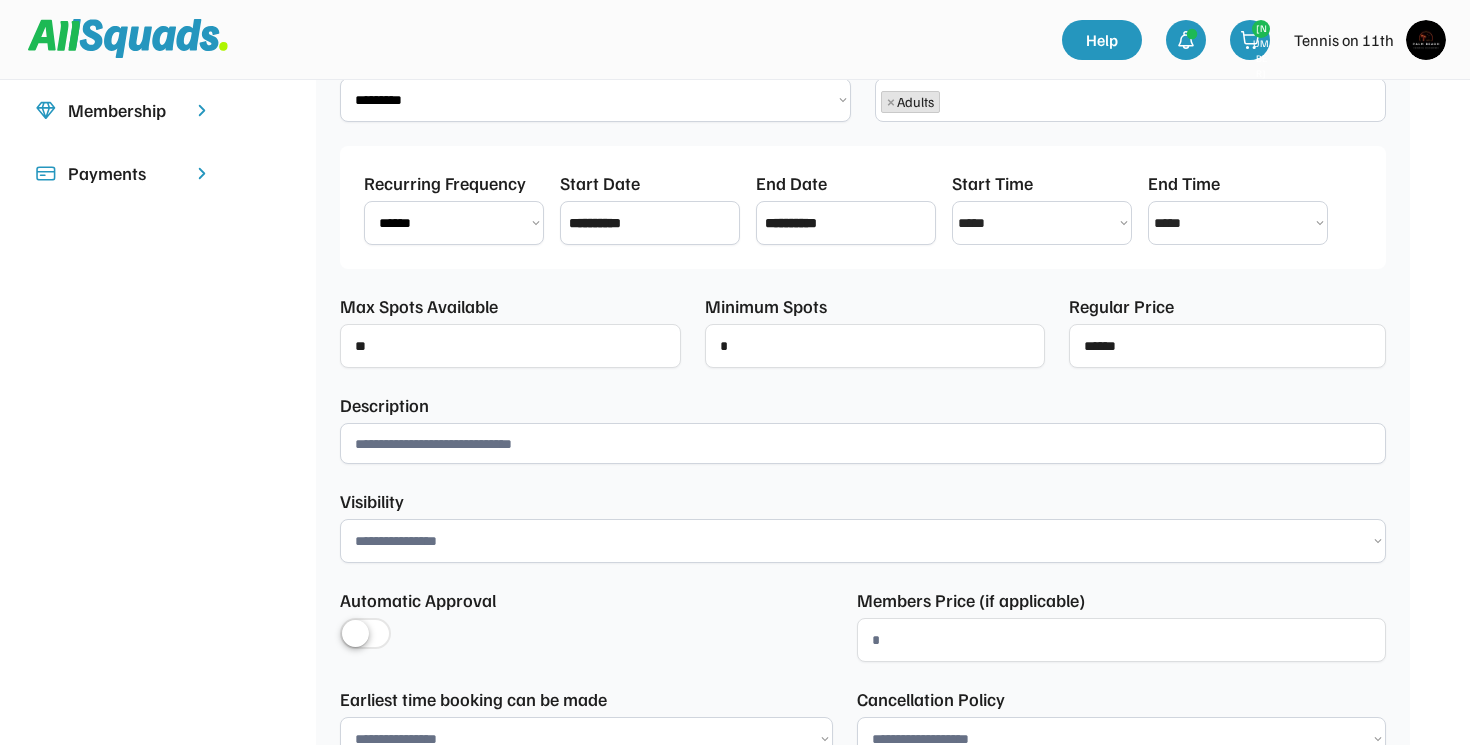 scroll, scrollTop: 542, scrollLeft: 0, axis: vertical 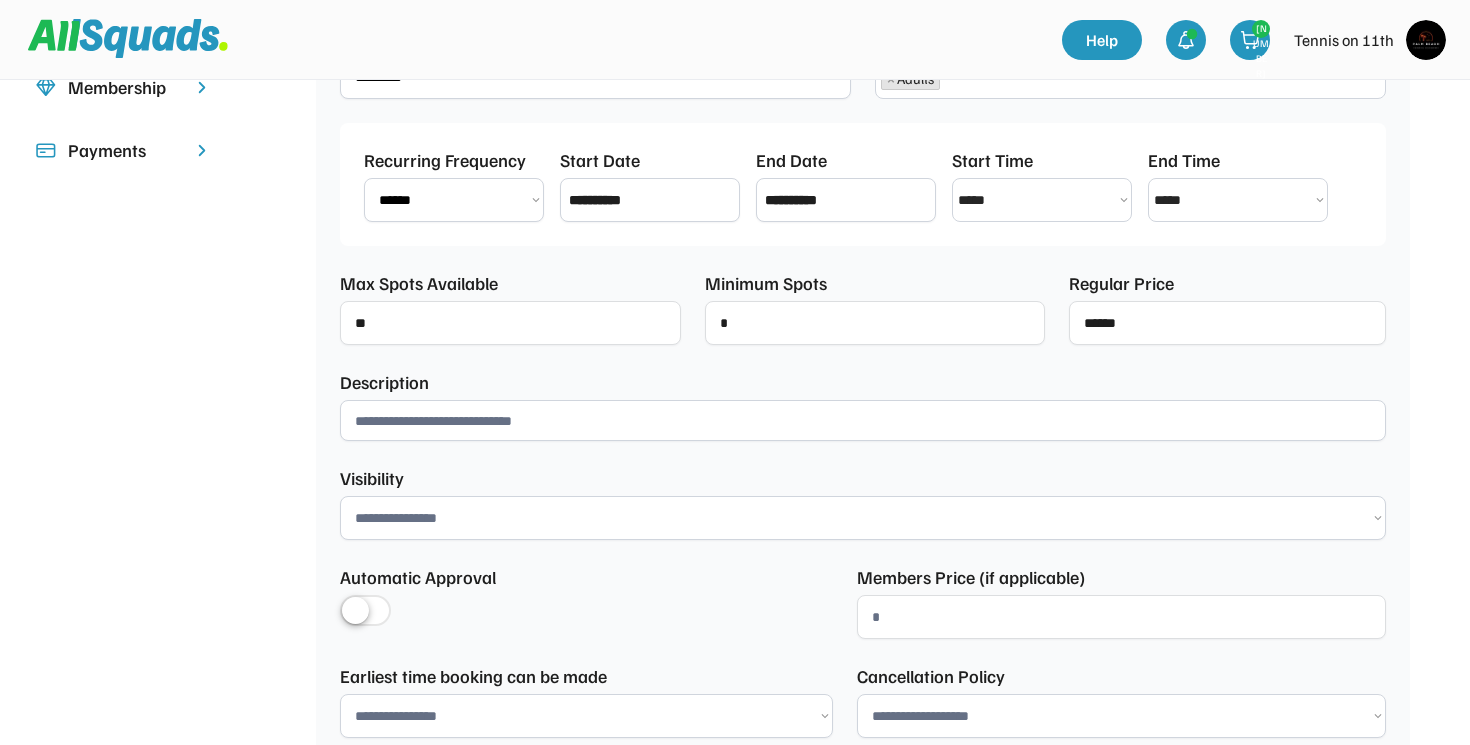 click at bounding box center [863, 447] 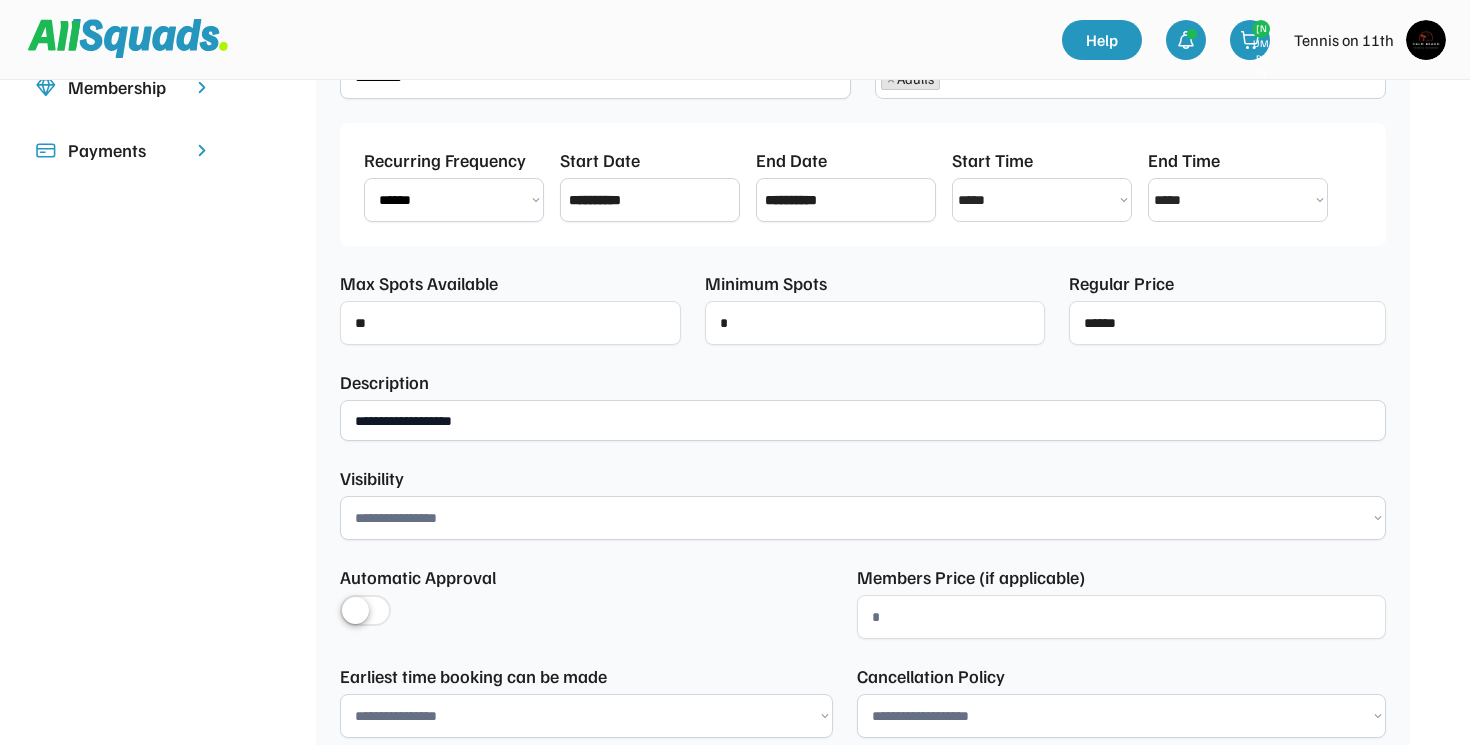 type on "**********" 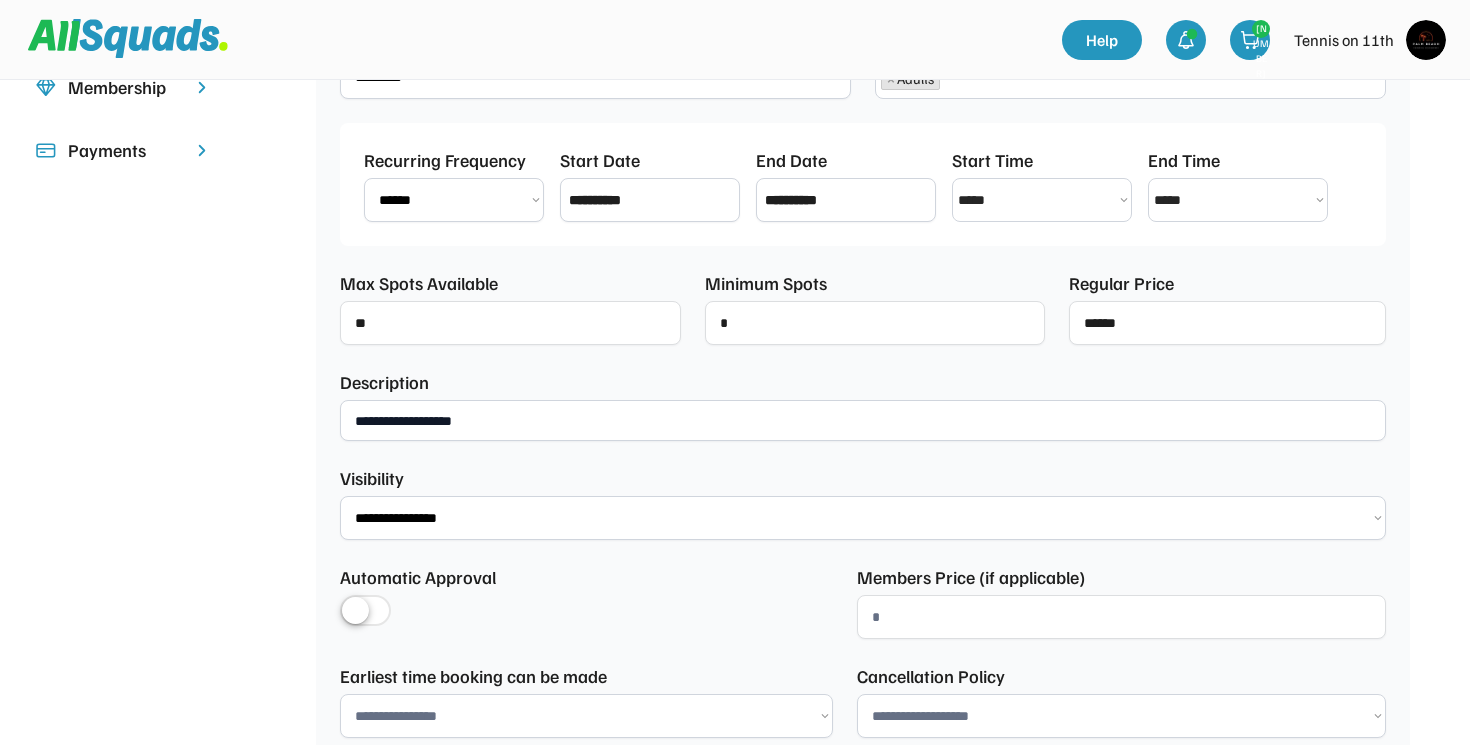 click on "**********" at bounding box center (863, 545) 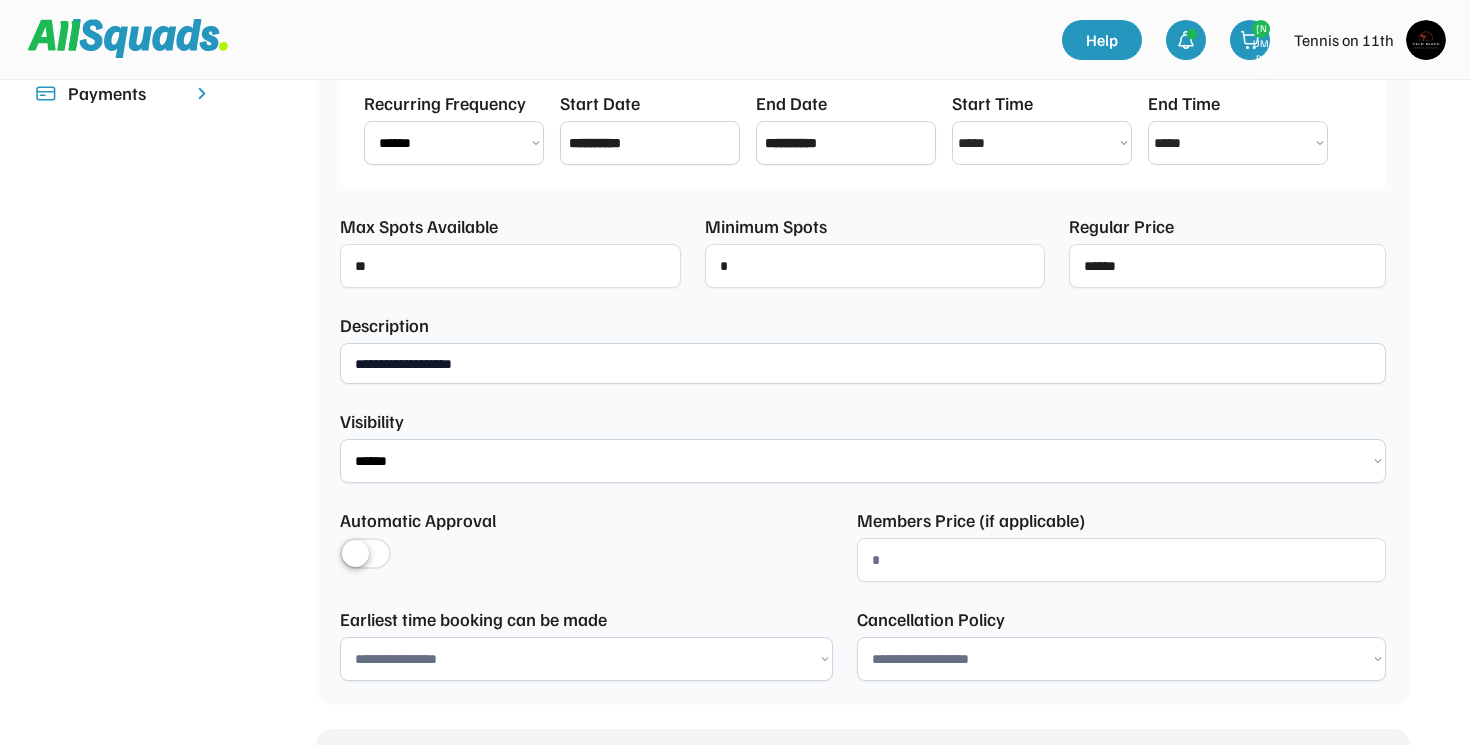 scroll, scrollTop: 615, scrollLeft: 0, axis: vertical 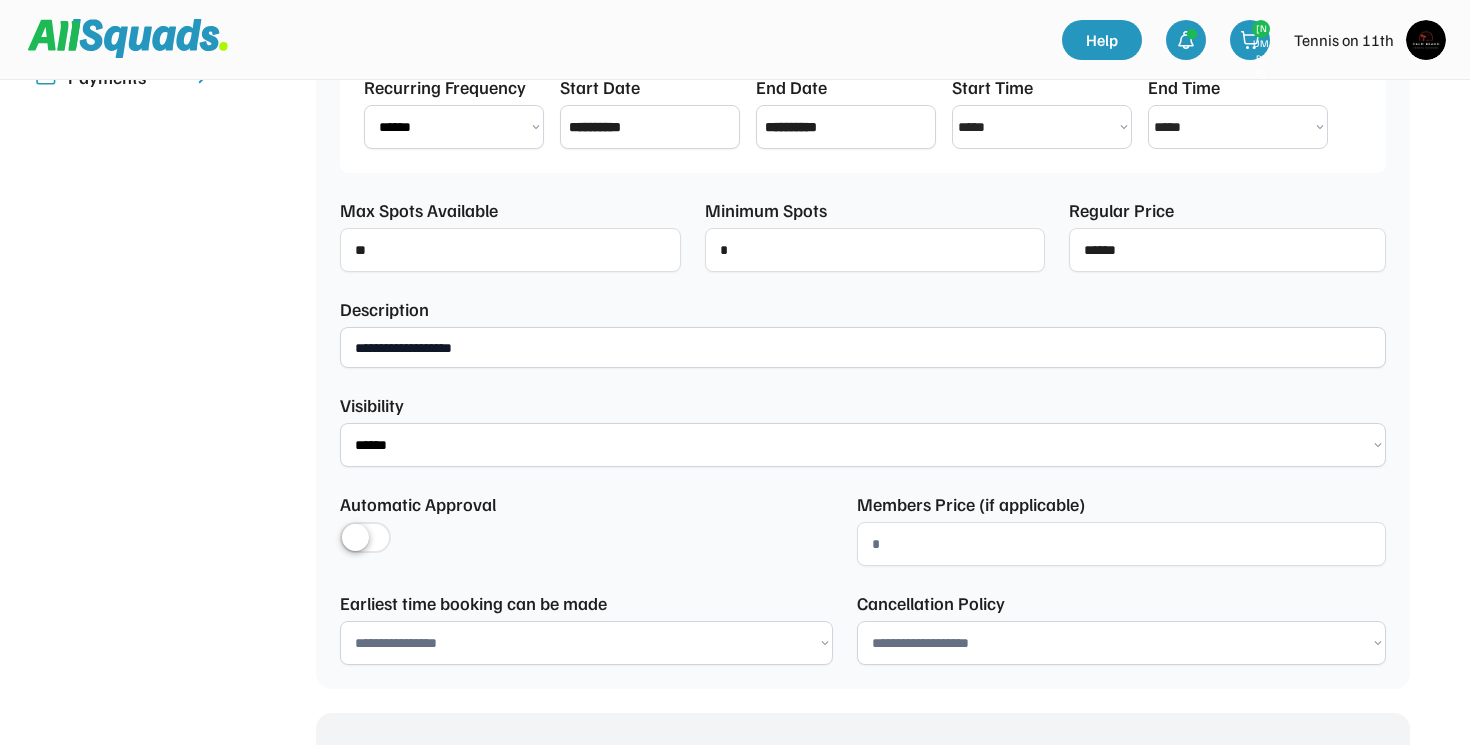 click at bounding box center (365, 566) 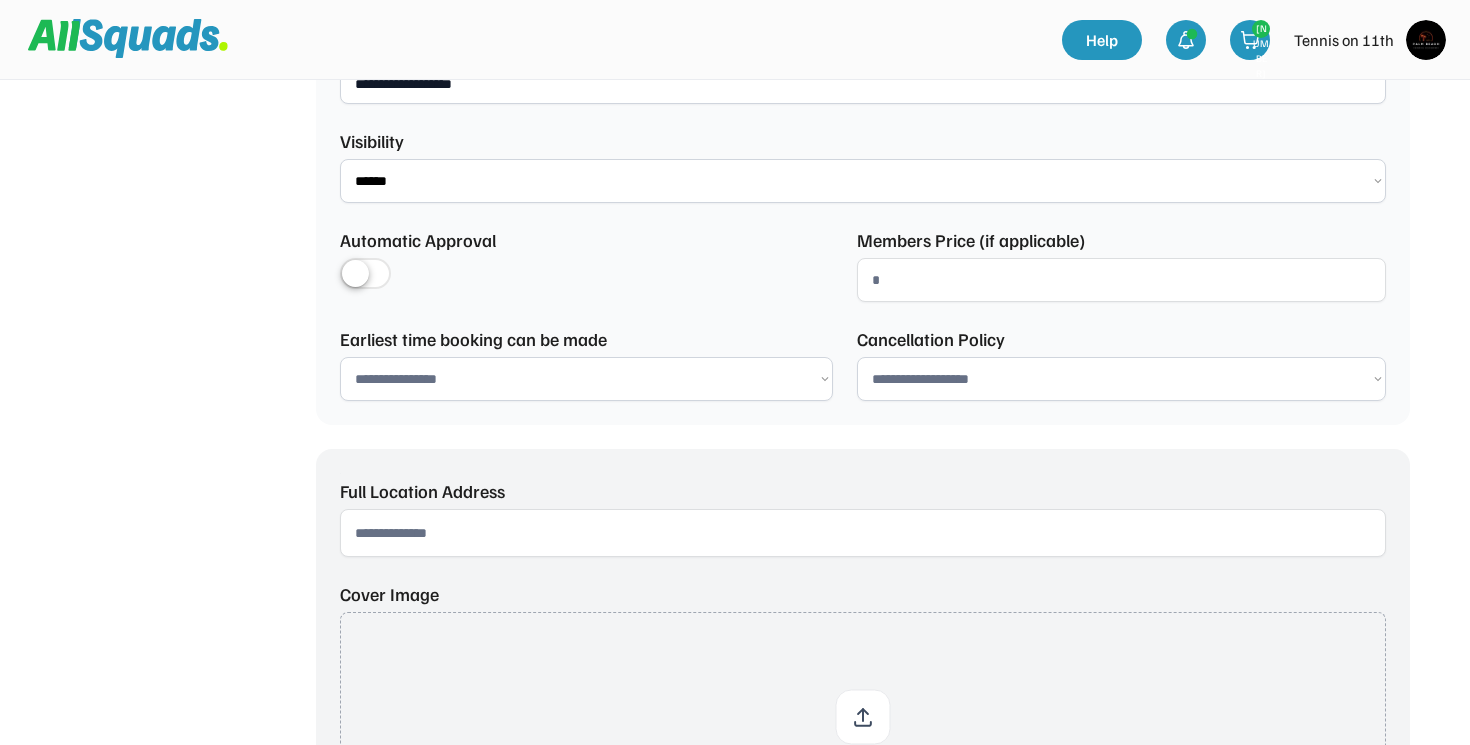 scroll, scrollTop: 882, scrollLeft: 0, axis: vertical 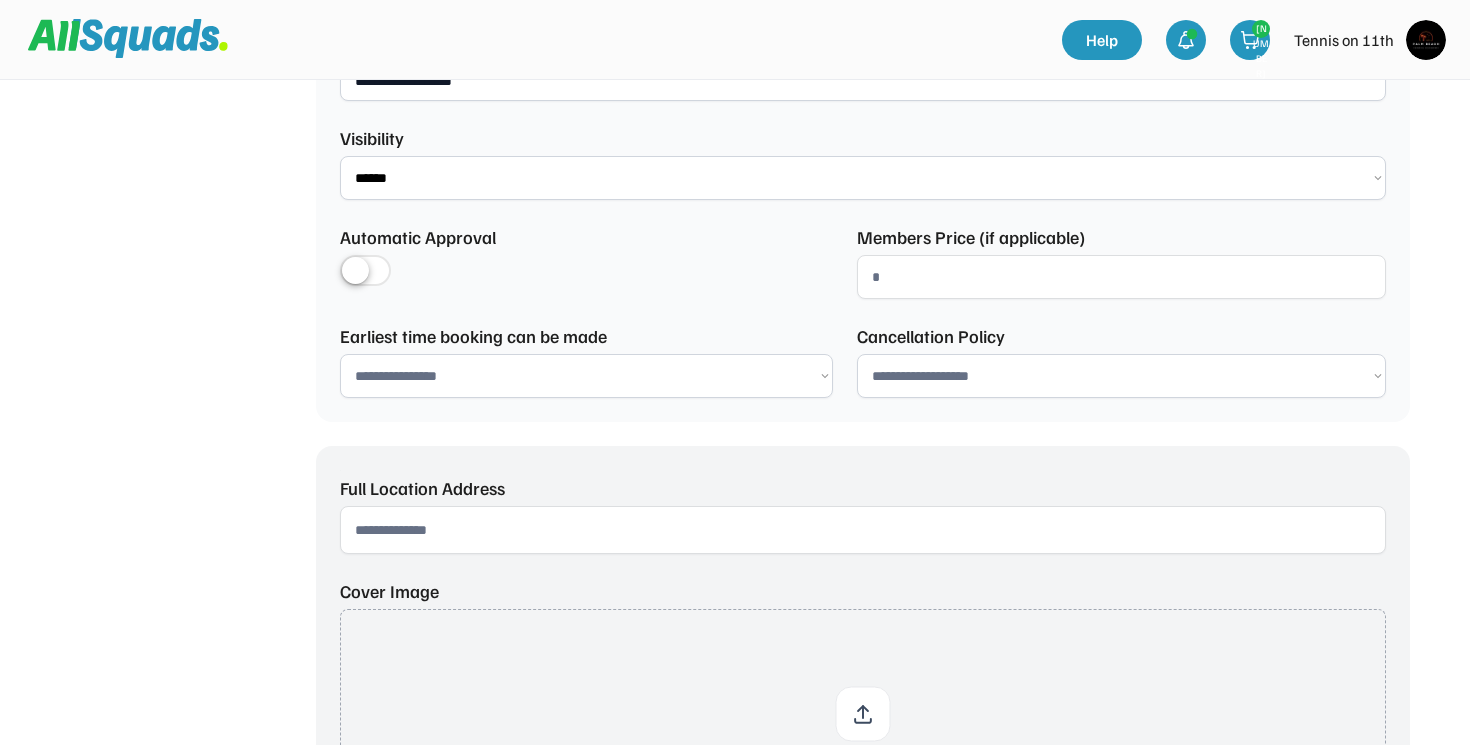 click on "•••••••••••••••• •••••• •••••• ••••••• •••••••" at bounding box center [586, 403] 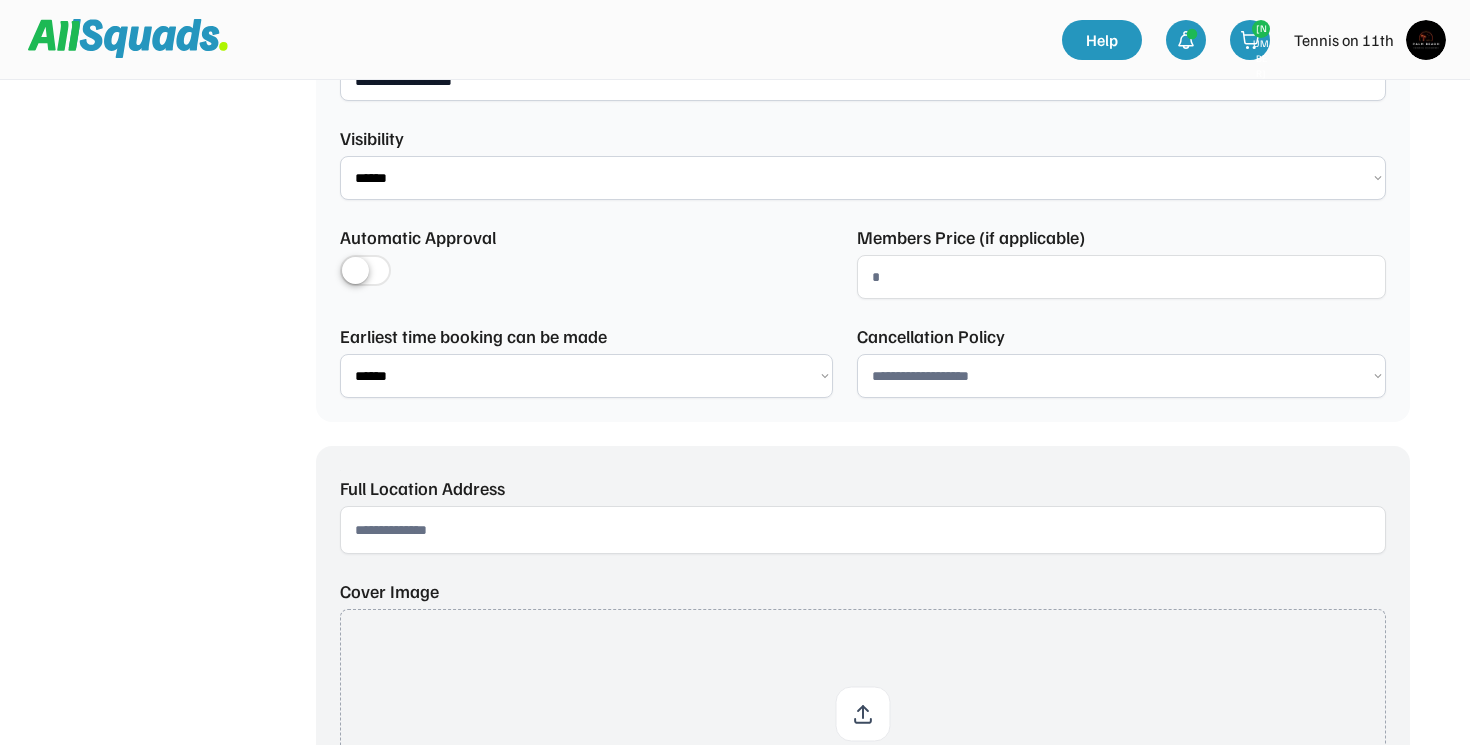 click on "•••••••••••••••• •••••• •••••• ••••••• •••••••" at bounding box center [586, 403] 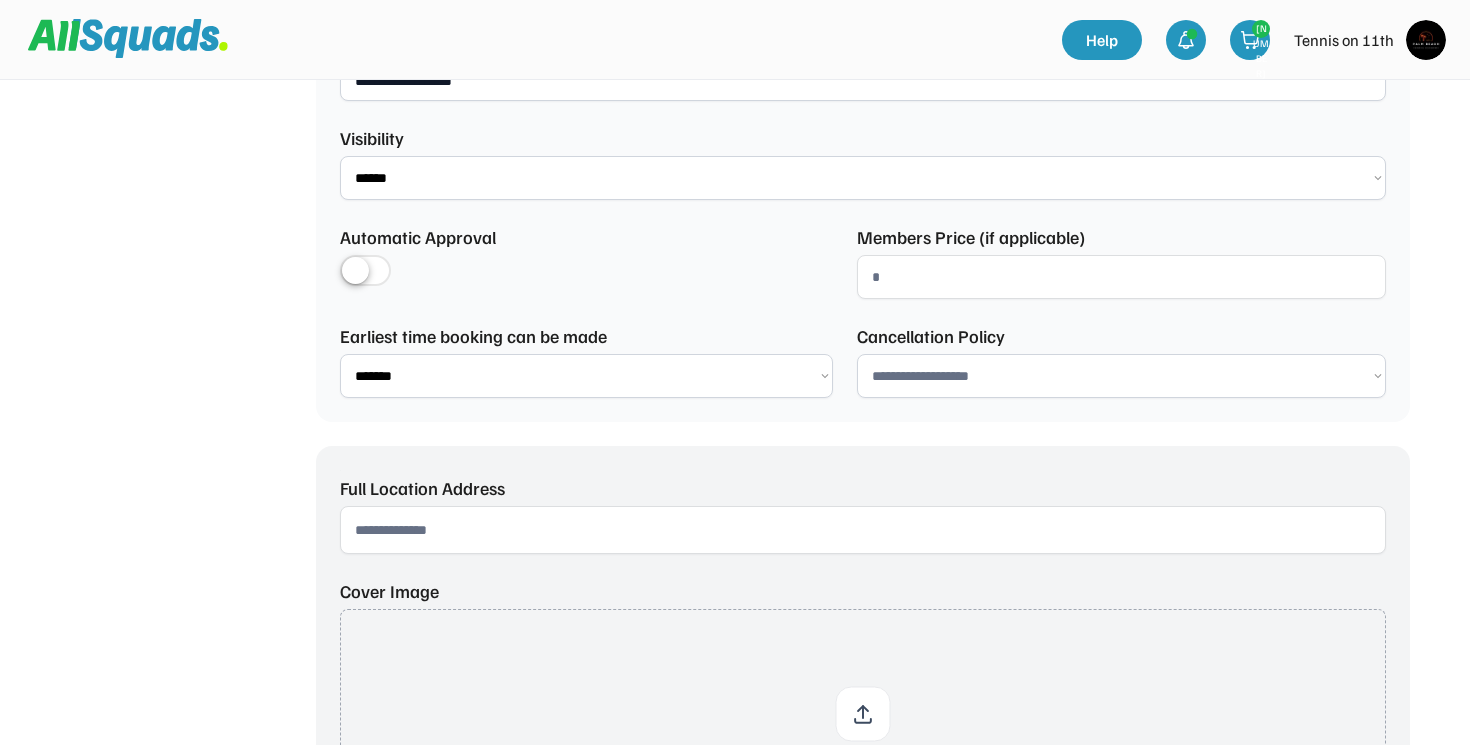click on "•••••••••••••••• •••••• •••••• ••••••• •••••••" at bounding box center [586, 403] 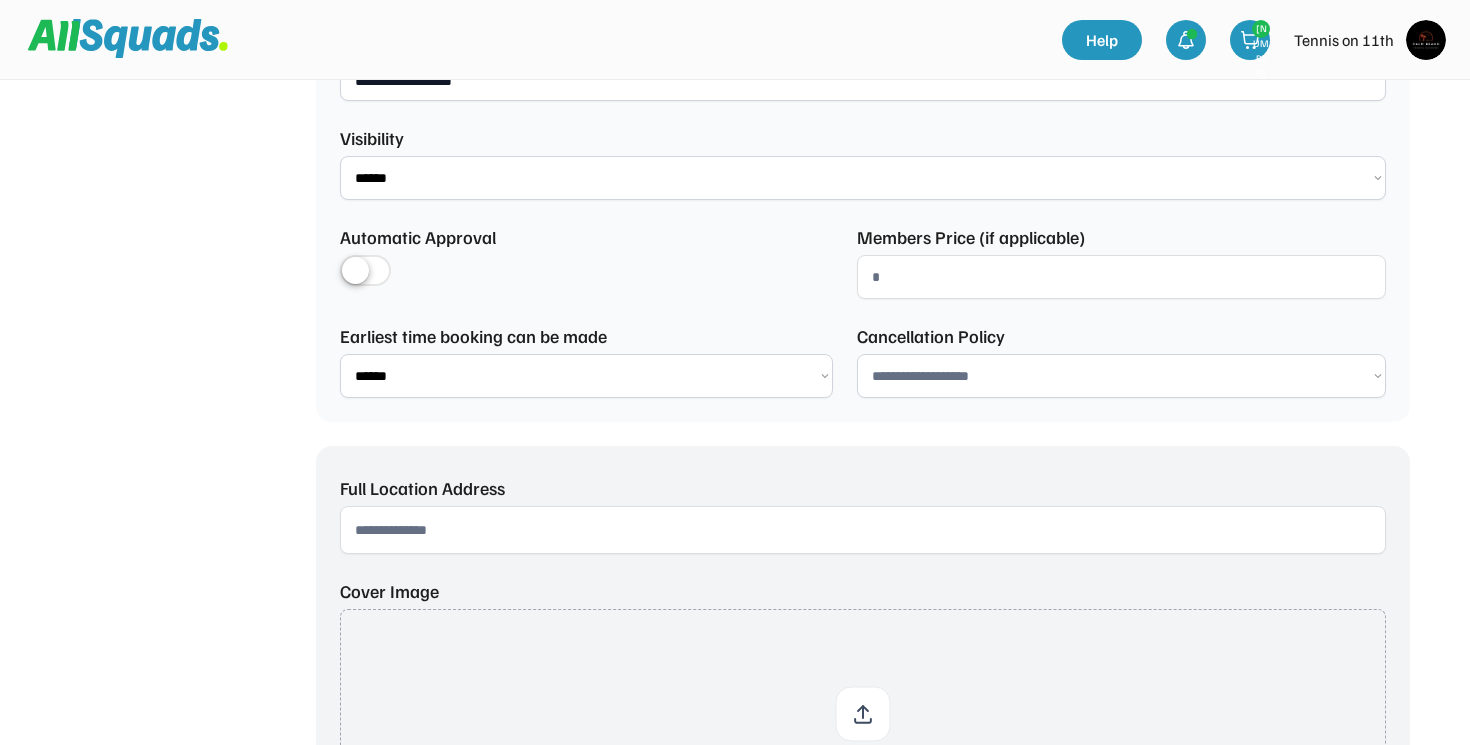click on "•••••••••••••••• •••••• •••••• ••••••• •••••••" at bounding box center [586, 403] 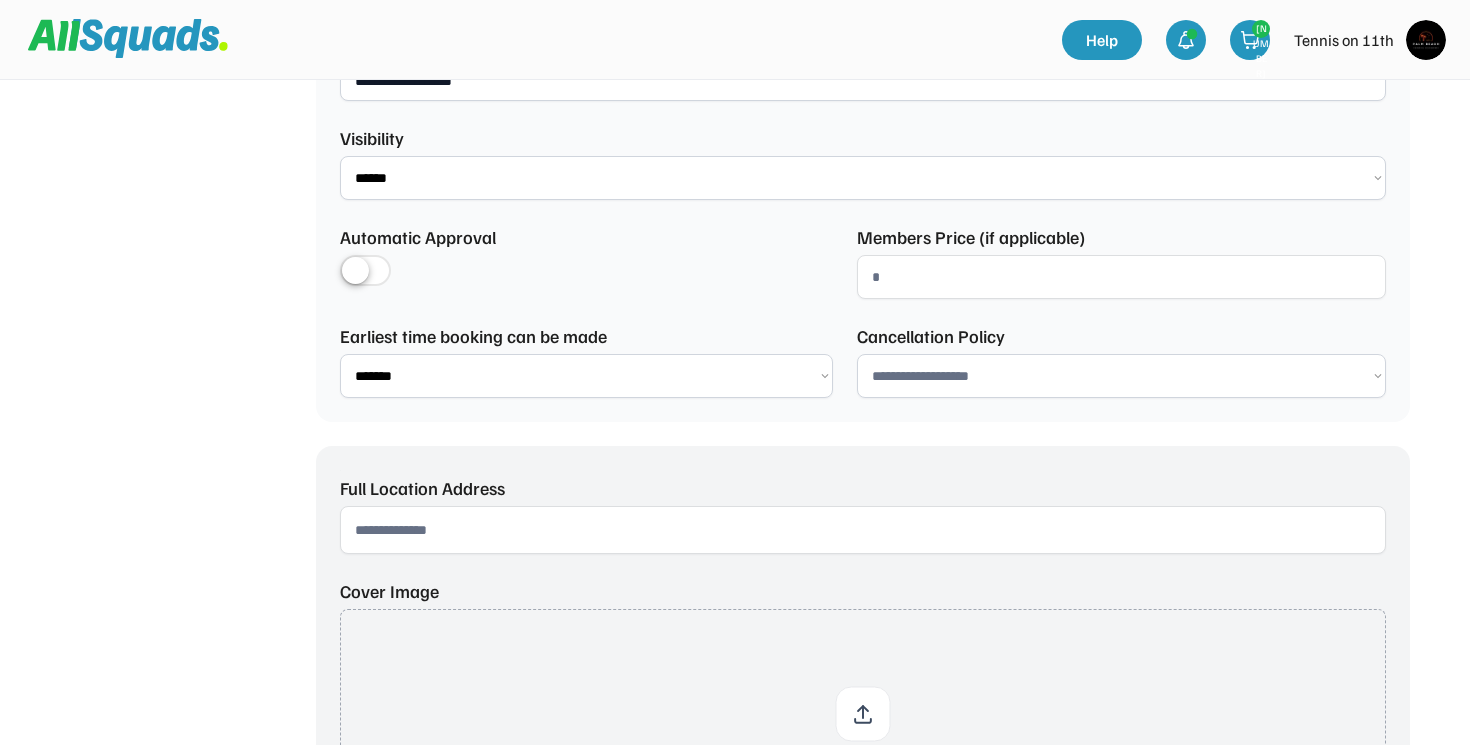 click on "•••••••••••••••• •••••• •••••• ••••••• •••••••" at bounding box center [586, 403] 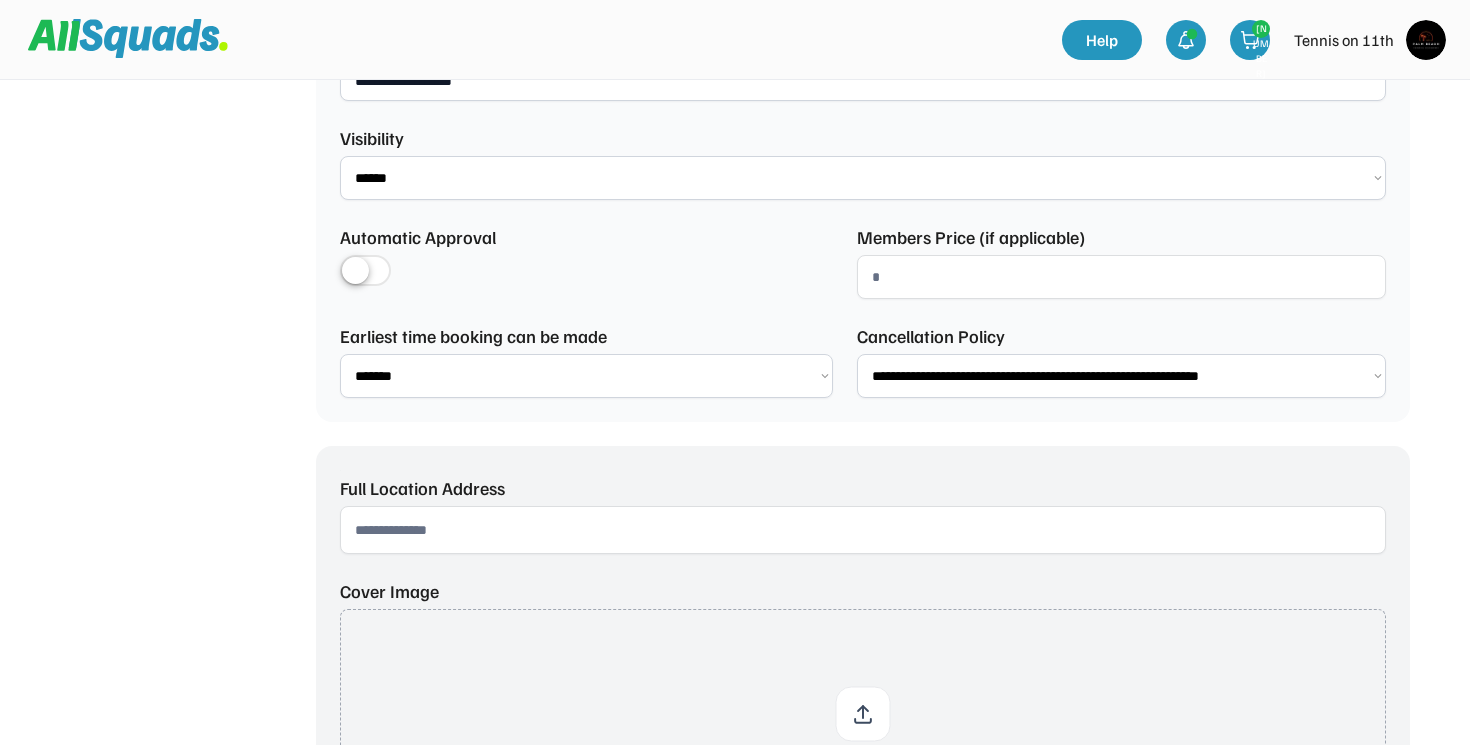 click on "••••••••••••••••••• ••••••••••••••••••••••••••••••••••••••••••••••••••••••••••••••••• ••••••••••••••••••••••••••••••••••••••••••••••••••••••••••••••••••••••• ••••••••••••••••••••••••••••••••••••••••••••••••••••••••••••••••••••••••••••• ••••••••••••••••••••••••••••••••••••••••••••••••••••••••••••••••• ••••••••••••••••••••••••••••••••••••••••••••••••••• •••••••••••••••••••••••••••••••••••••••••••••••••••••••••••••••••••••••••••••••••••••••••••••••••• •••••••••••••••••••••••••••••••••••••••••••••••••••••••••••••••••••••••••••••••••••••••••••••••••••" at bounding box center [1121, 403] 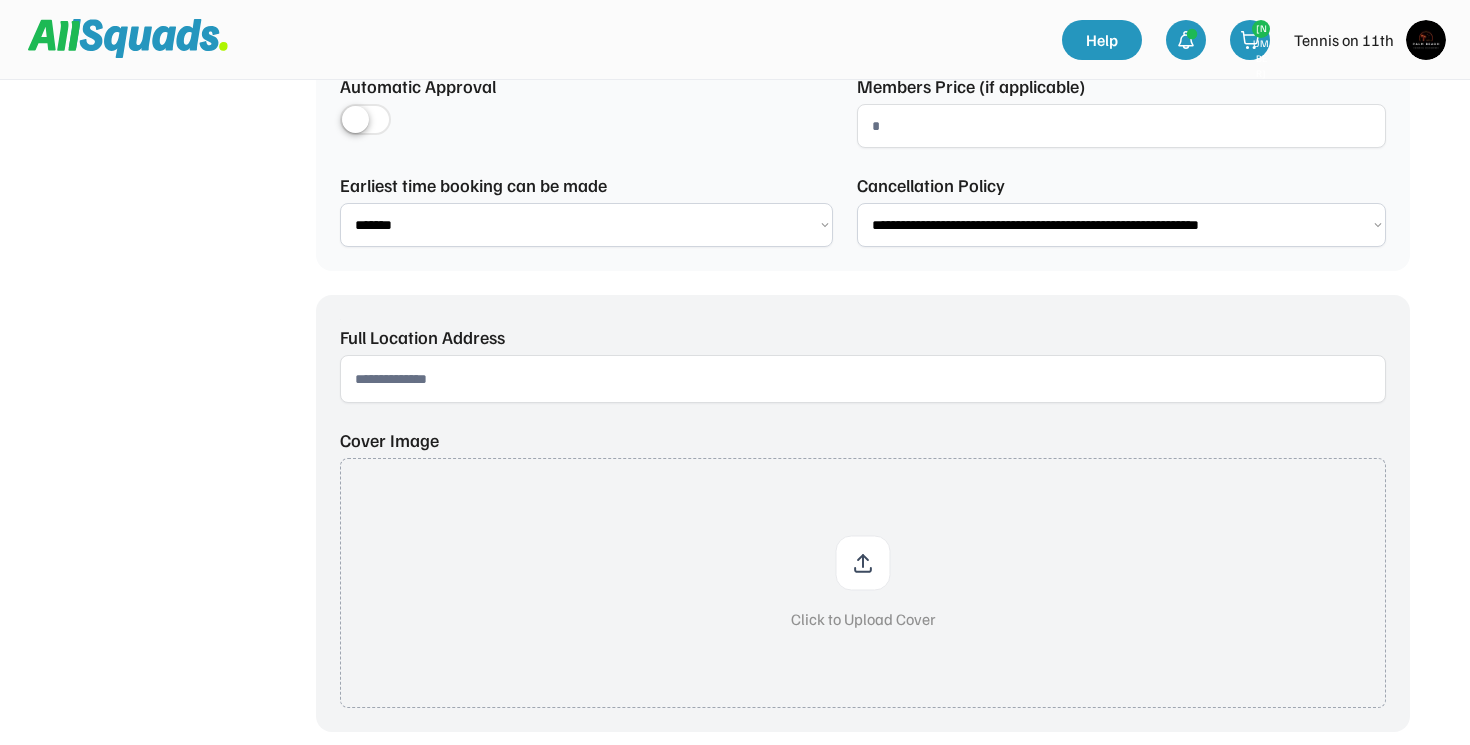 scroll, scrollTop: 1035, scrollLeft: 0, axis: vertical 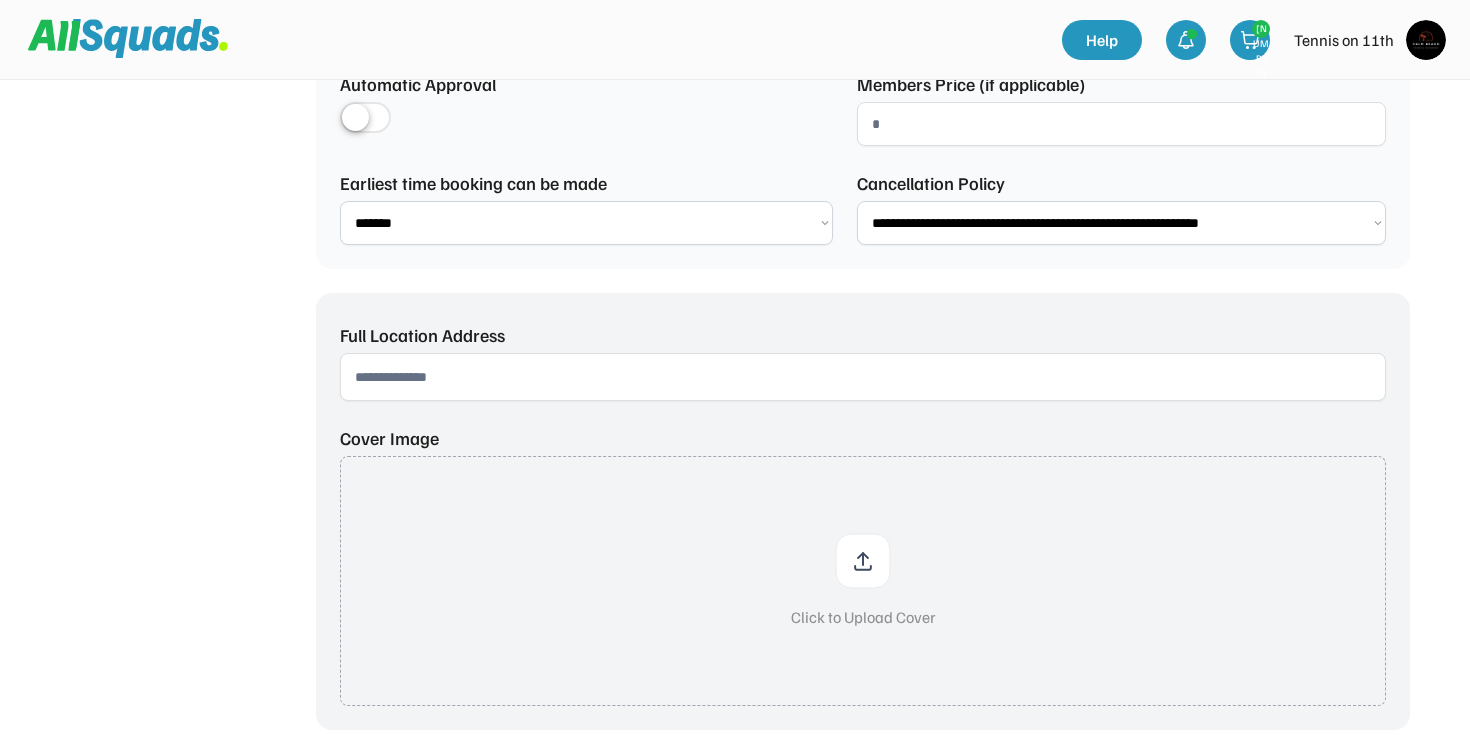 click at bounding box center (863, 404) 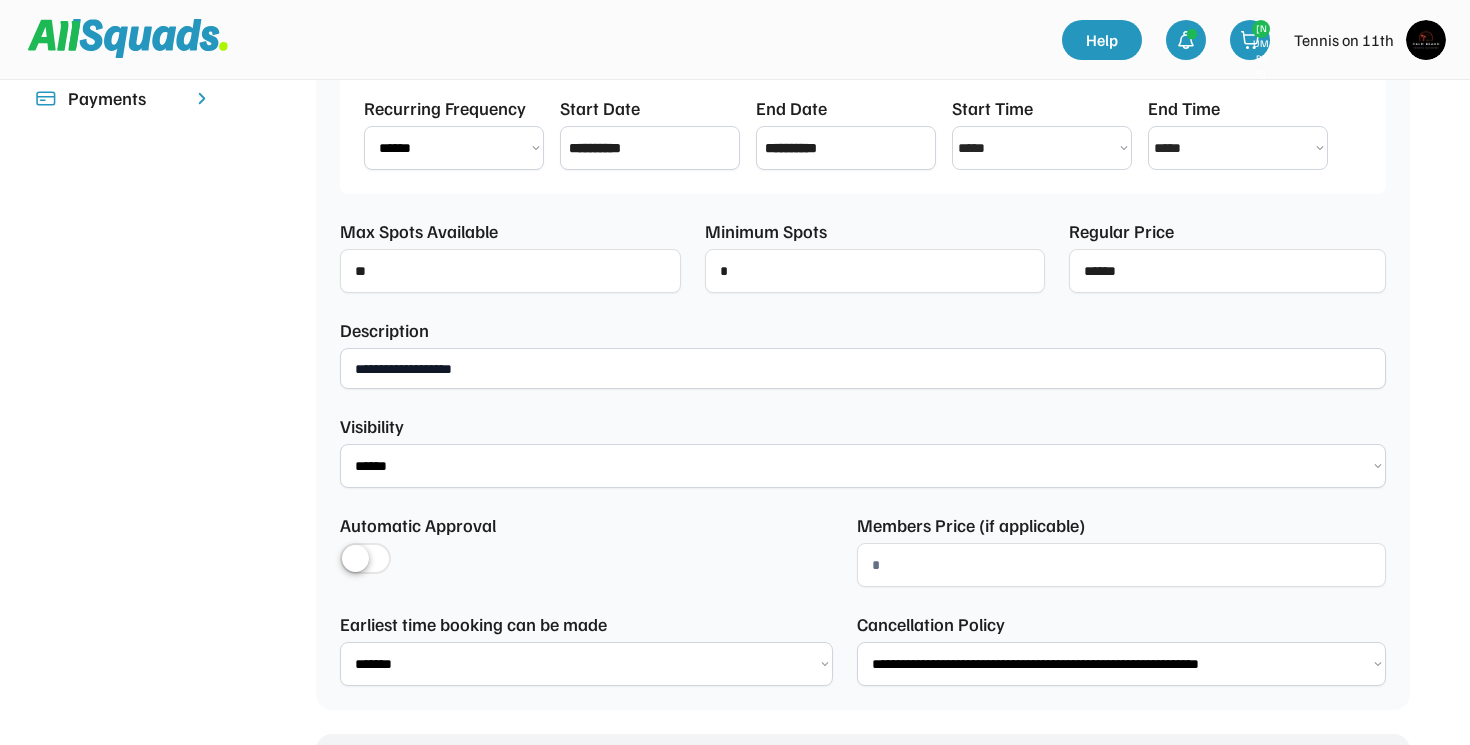 scroll, scrollTop: 0, scrollLeft: 0, axis: both 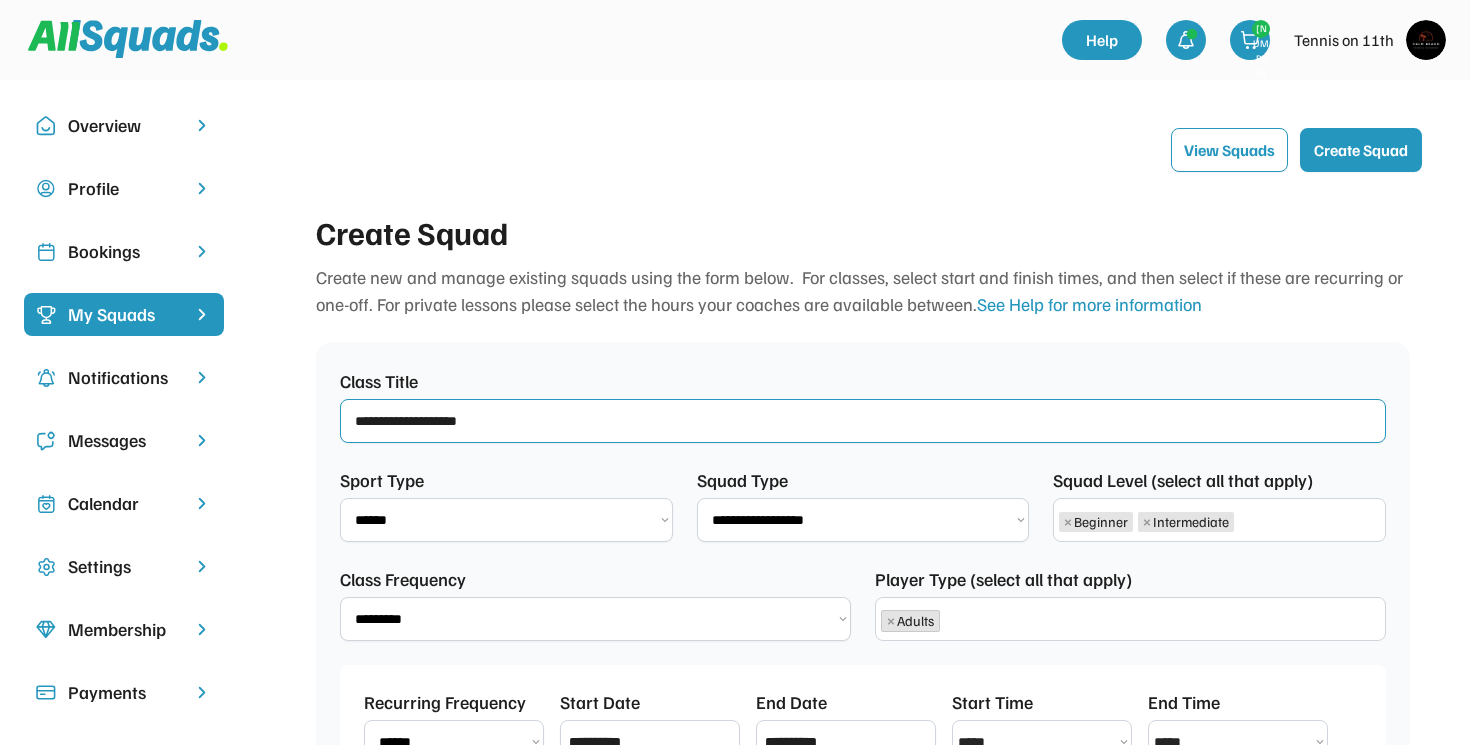 click at bounding box center (863, 448) 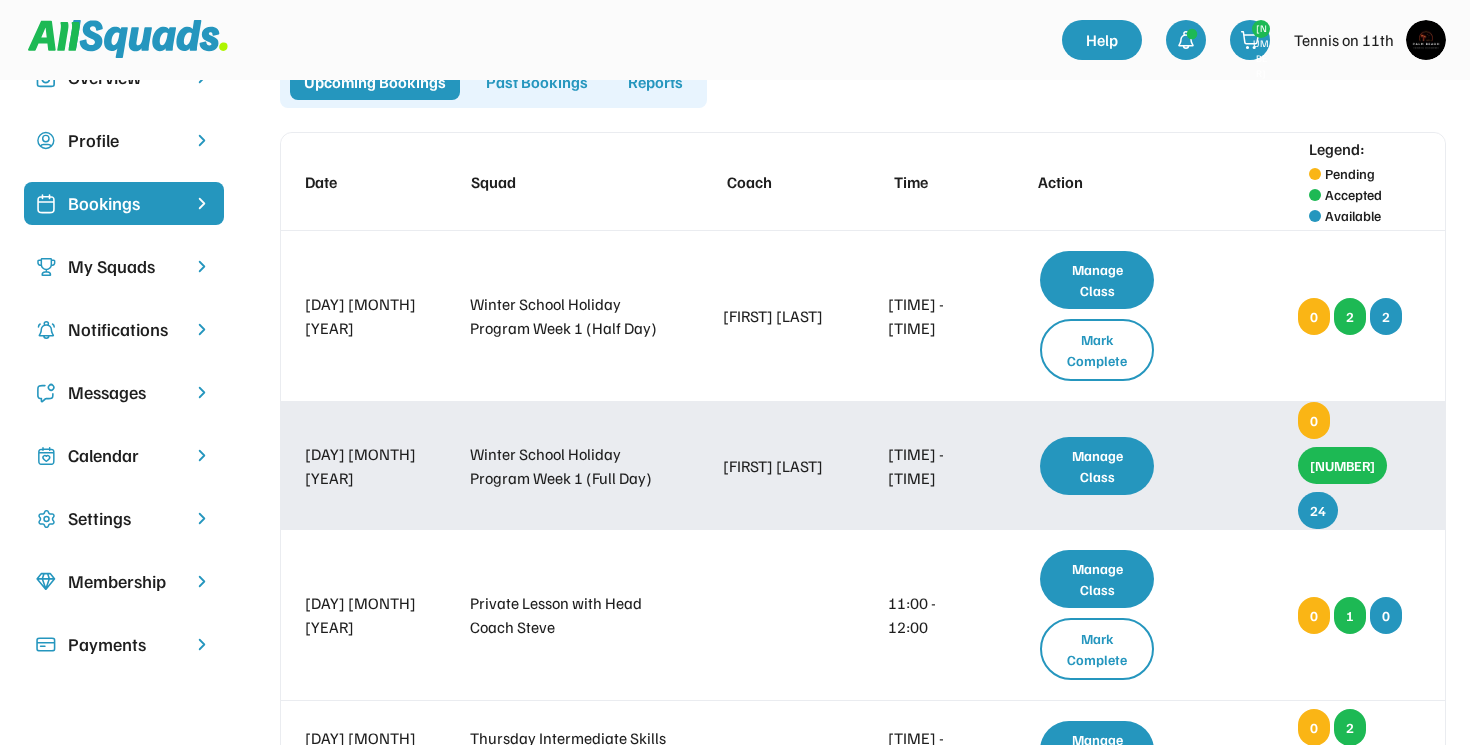 scroll, scrollTop: 0, scrollLeft: 0, axis: both 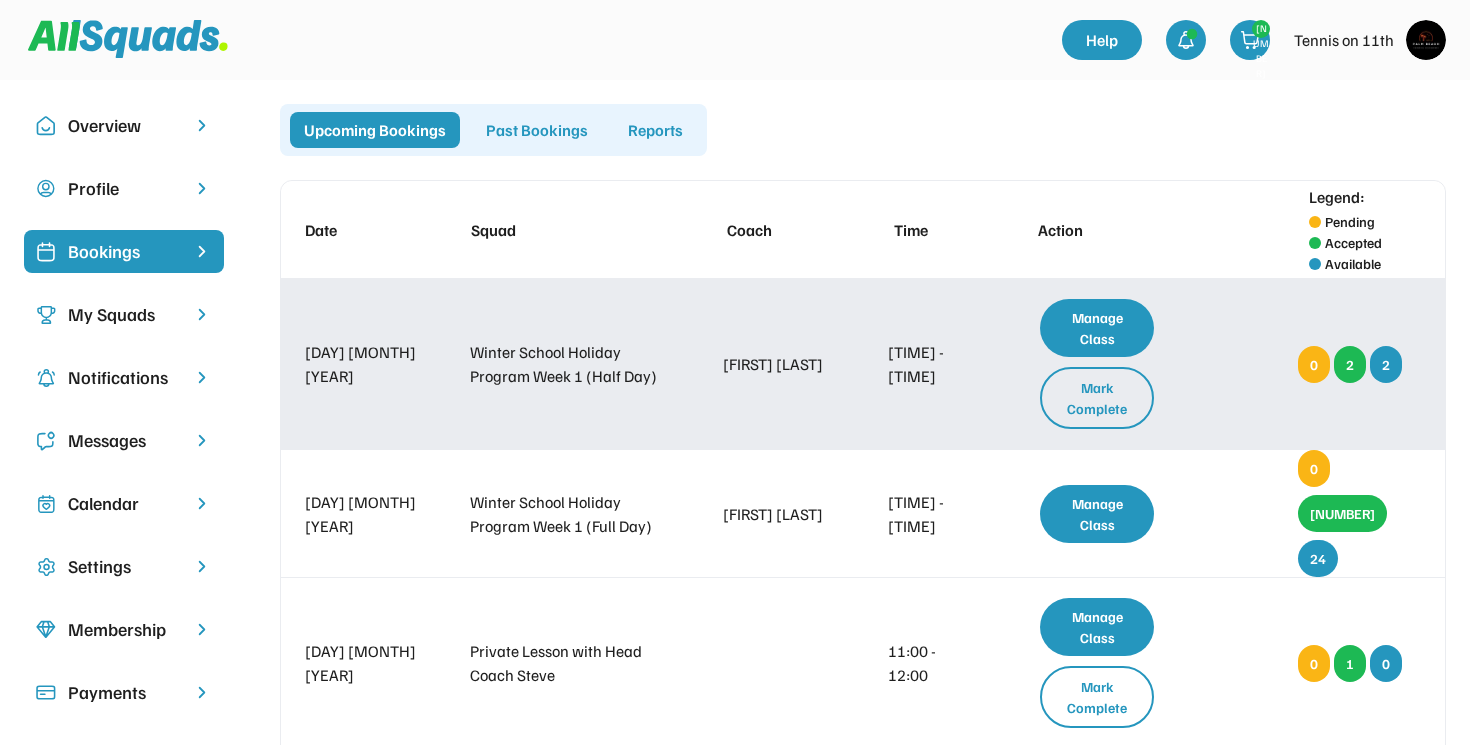 click on "•••••• •••••" at bounding box center [1097, 317] 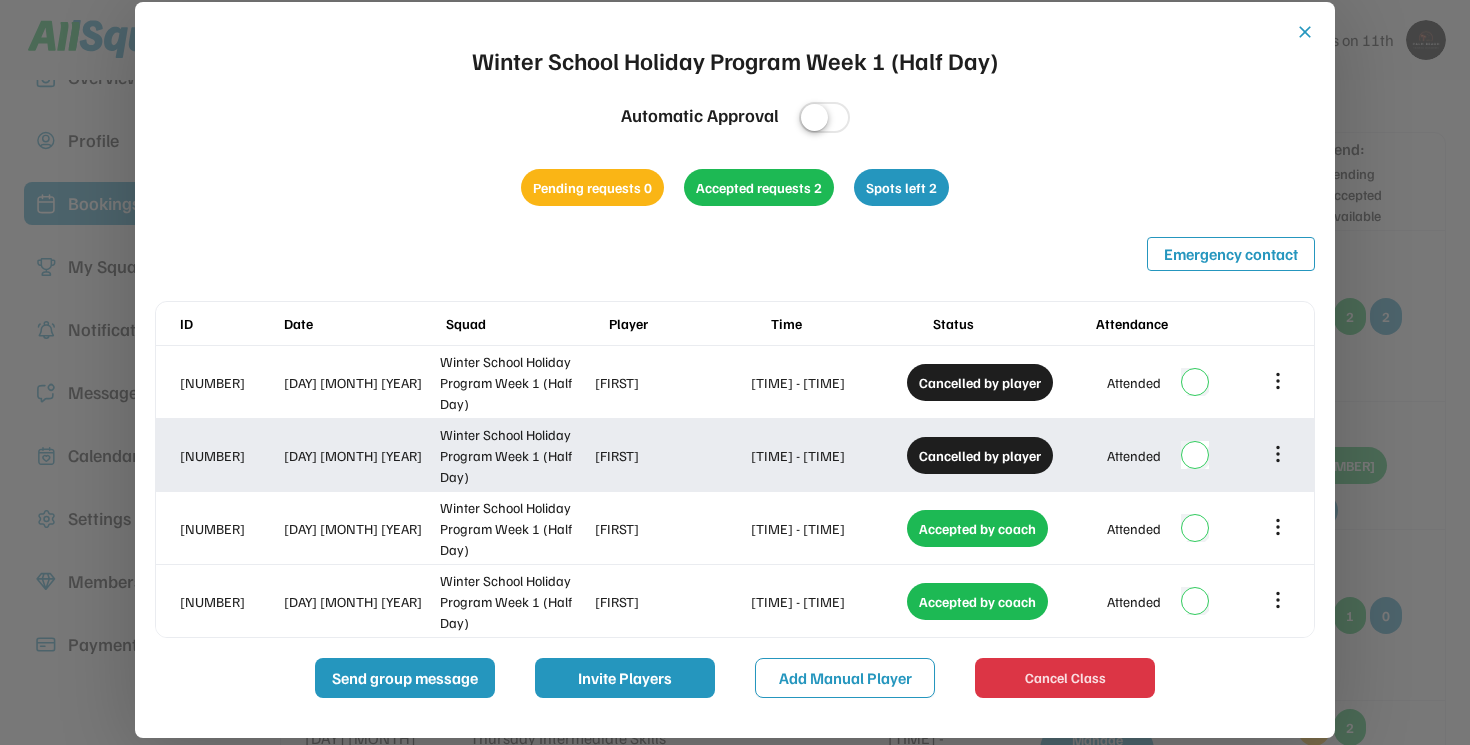 scroll, scrollTop: 47, scrollLeft: 0, axis: vertical 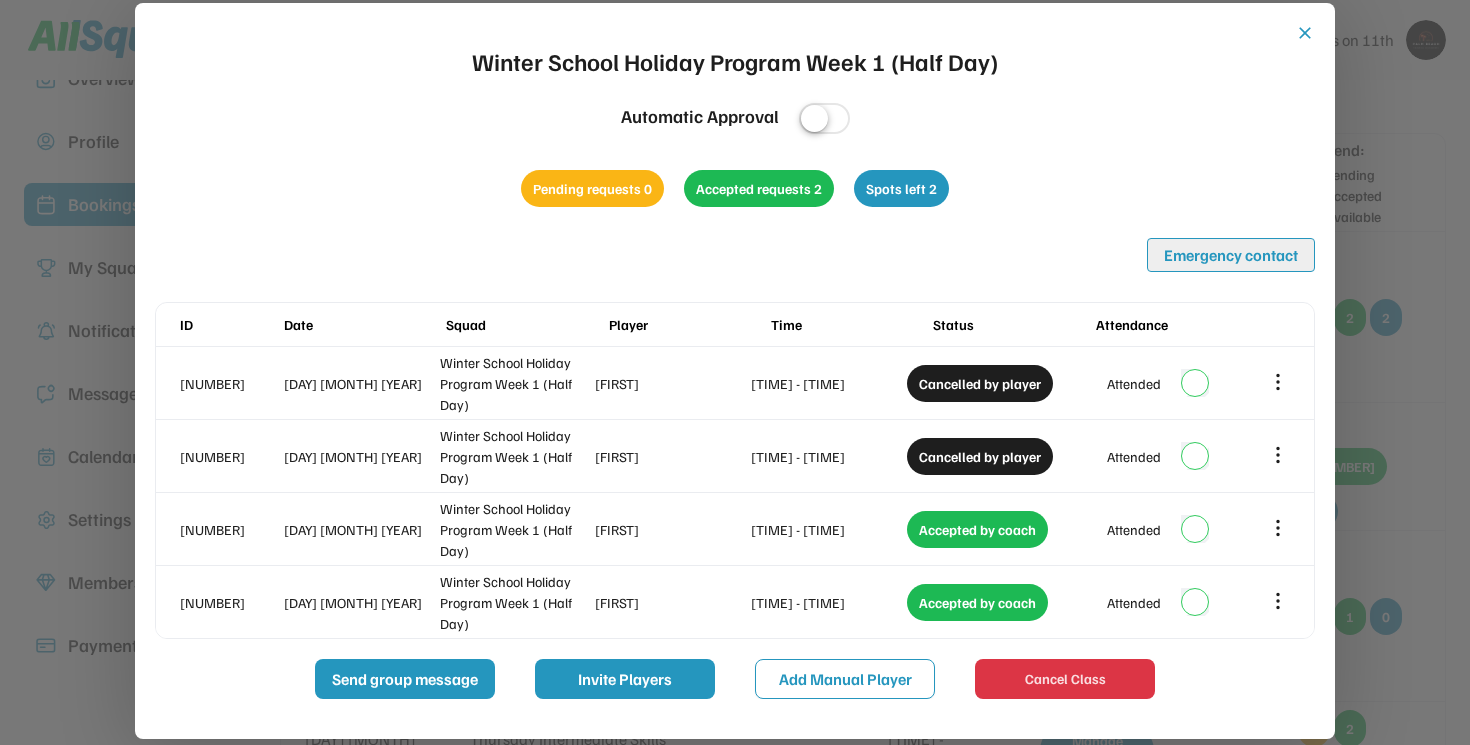click on "••••••••• •••••••" at bounding box center (1256, 255) 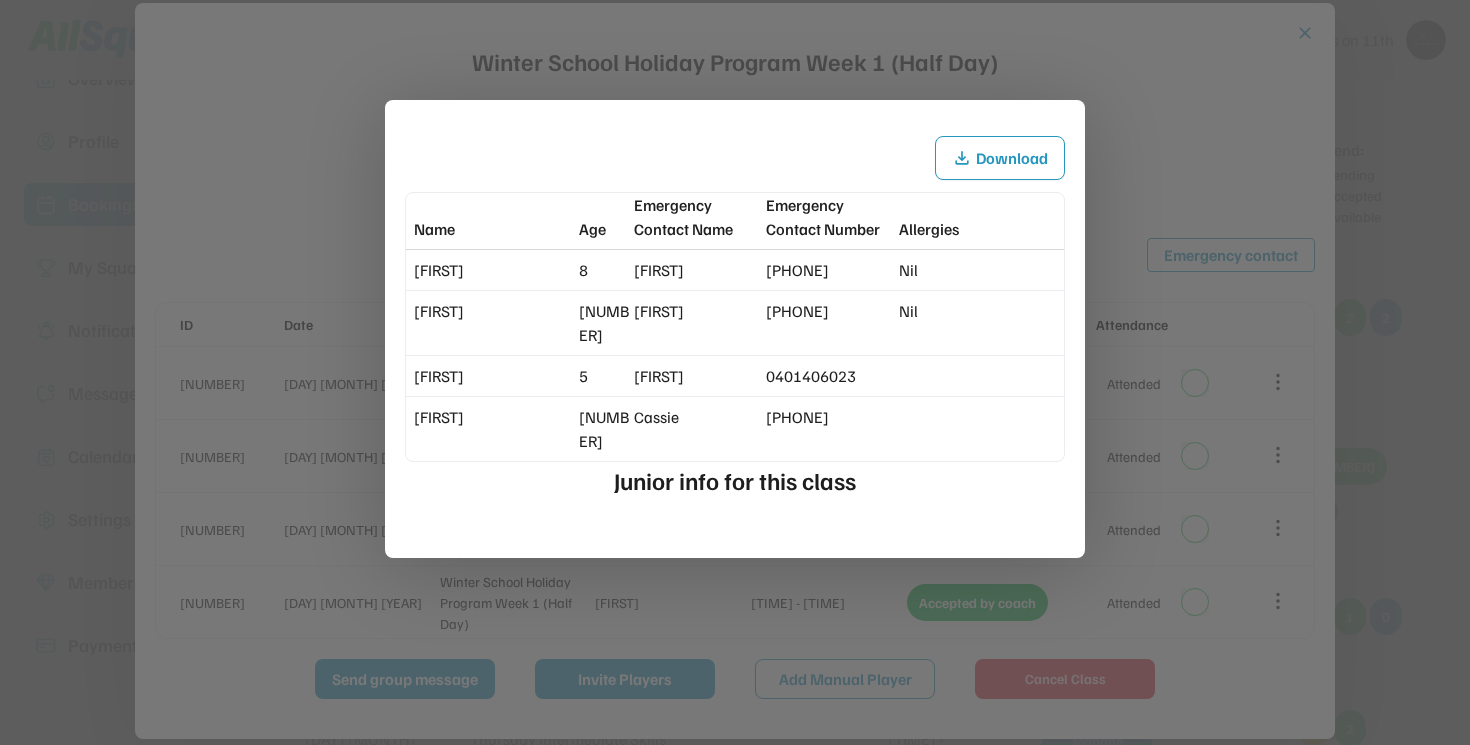 click at bounding box center [735, 372] 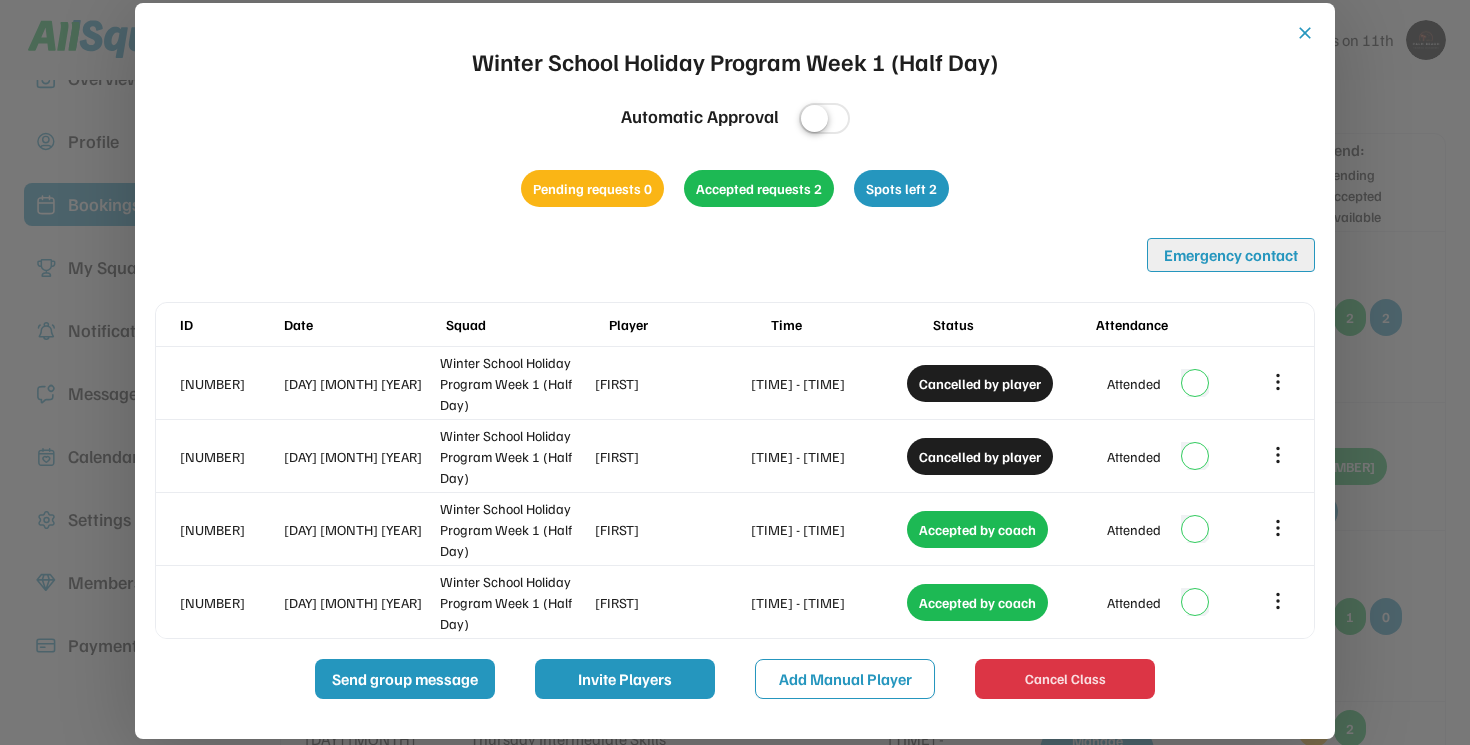 click on "••••••••• •••••••" at bounding box center (1256, 255) 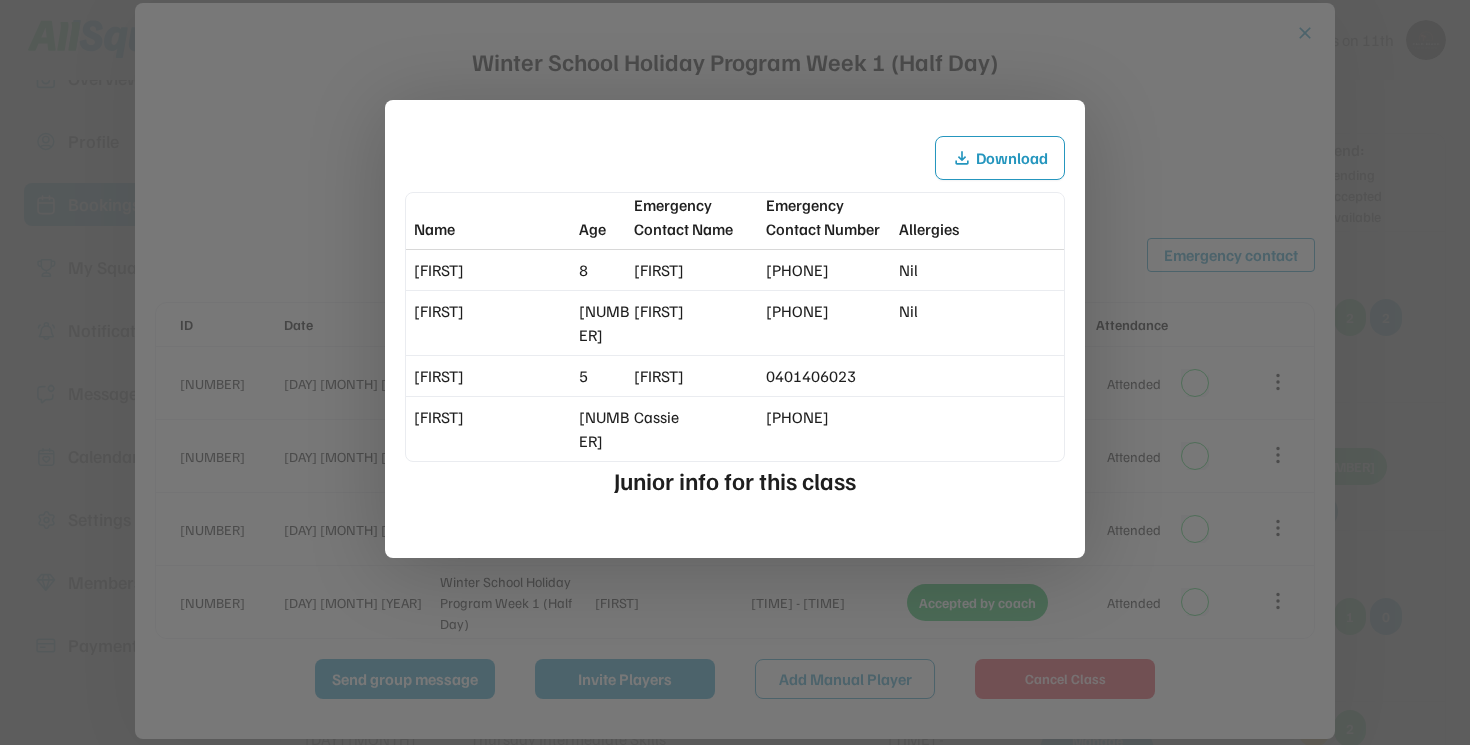 click at bounding box center (735, 372) 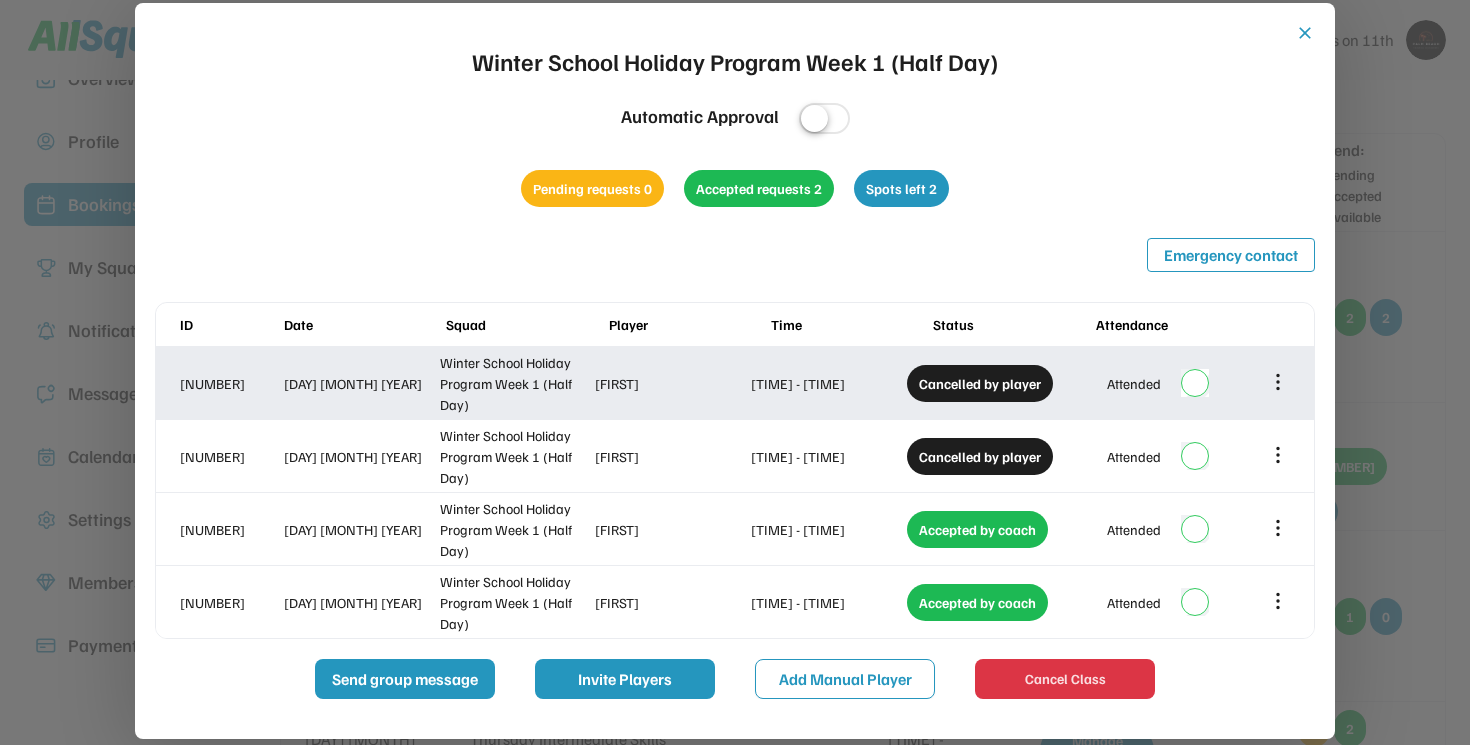 click at bounding box center (1278, 382) 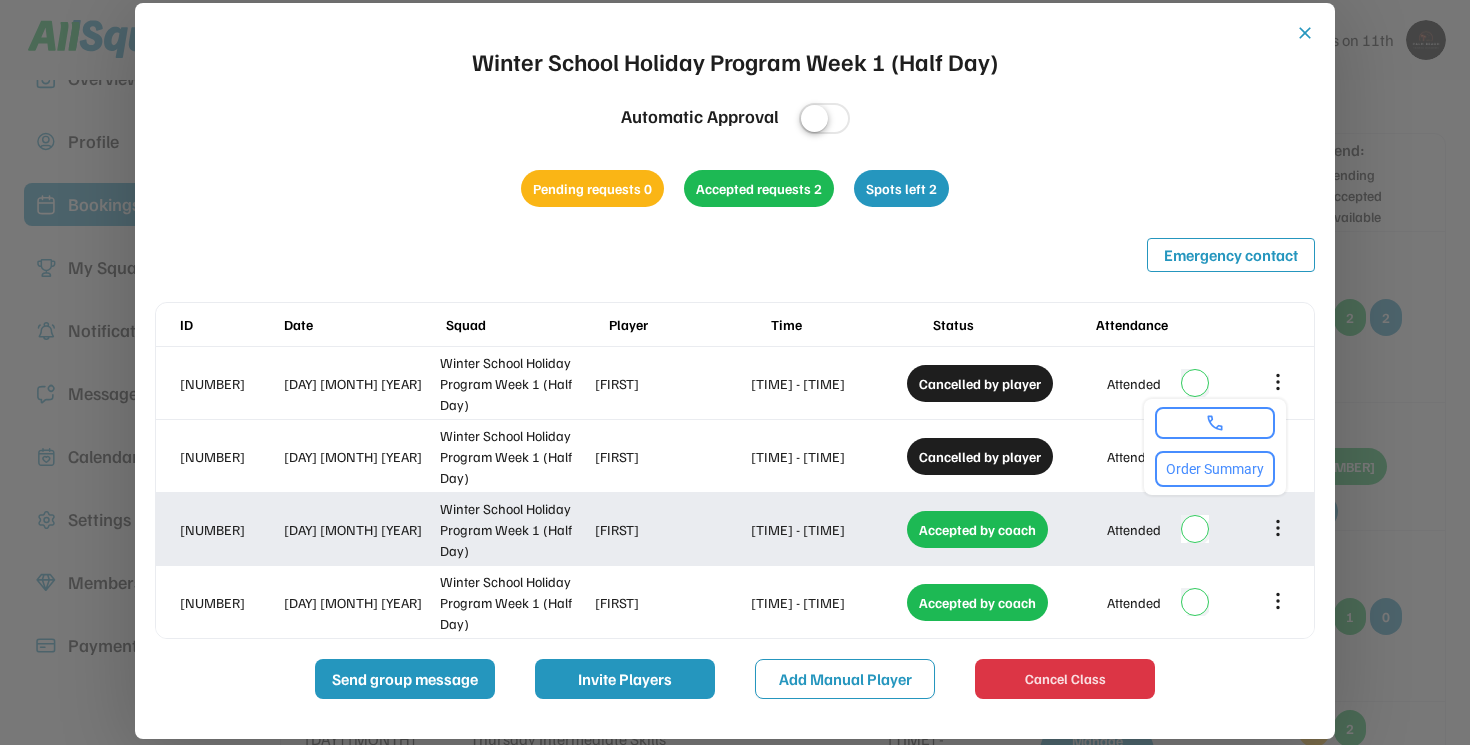 click at bounding box center [1278, 528] 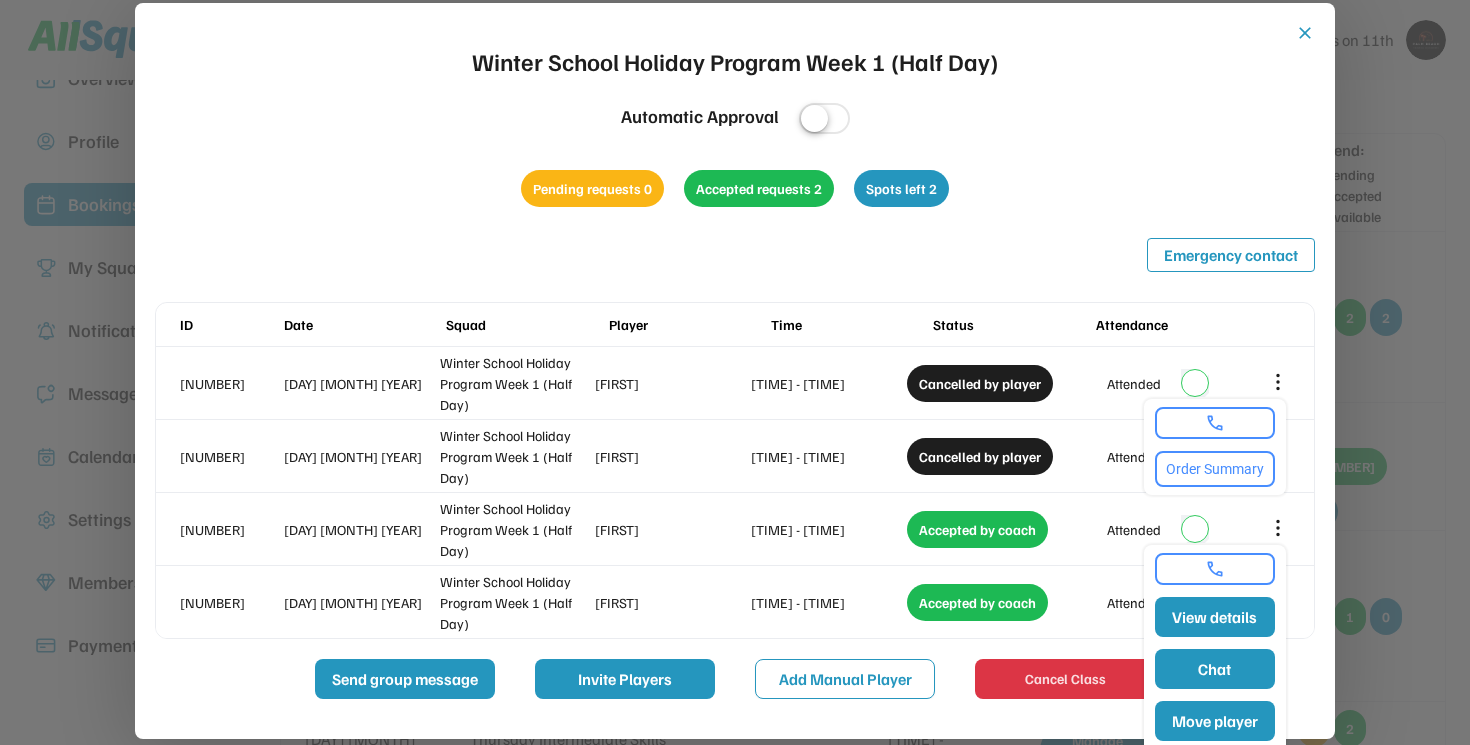 click on "close Winter School Holiday Program Week 1 (Half Day) Automatic Approval
Pending requests 0 Accepted requests 2 Spots left 2 Emergency contact ID Date Squad Player Time Status Attendance 5890 03 Jul [YEAR] Winter School Holiday Program Week 1 (Half Day) [PERSON] 09:00 - 12:00 Cancelled by player Attended
5891 03 Jul [YEAR] Winter School Holiday Program Week 1 (Half Day) [PERSON] 09:00 - 12:00 Cancelled by player Attended
5945 03 Jul [YEAR] Winter School Holiday Program Week 1 (Half Day) [PERSON] 09:00 - 12:00 Accepted by coach Attended
6128 03 Jul [YEAR] Winter School Holiday Program Week 1 (Half Day) [PERSON]  09:00 - 12:00 Accepted by coach Attended
Send group message Invite Players Add Manual Player Cancel Class" at bounding box center [735, 361] 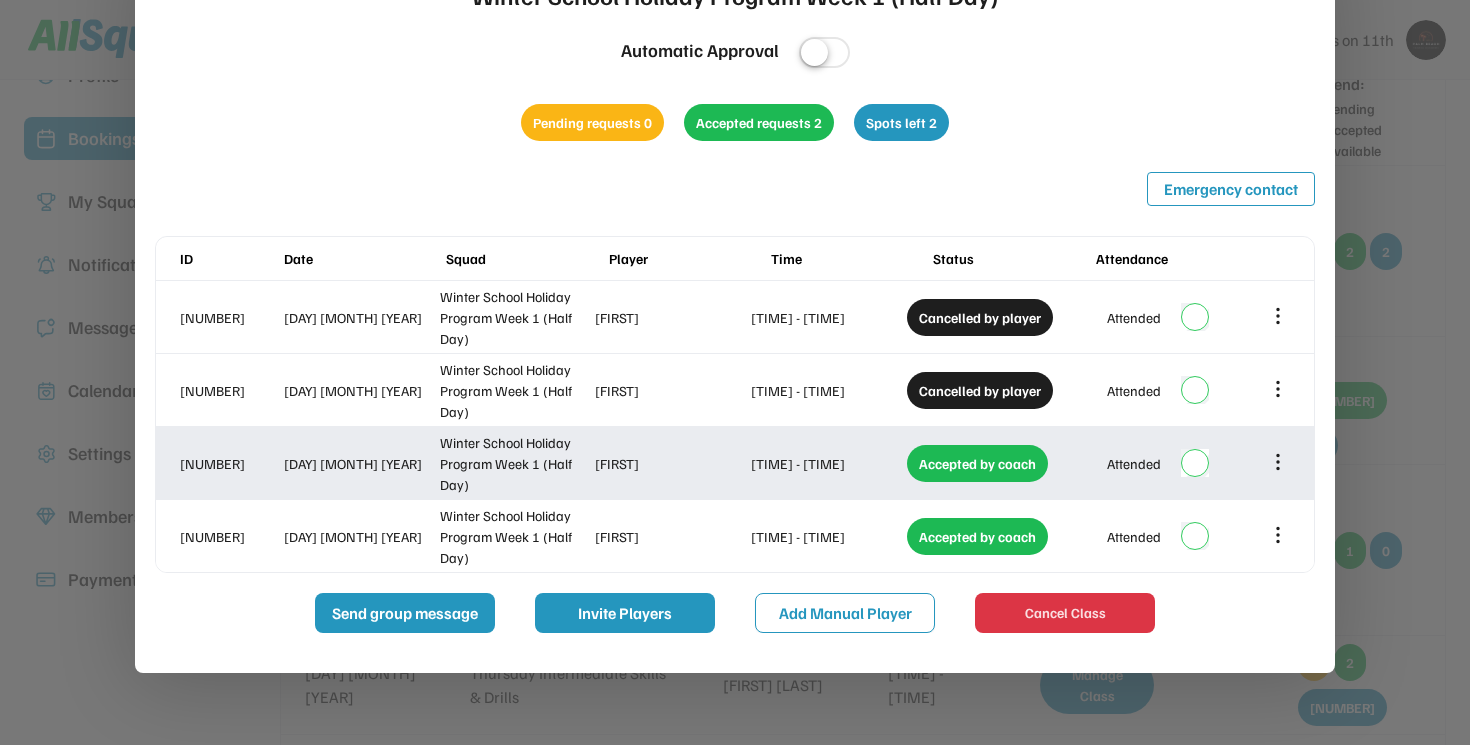 scroll, scrollTop: 125, scrollLeft: 0, axis: vertical 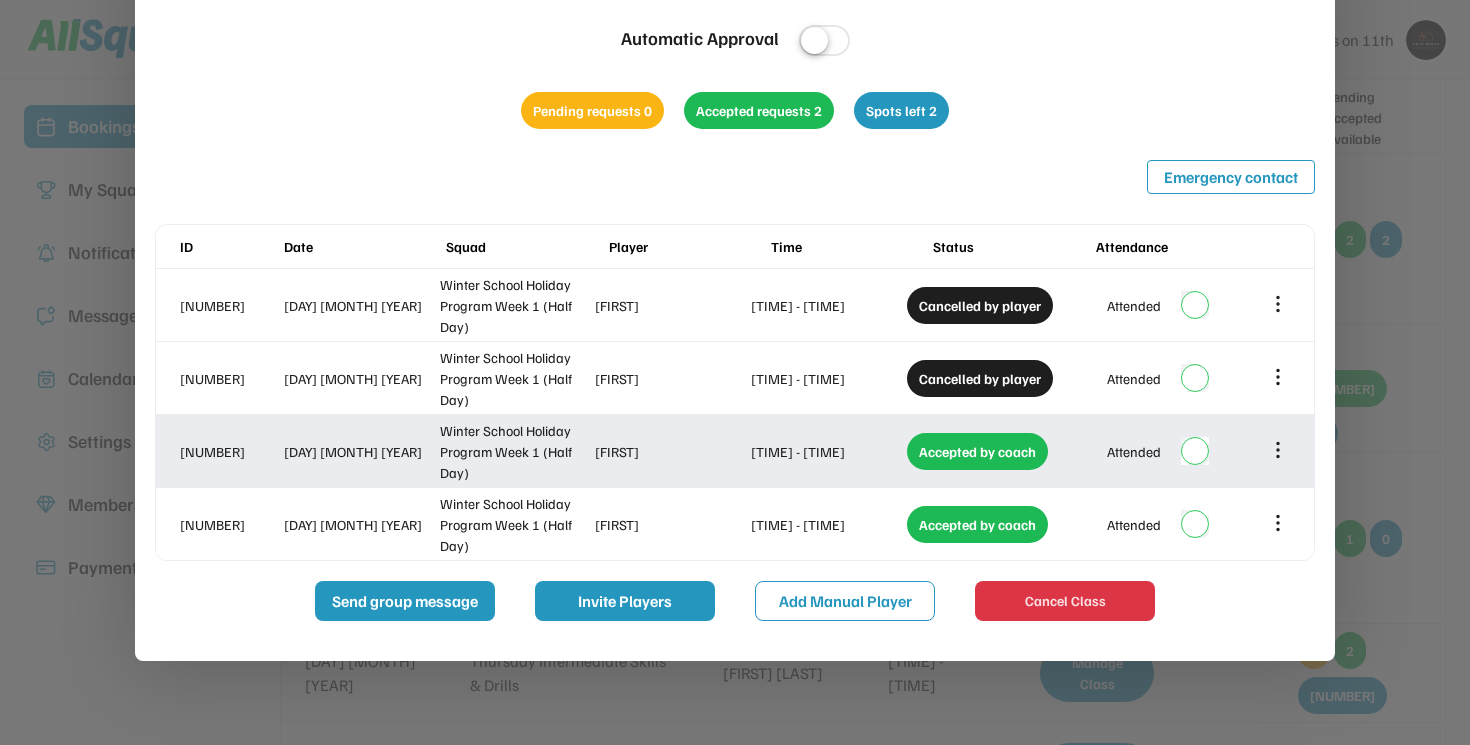 click at bounding box center [1278, 450] 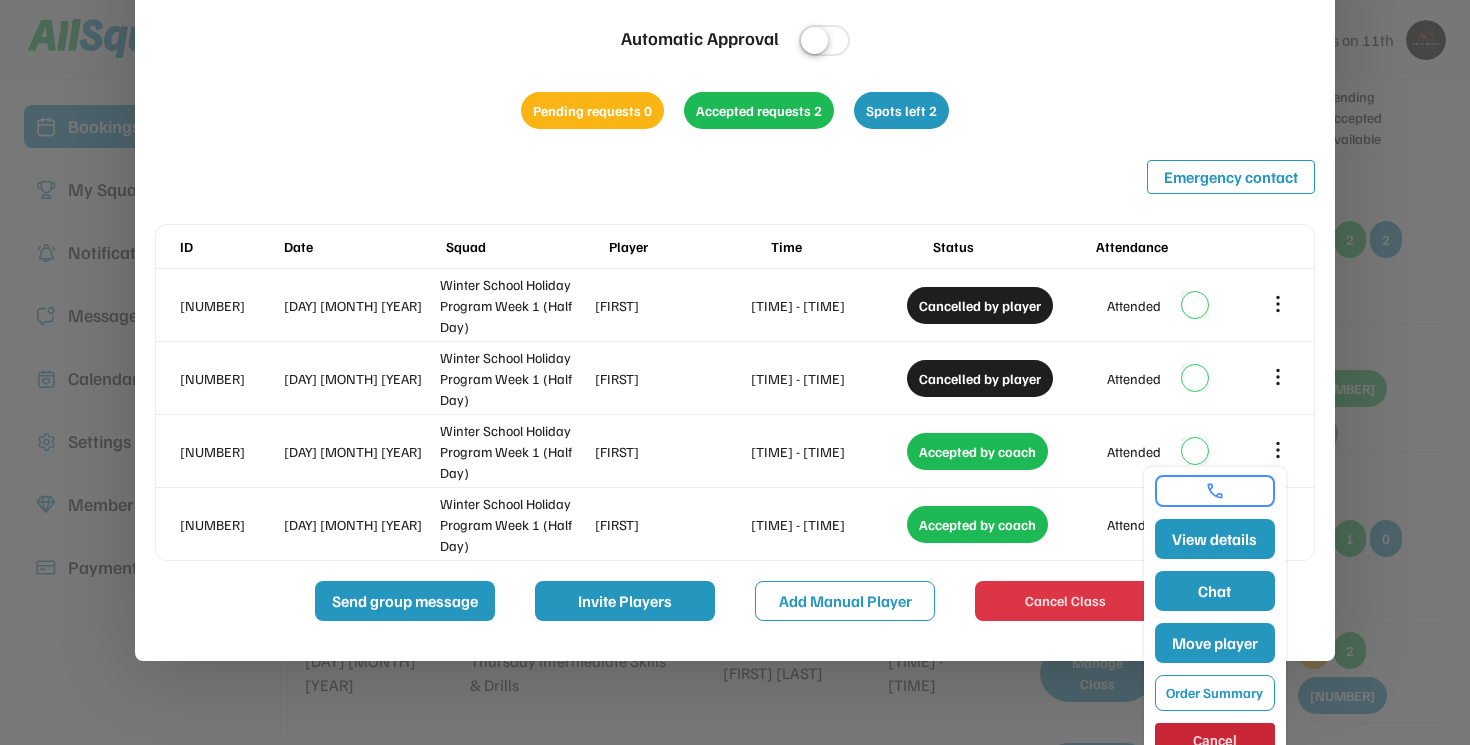 click on "close Winter School Holiday Program Week 1 (Half Day) Automatic Approval
Pending requests 0 Accepted requests 2 Spots left 2 Emergency contact ID Date Squad Player Time Status Attendance 5890 03 Jul [YEAR] Winter School Holiday Program Week 1 (Half Day) [PERSON] 09:00 - 12:00 Cancelled by player Attended
5891 03 Jul [YEAR] Winter School Holiday Program Week 1 (Half Day) [PERSON] 09:00 - 12:00 Cancelled by player Attended
5945 03 Jul [YEAR] Winter School Holiday Program Week 1 (Half Day) [PERSON] 09:00 - 12:00 Accepted by coach Attended
6128 03 Jul [YEAR] Winter School Holiday Program Week 1 (Half Day) [PERSON]  09:00 - 12:00 Accepted by coach Attended
Send group message Invite Players Add Manual Player Cancel Class" at bounding box center [735, 283] 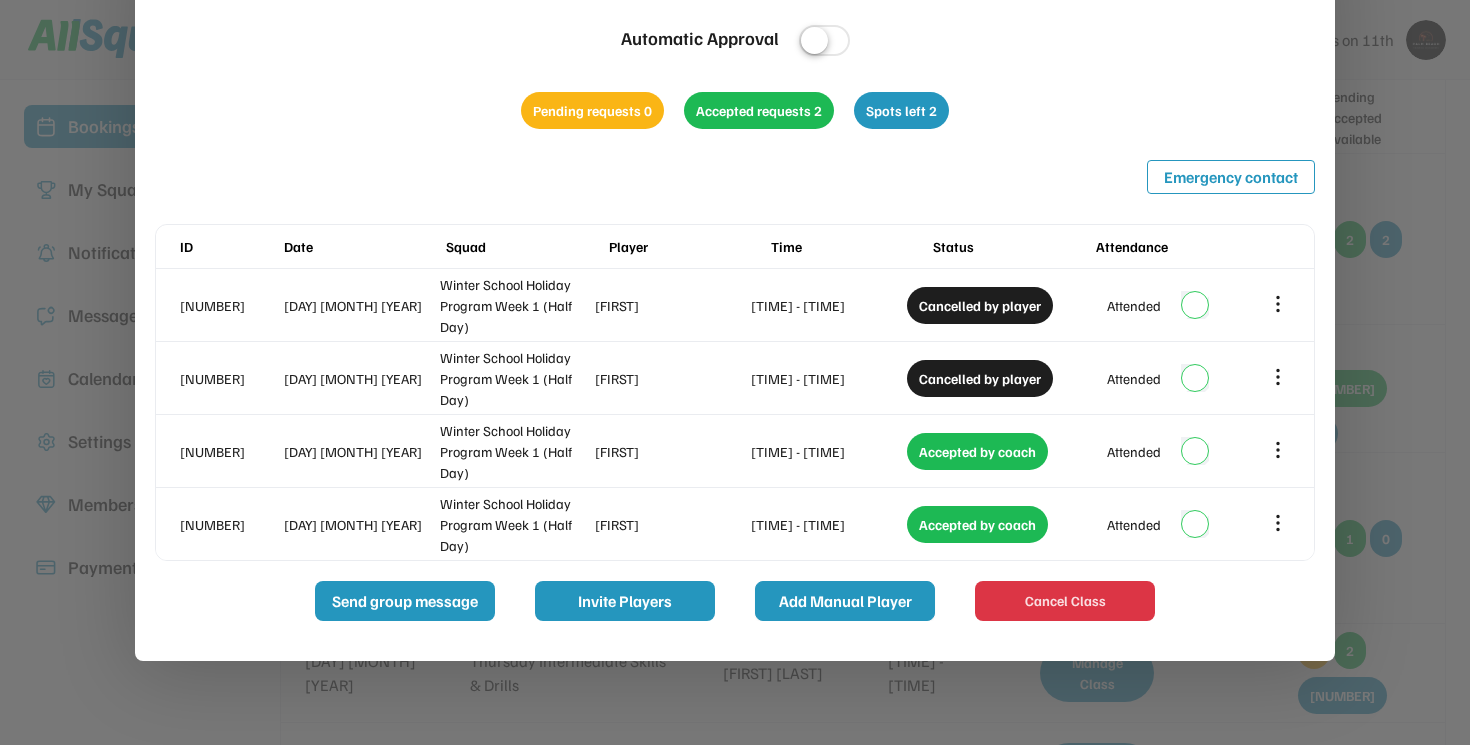click on "Add Manual Player" at bounding box center [845, 601] 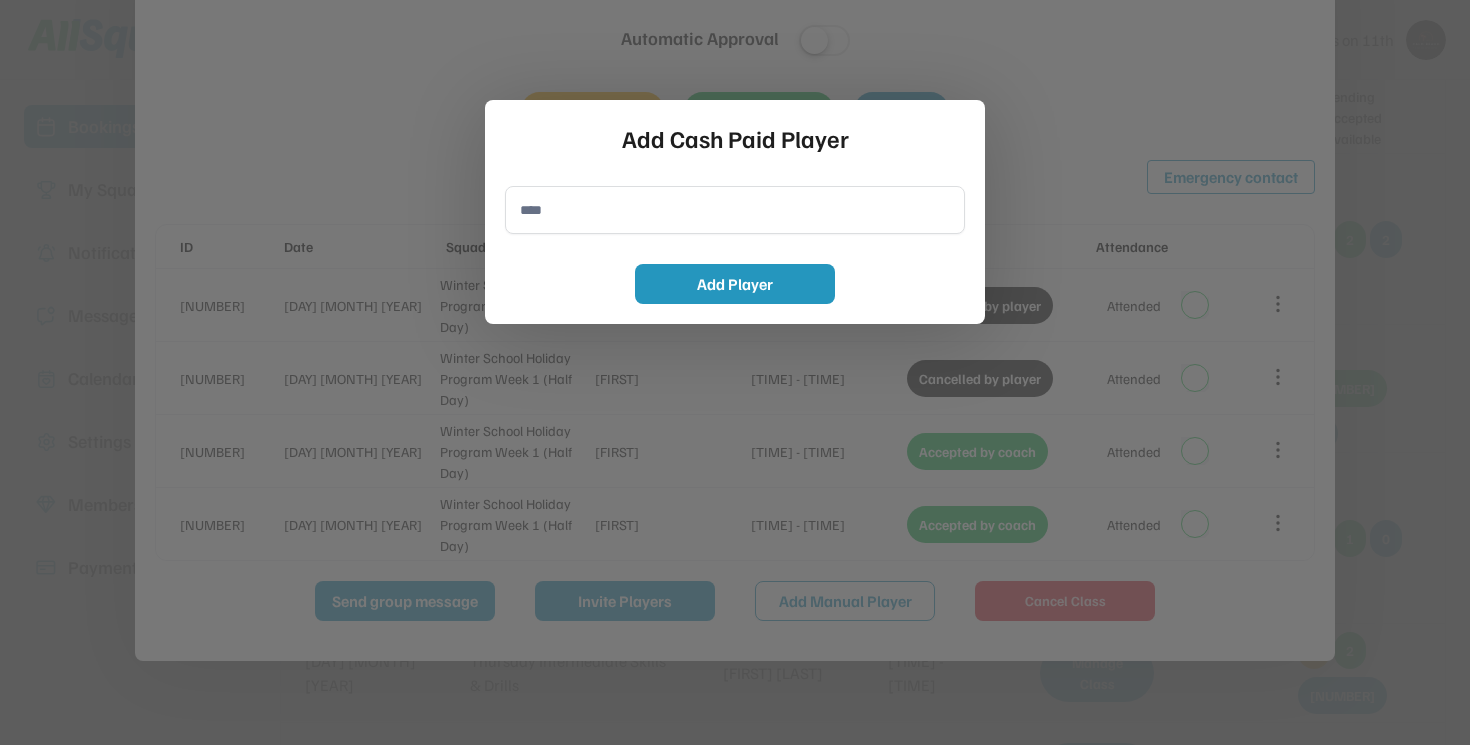 click at bounding box center (735, 372) 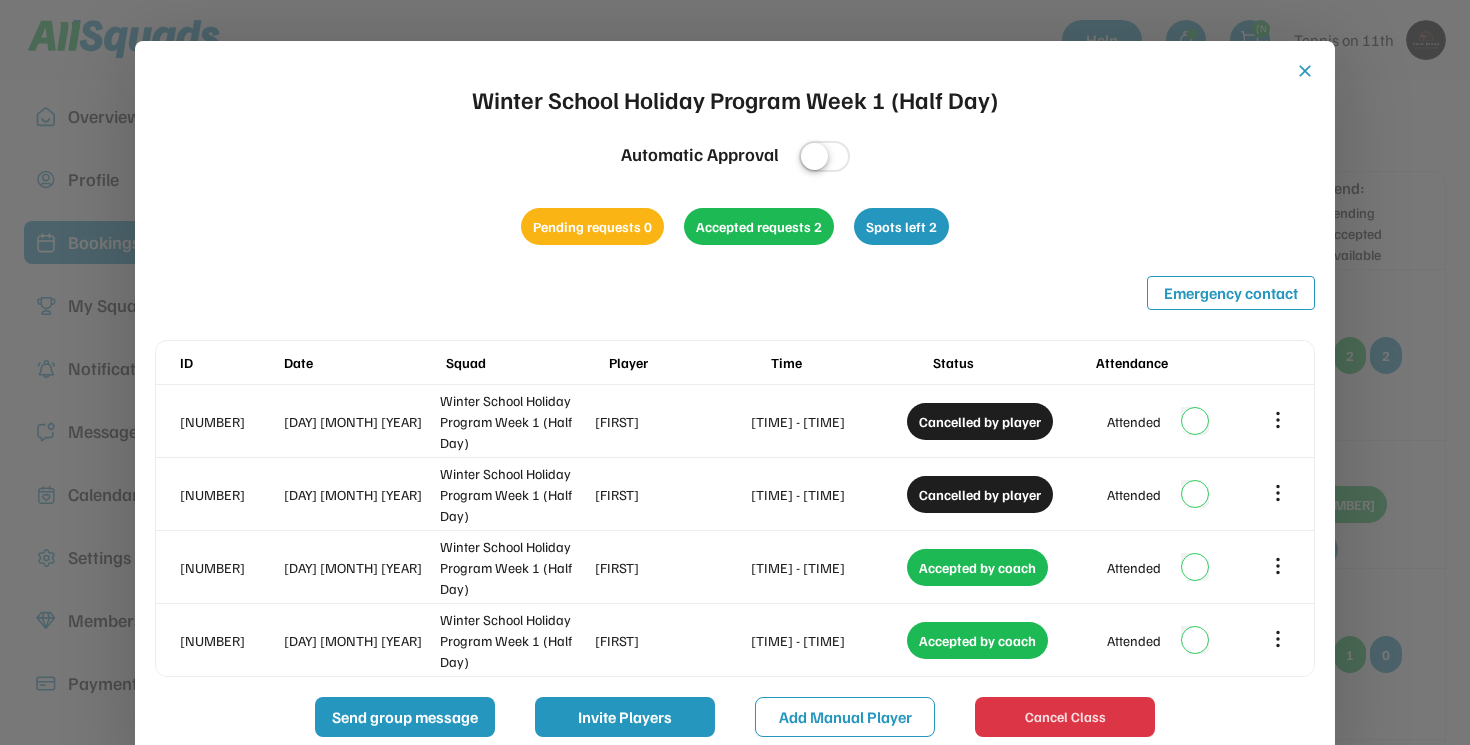 scroll, scrollTop: 0, scrollLeft: 0, axis: both 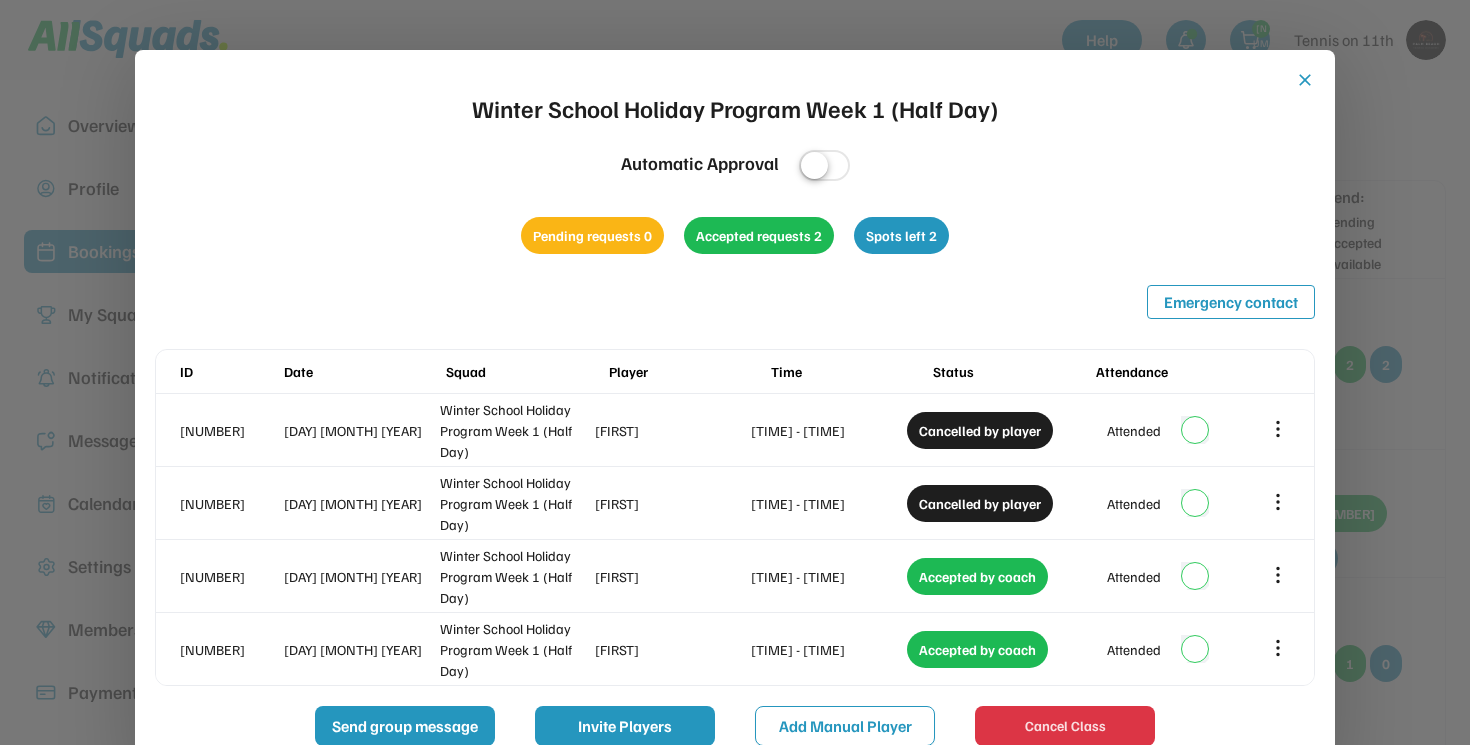 click on "close" at bounding box center (1305, 80) 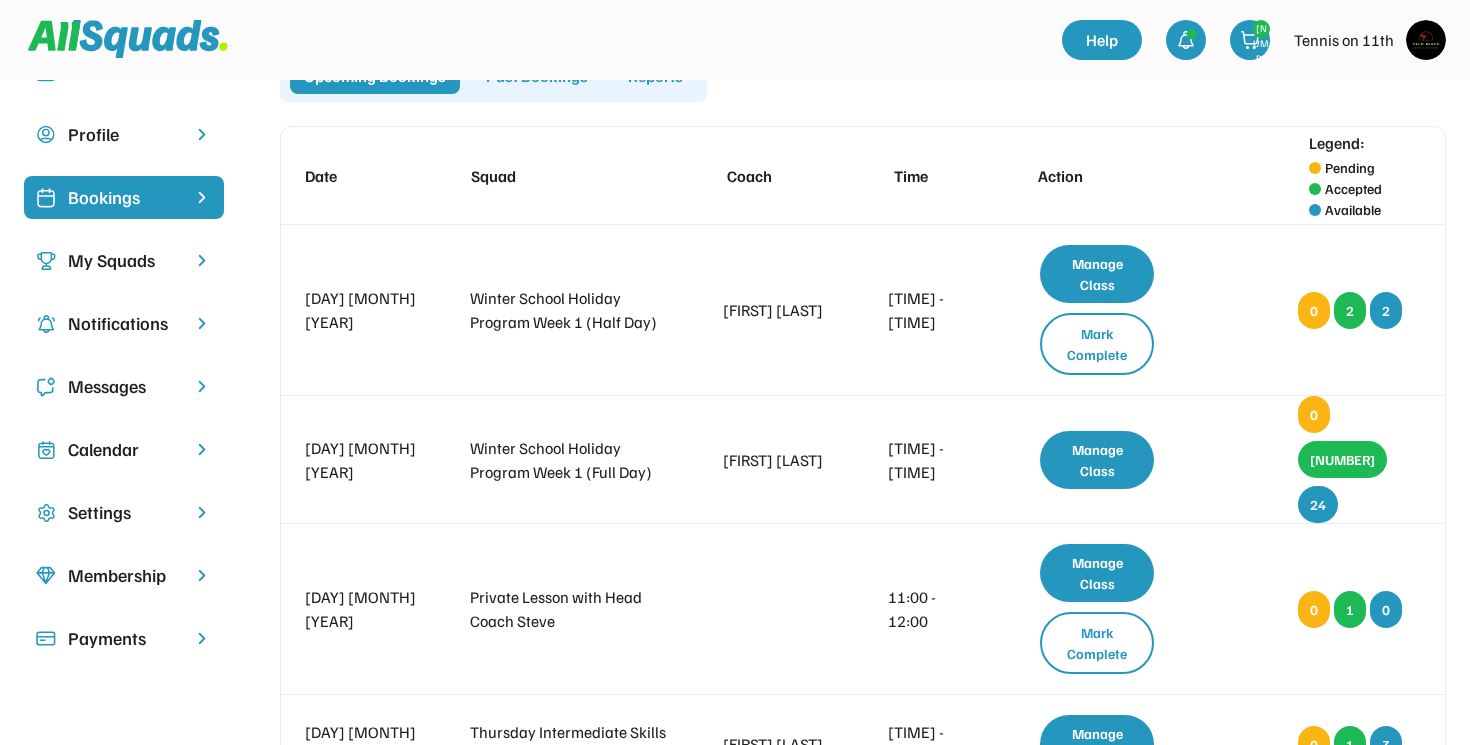 scroll, scrollTop: 0, scrollLeft: 0, axis: both 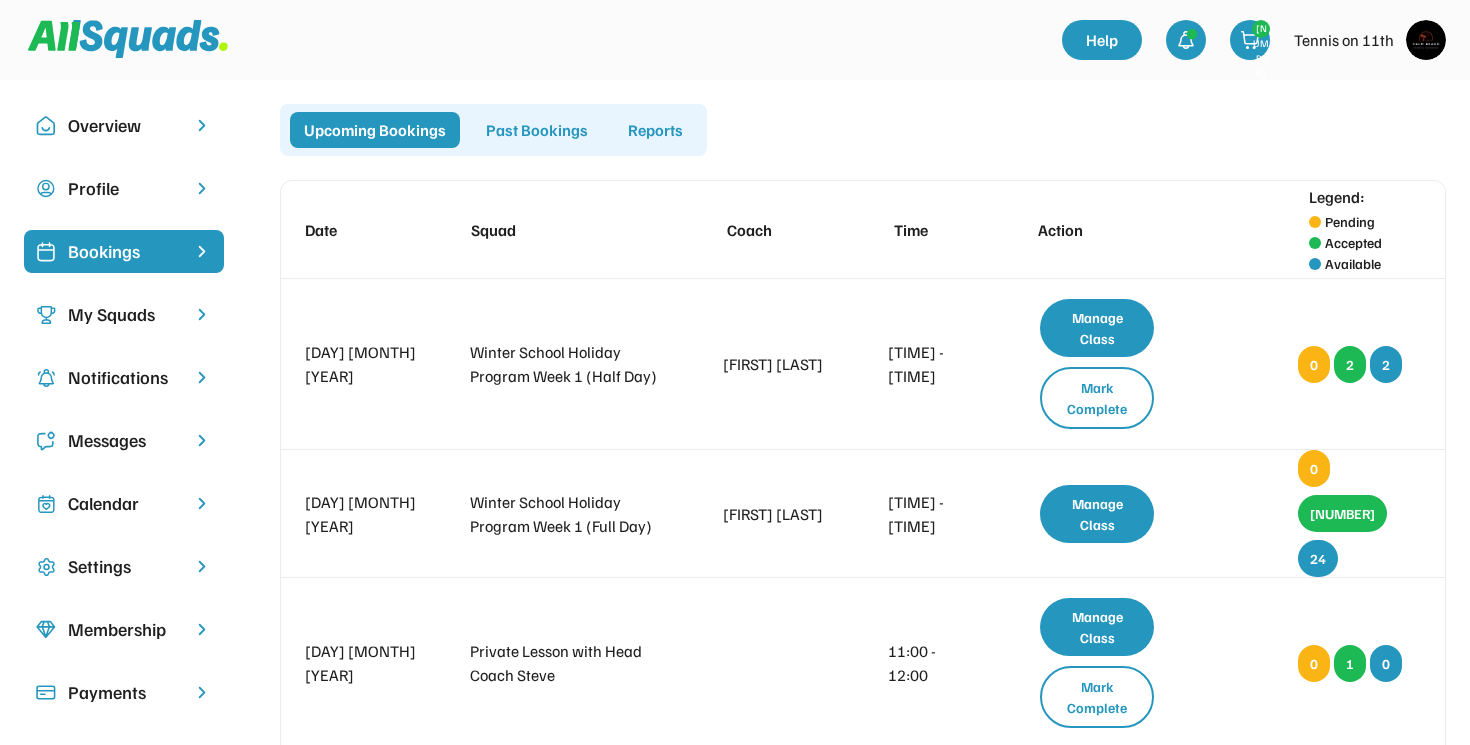 click on "Past Bookings" at bounding box center (537, 130) 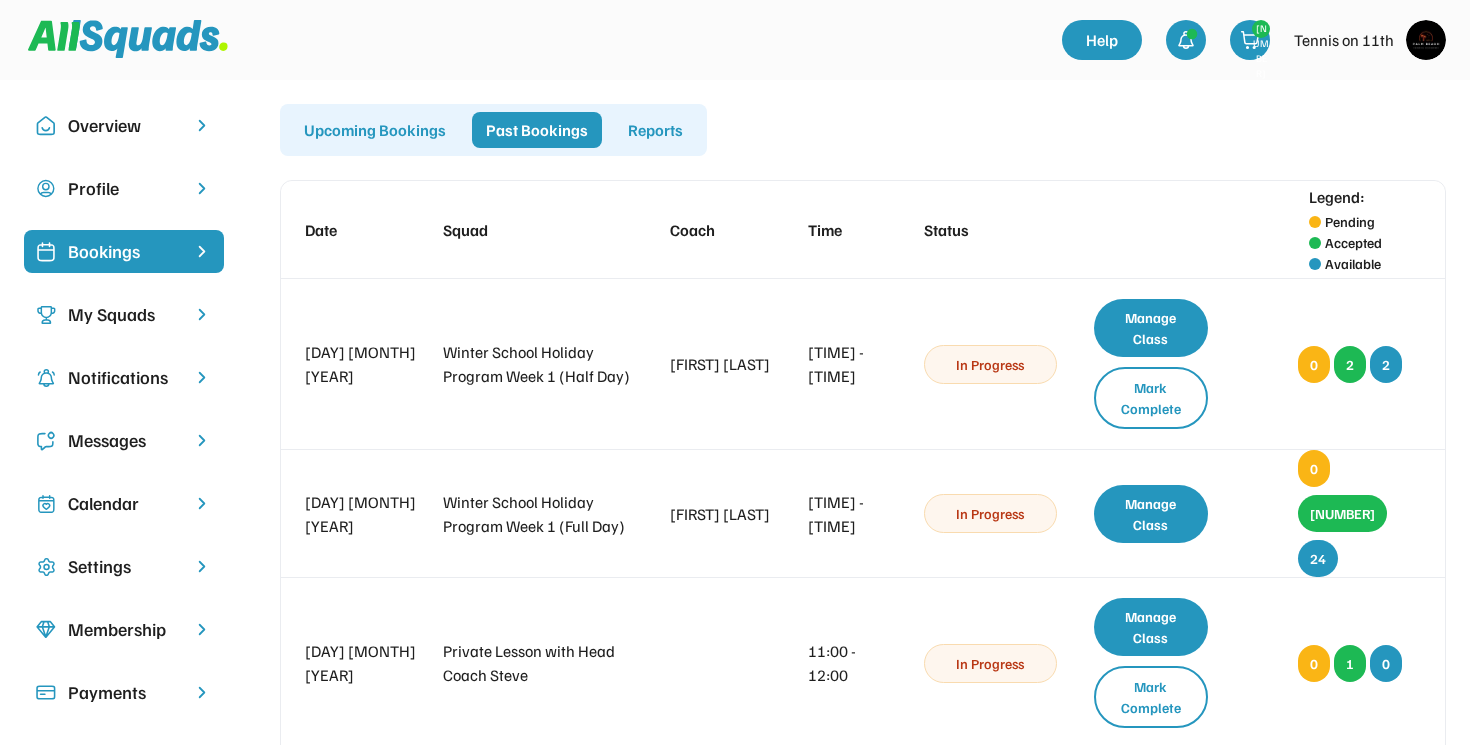 click on "Reports" at bounding box center [655, 130] 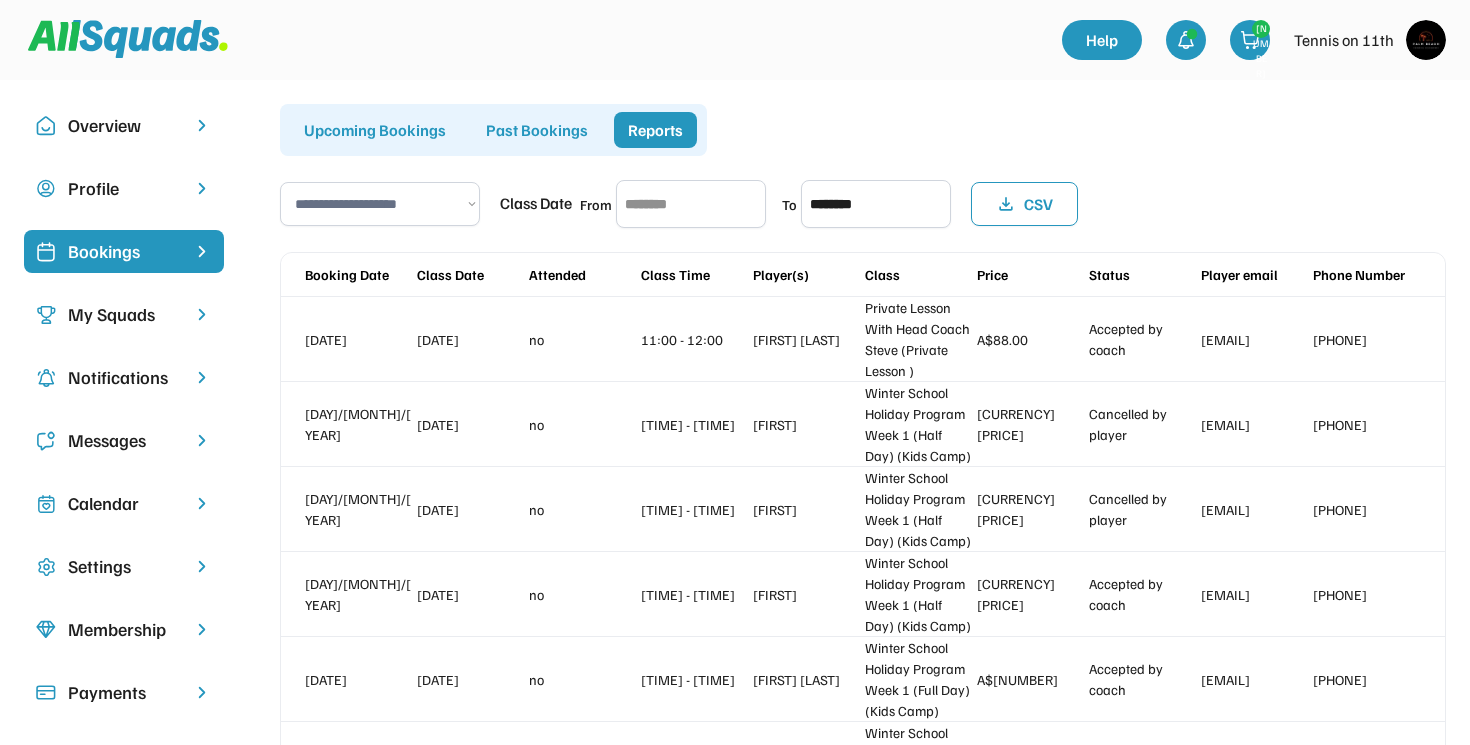 click on "Upcoming Bookings" at bounding box center [375, 130] 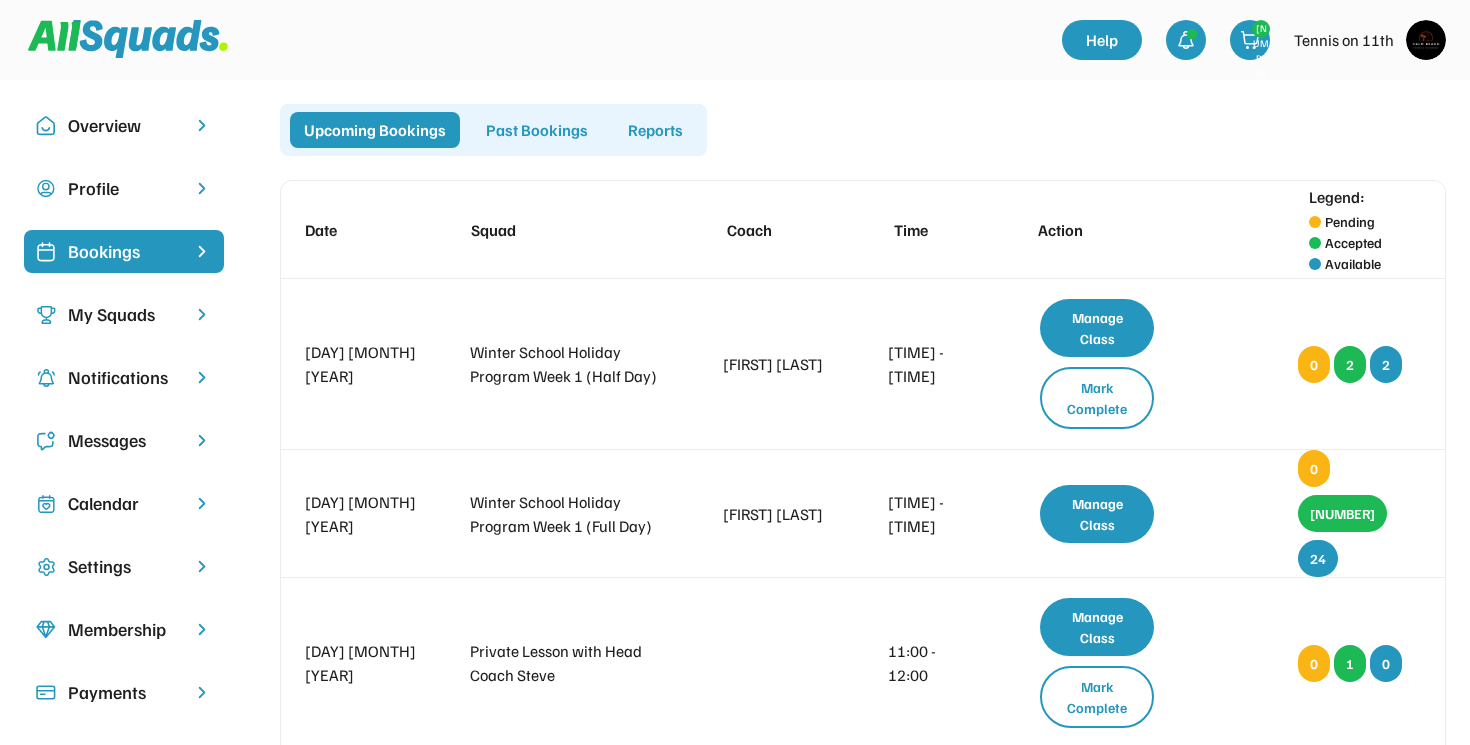 click on "Notifications" at bounding box center [124, 377] 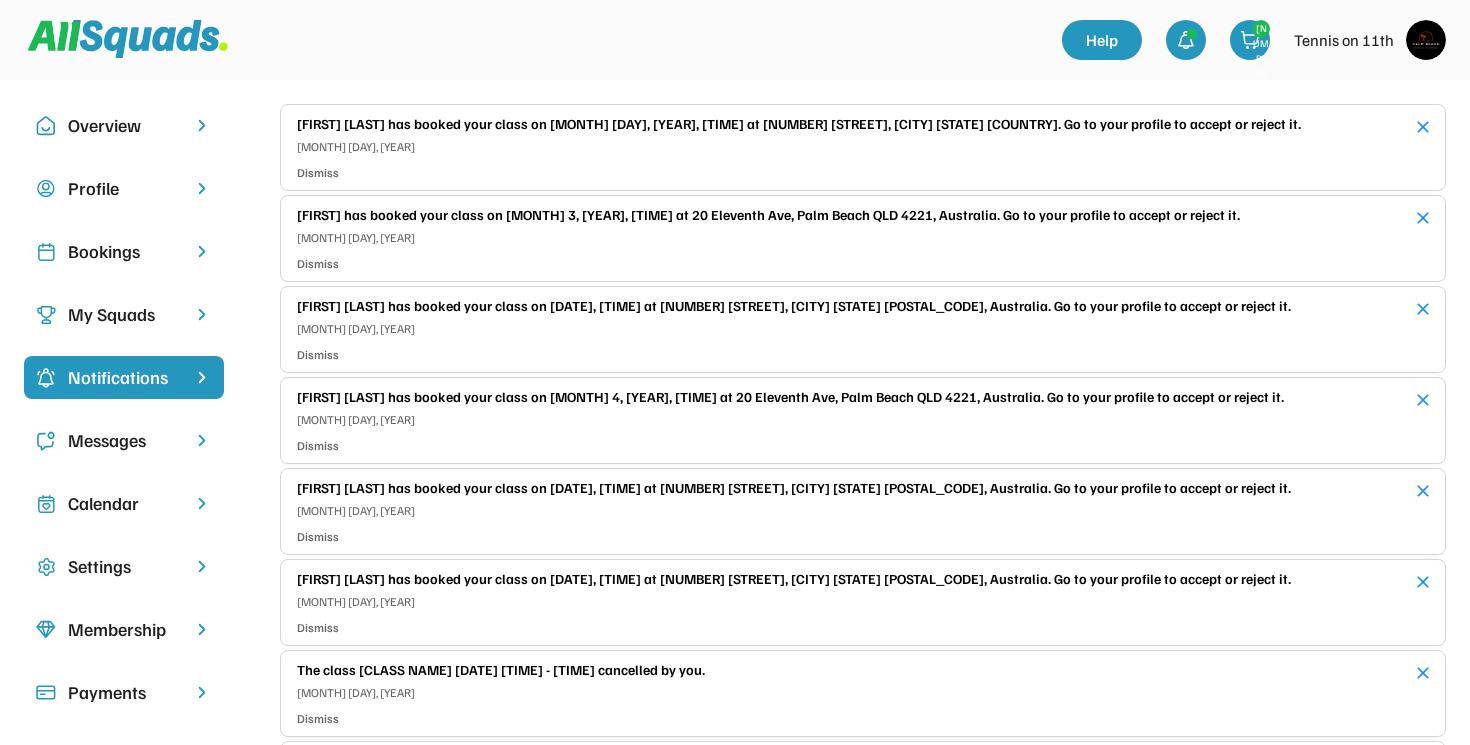 click on "Messages" at bounding box center [124, 440] 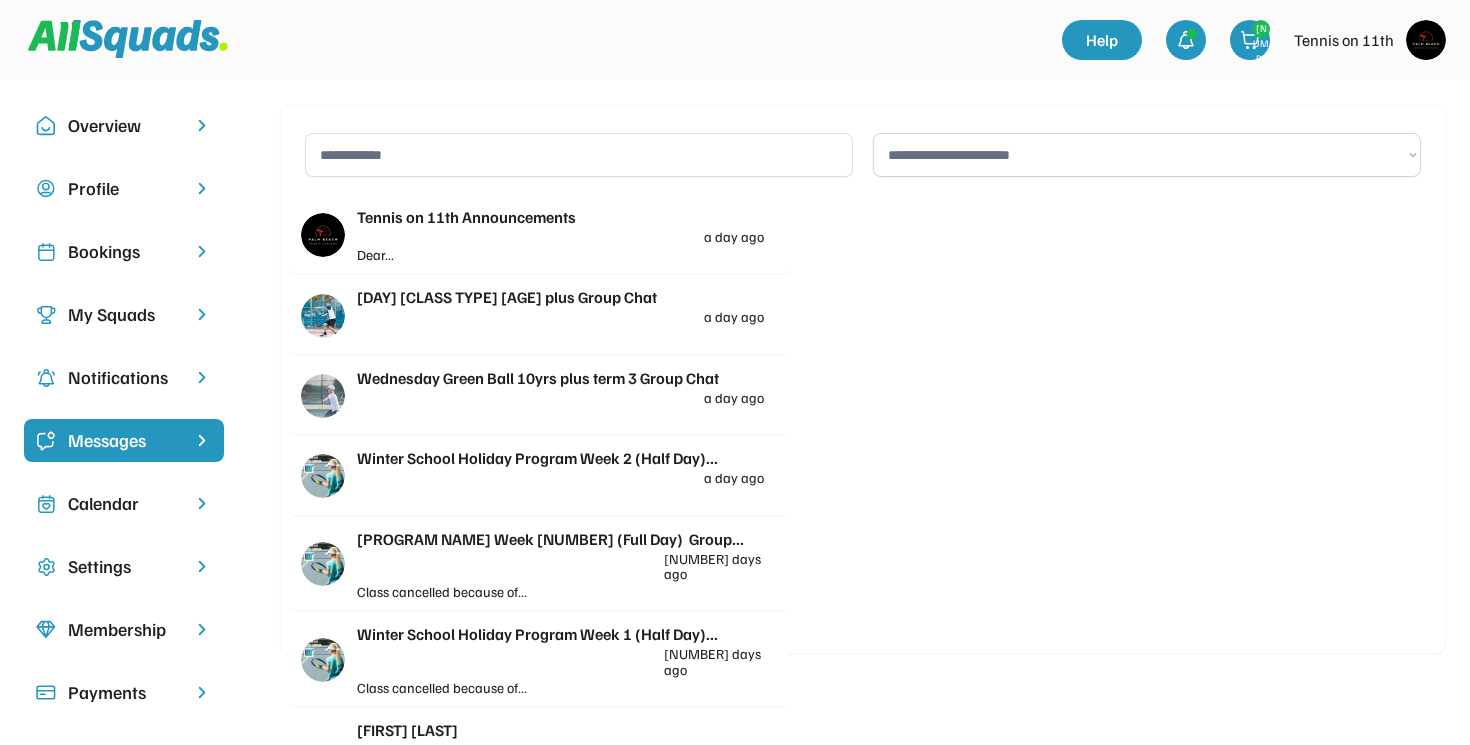 click on "Tennis on 11th Announcements" at bounding box center (560, 217) 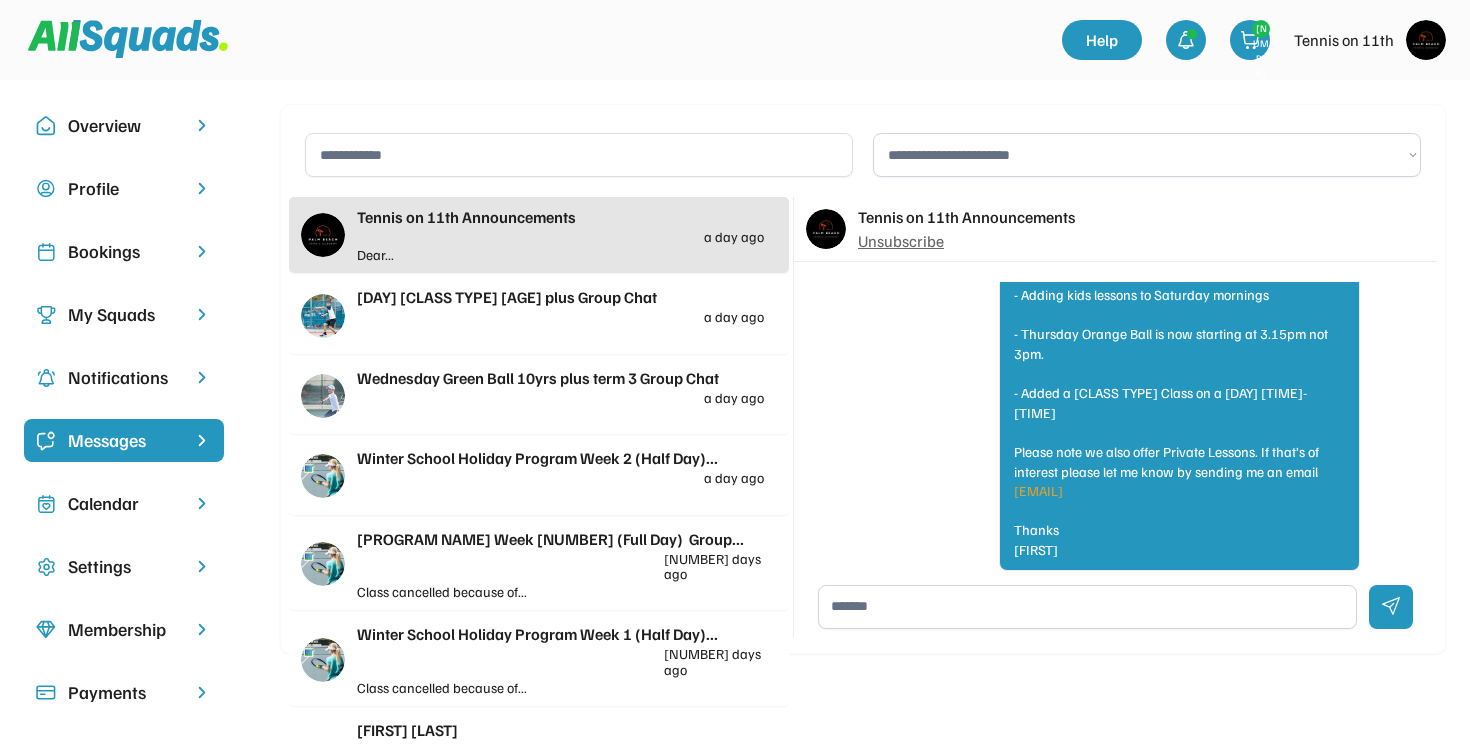 scroll, scrollTop: 5526, scrollLeft: 0, axis: vertical 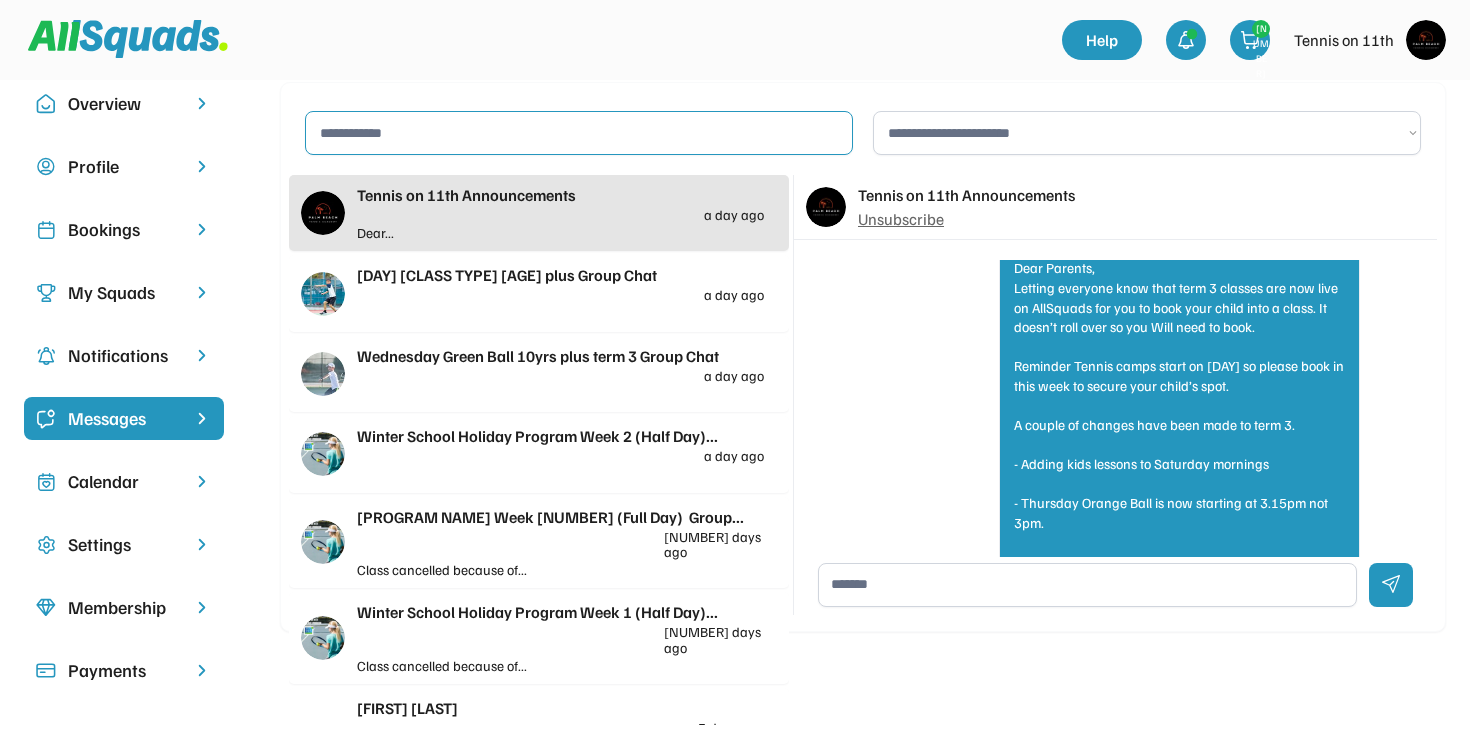 click at bounding box center (579, 133) 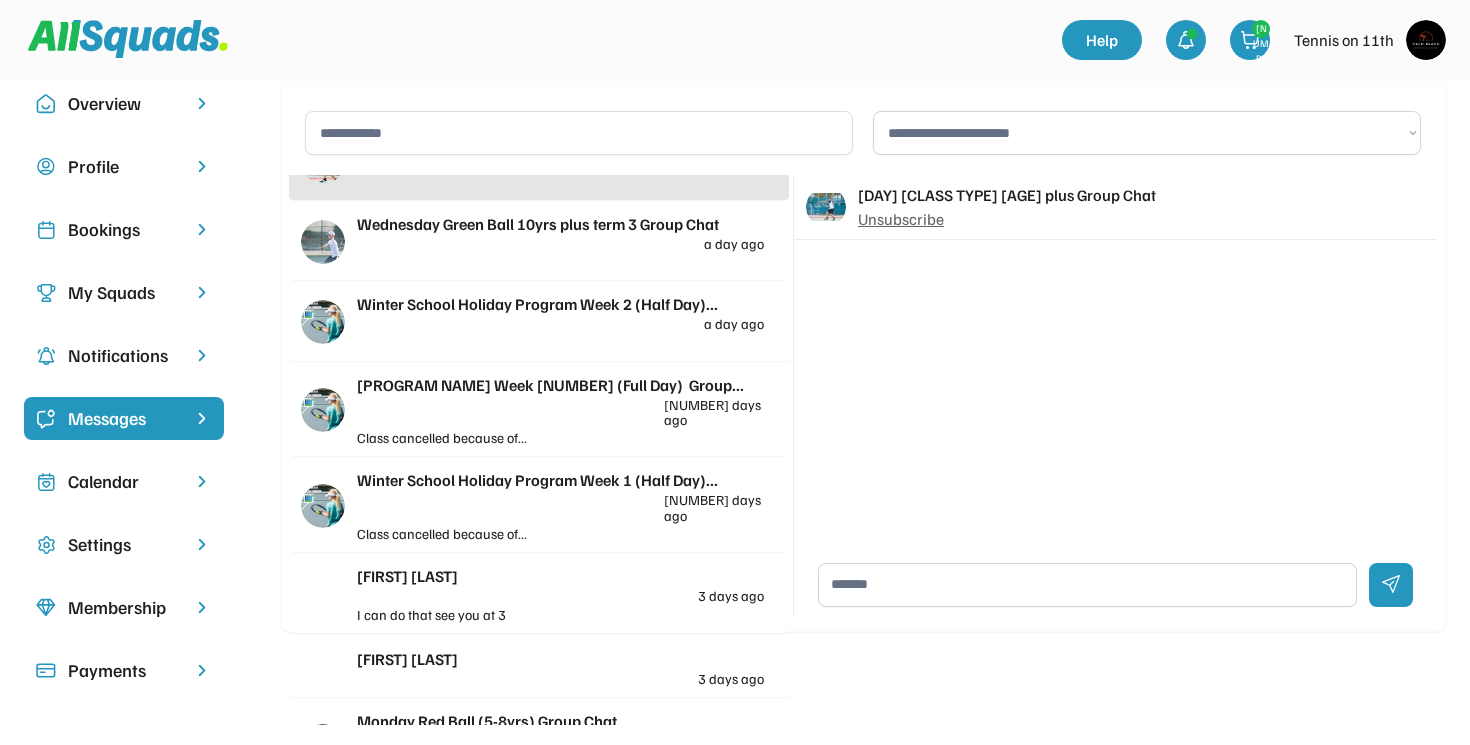 scroll, scrollTop: 135, scrollLeft: 0, axis: vertical 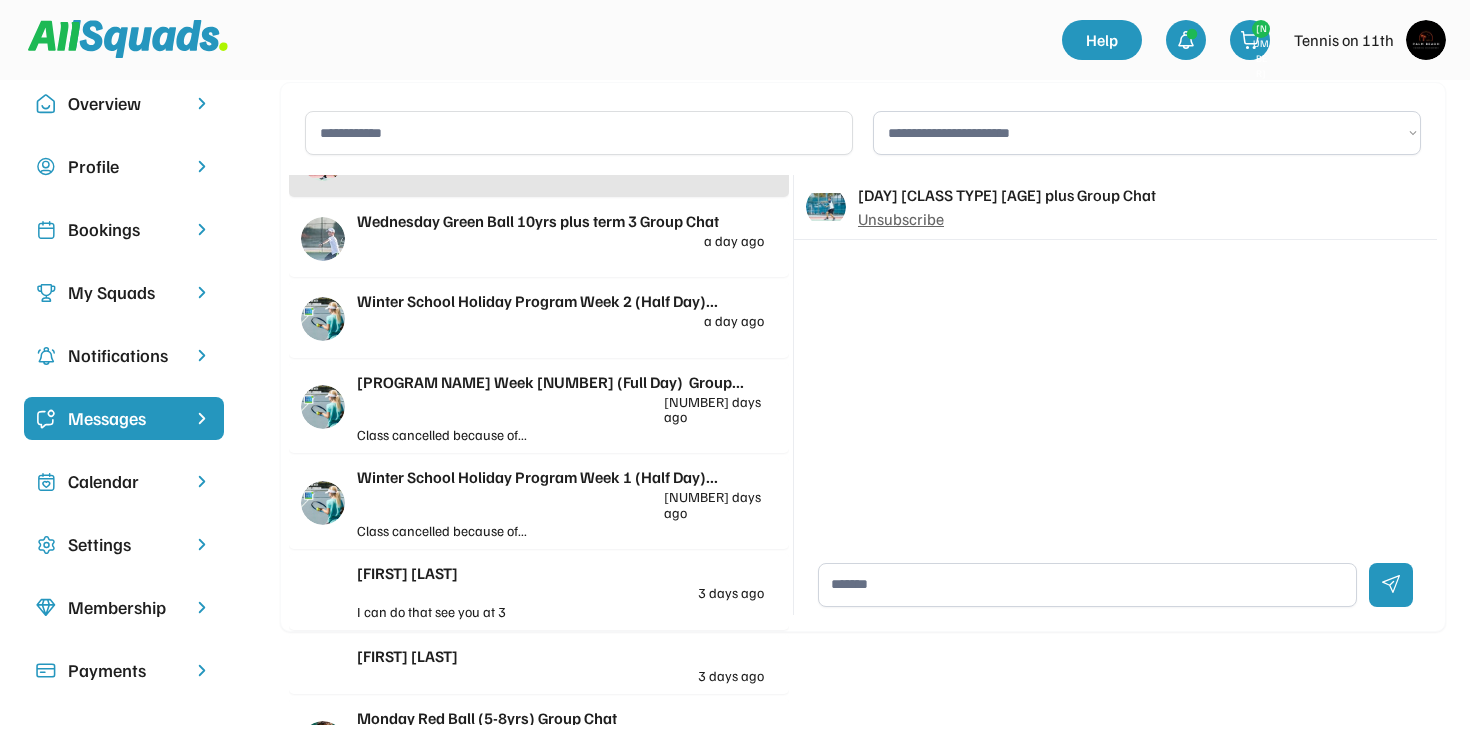 click on "••••• ••••••• • •••• •••" at bounding box center (560, 557) 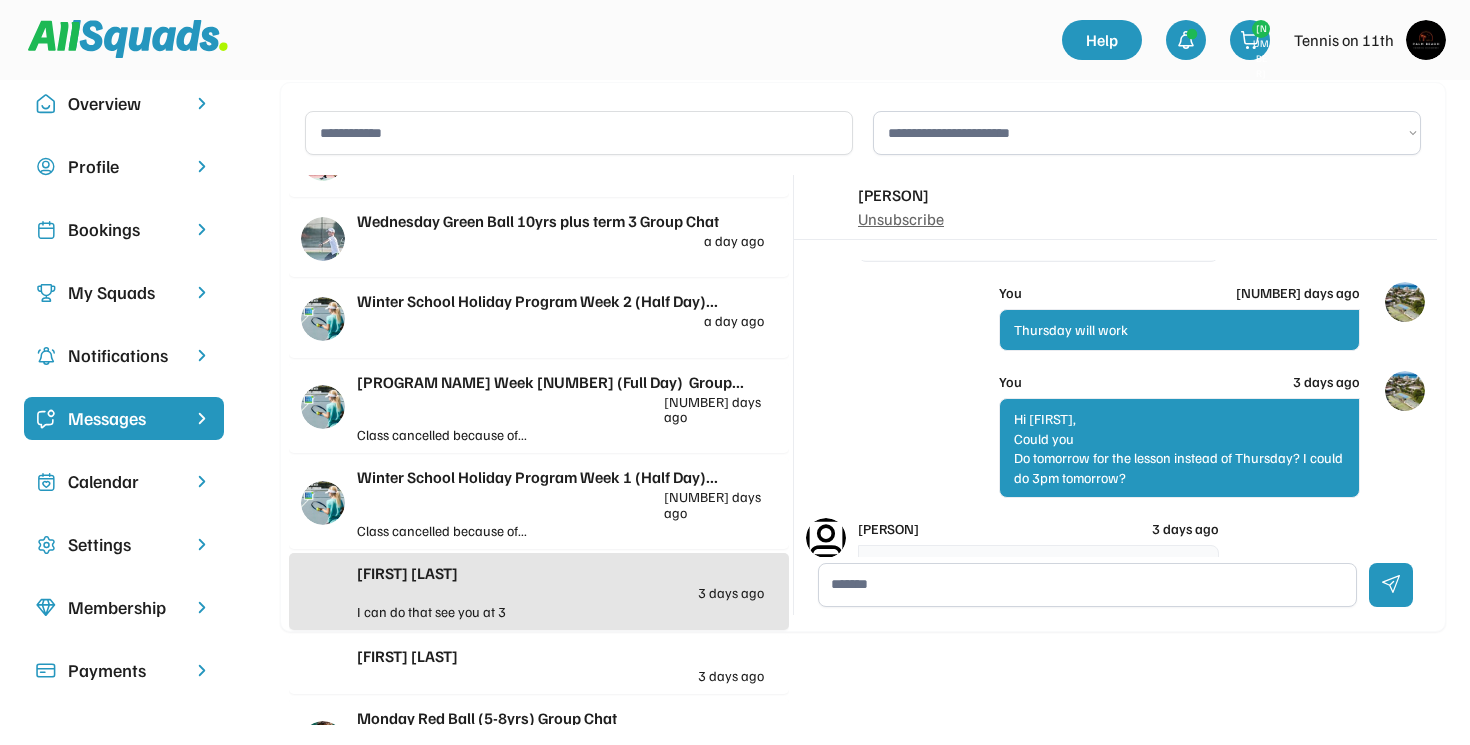 scroll, scrollTop: 2305, scrollLeft: 0, axis: vertical 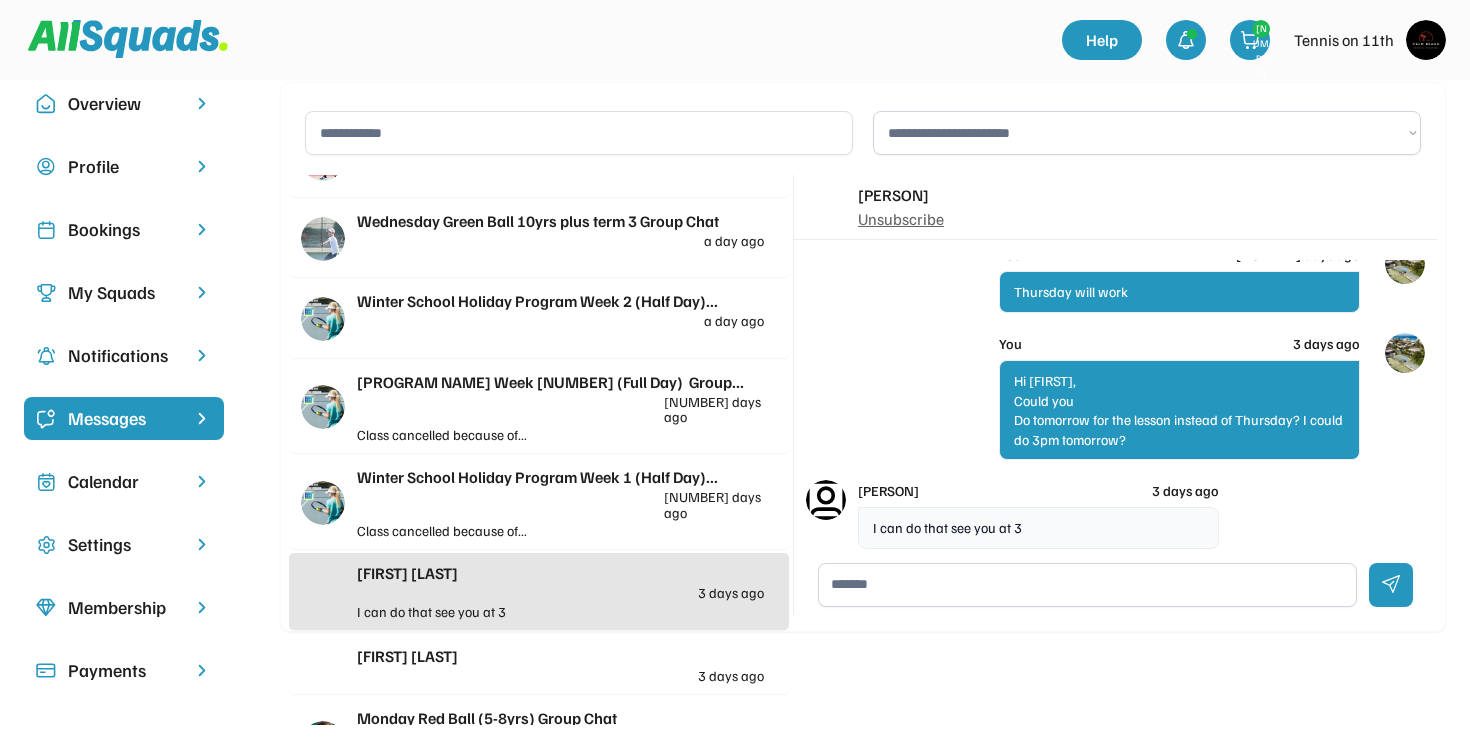 click on "••••••••" at bounding box center [124, 481] 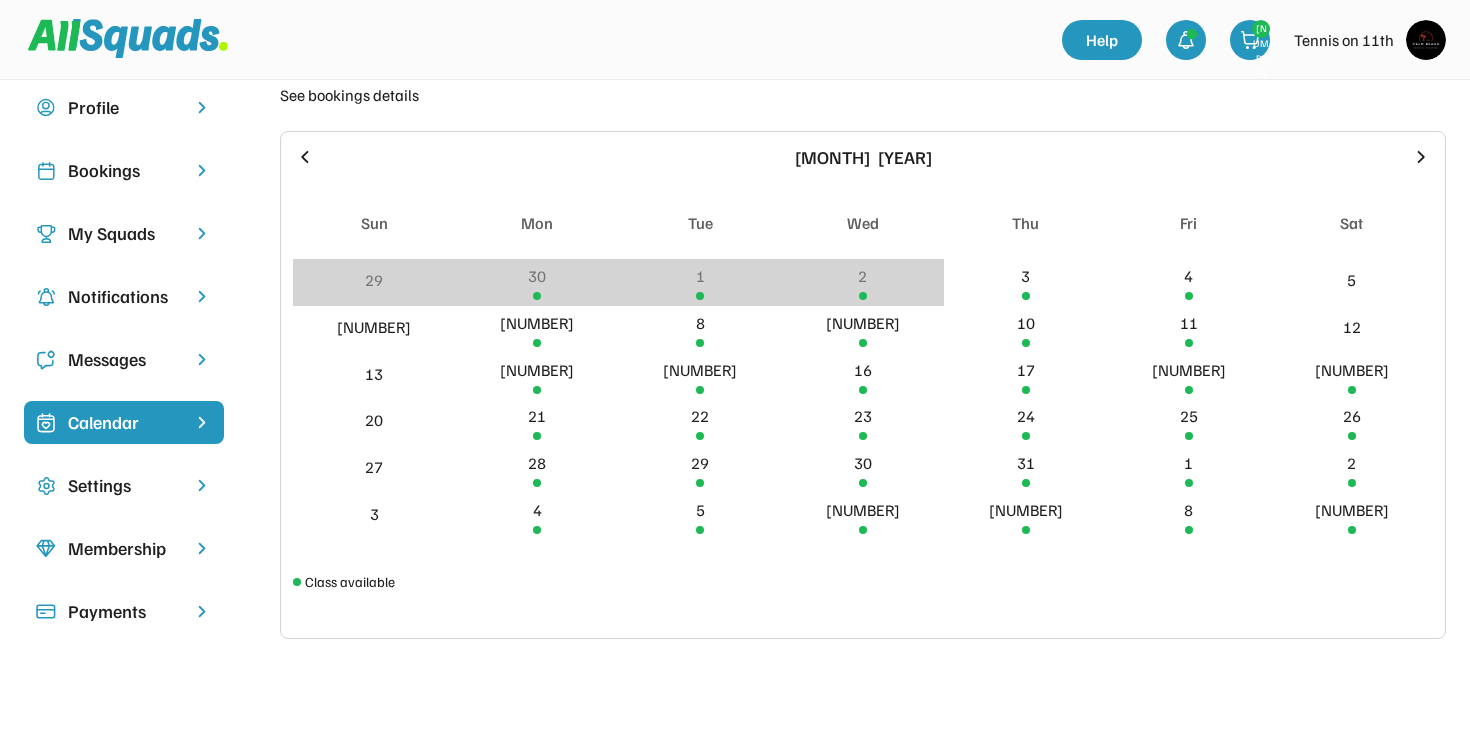 scroll, scrollTop: 77, scrollLeft: 0, axis: vertical 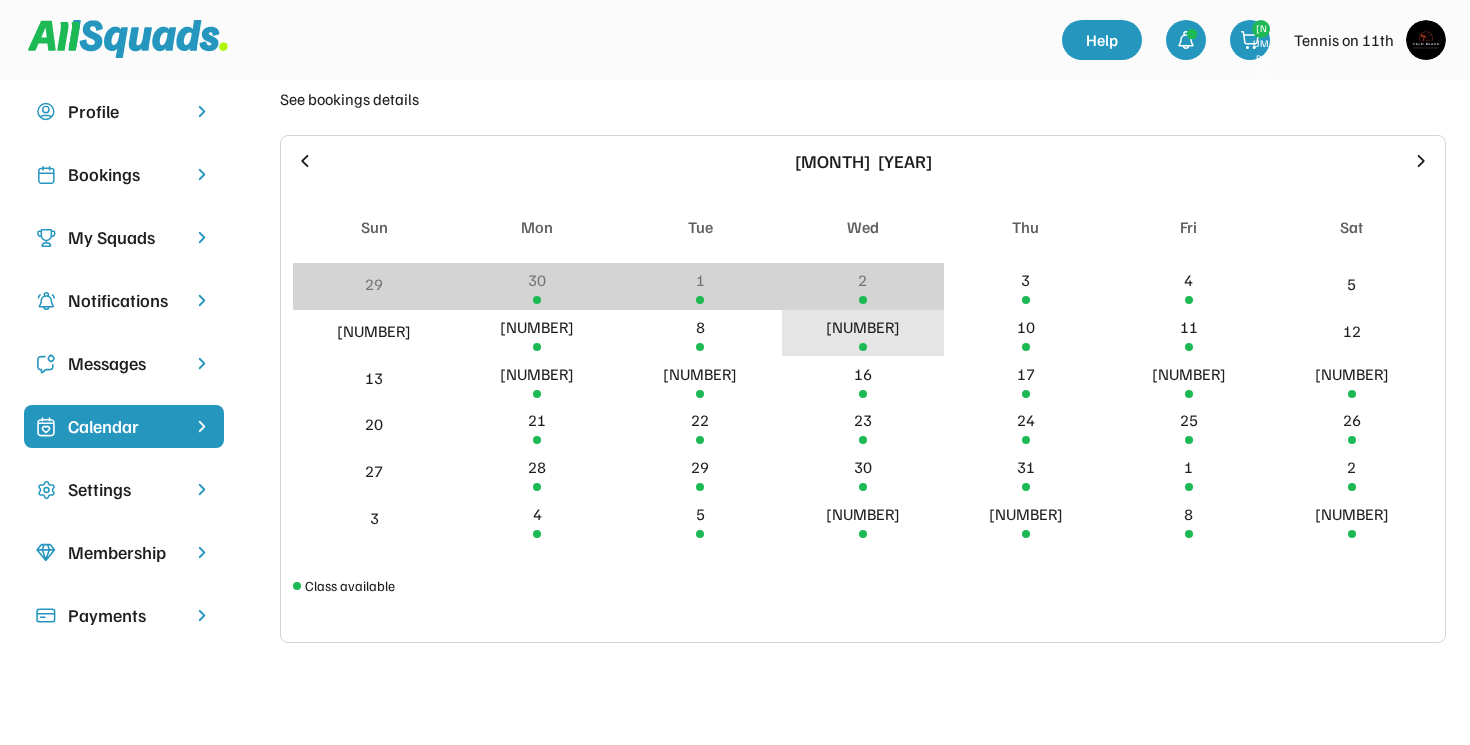 click on "•" at bounding box center [862, 327] 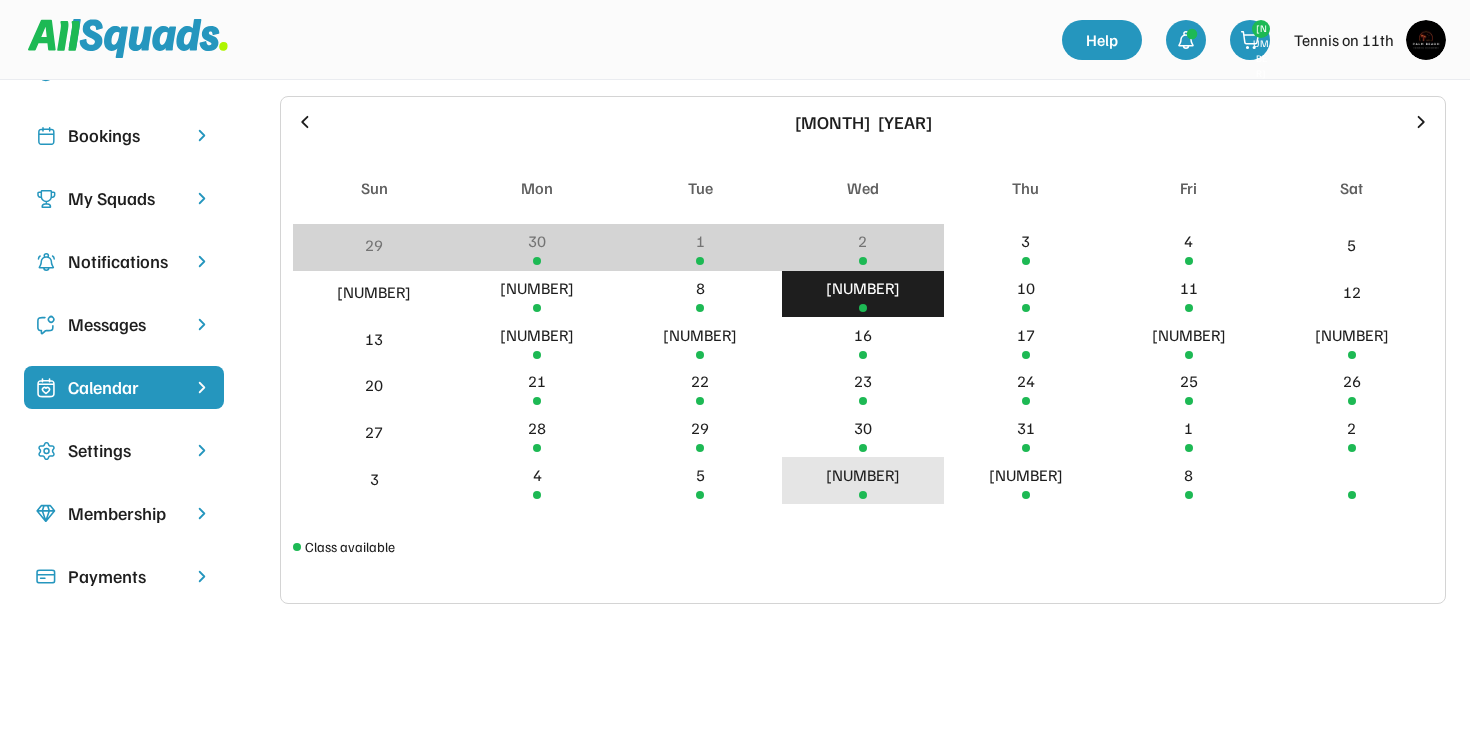 scroll, scrollTop: 108, scrollLeft: 0, axis: vertical 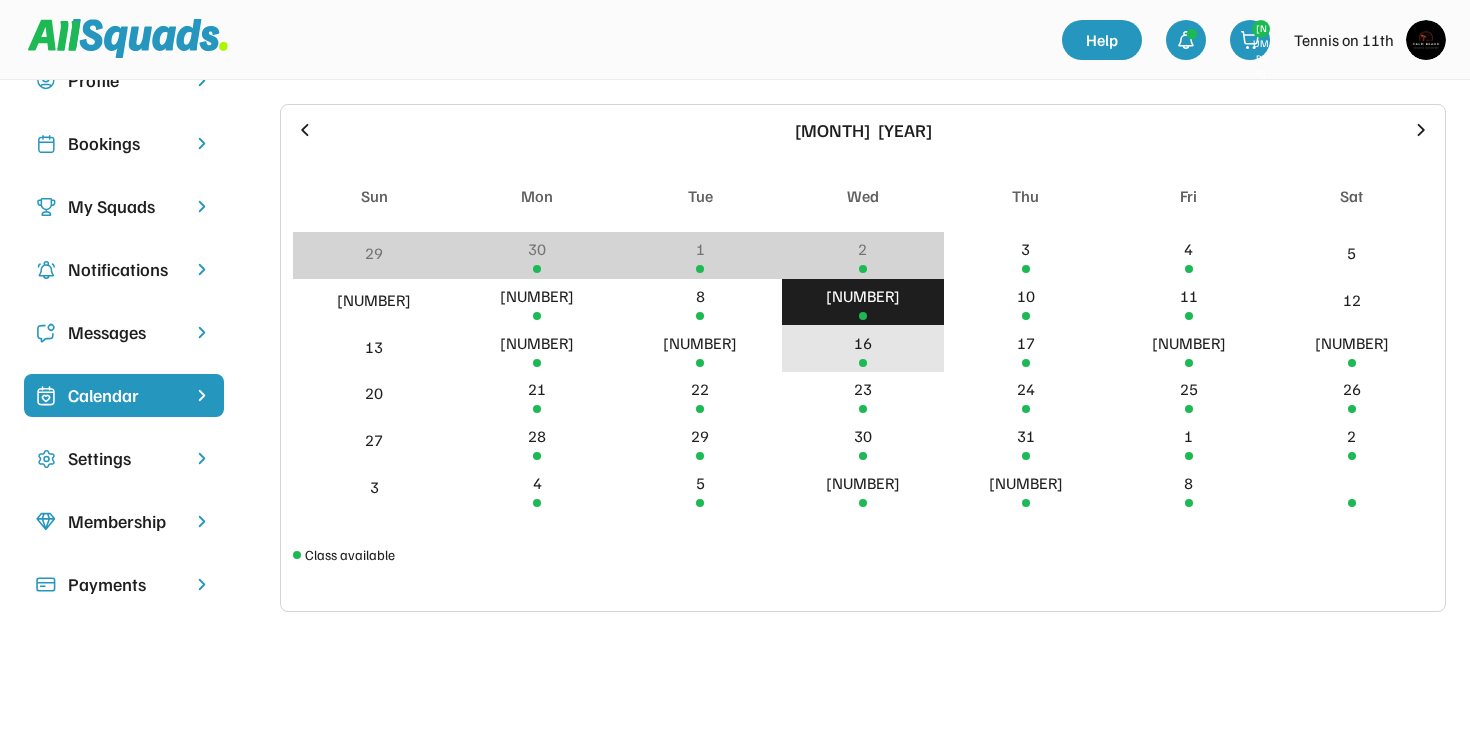 click on "16" at bounding box center [863, 348] 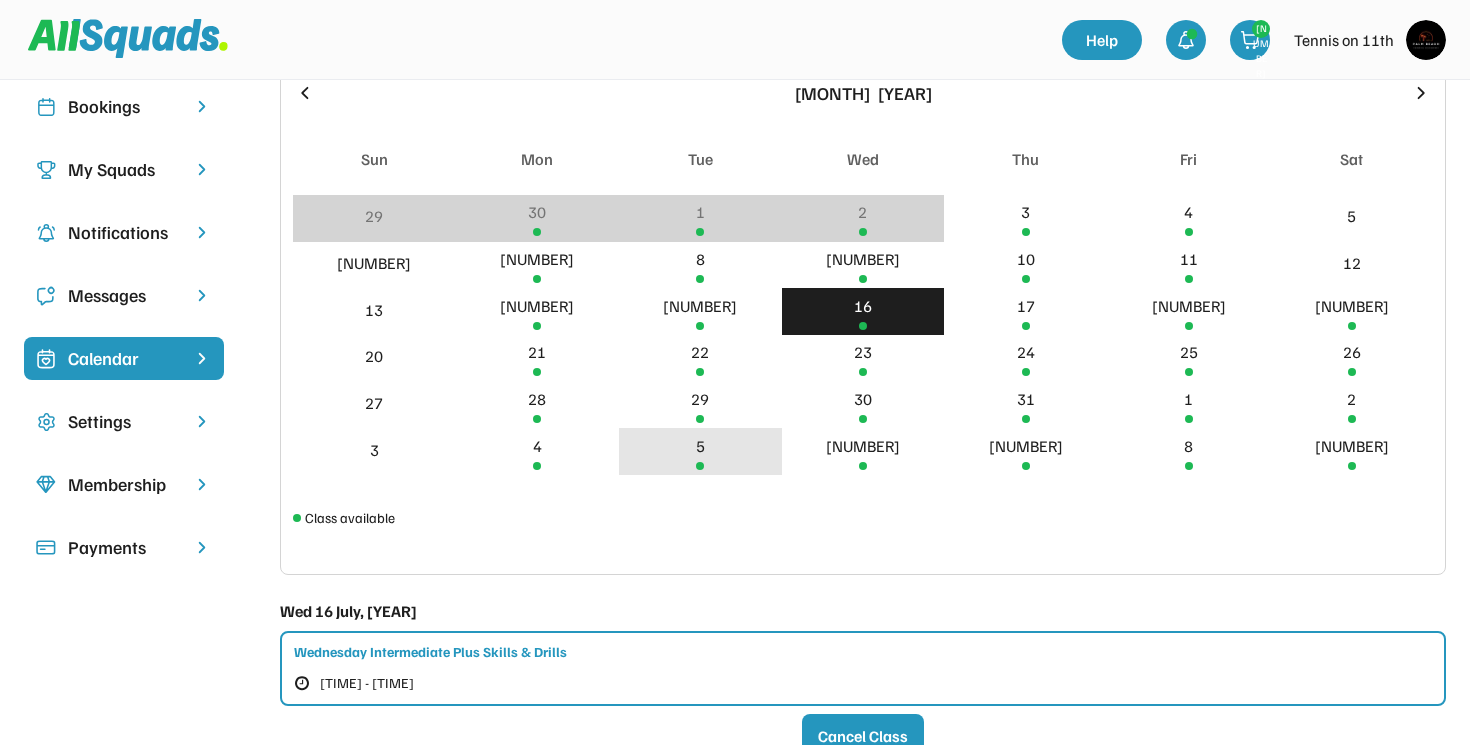 scroll, scrollTop: 131, scrollLeft: 0, axis: vertical 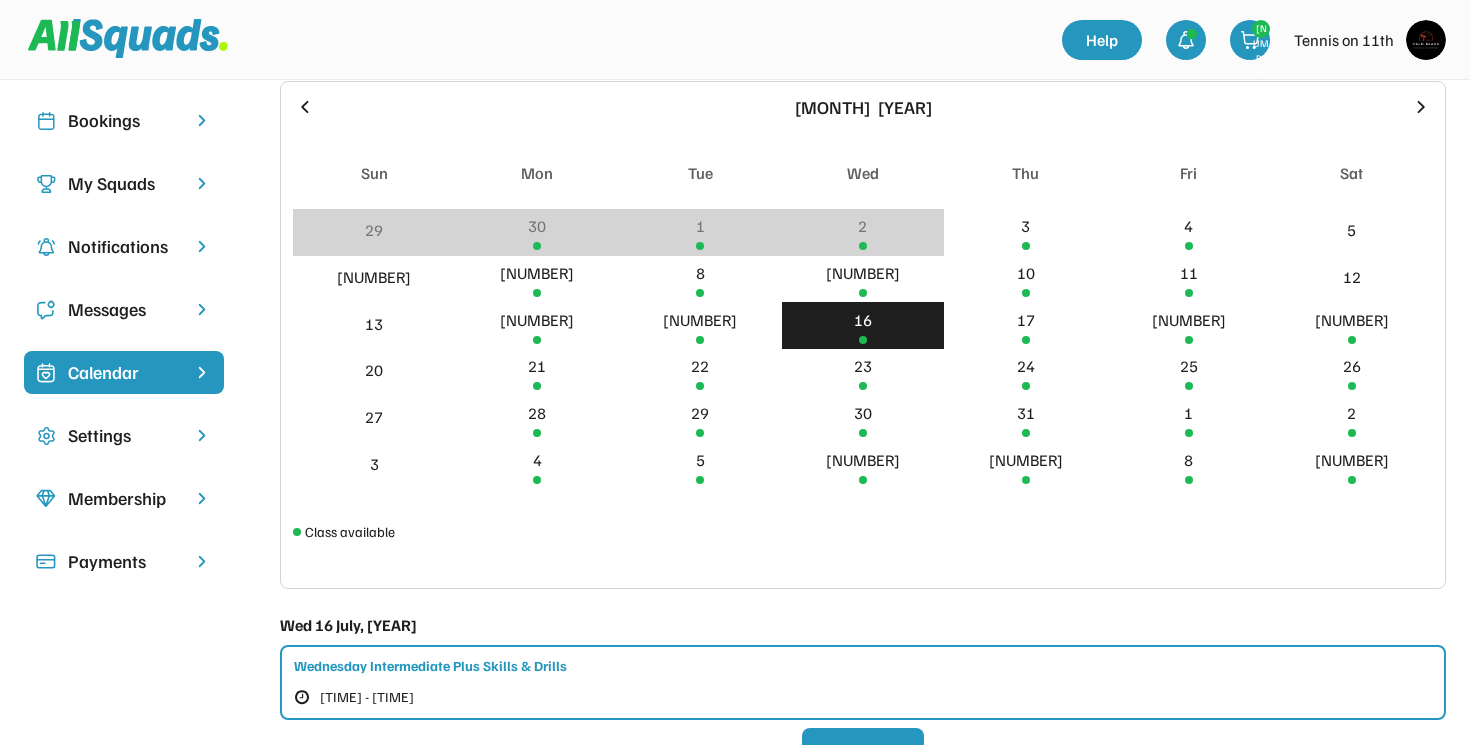 click at bounding box center [1426, 40] 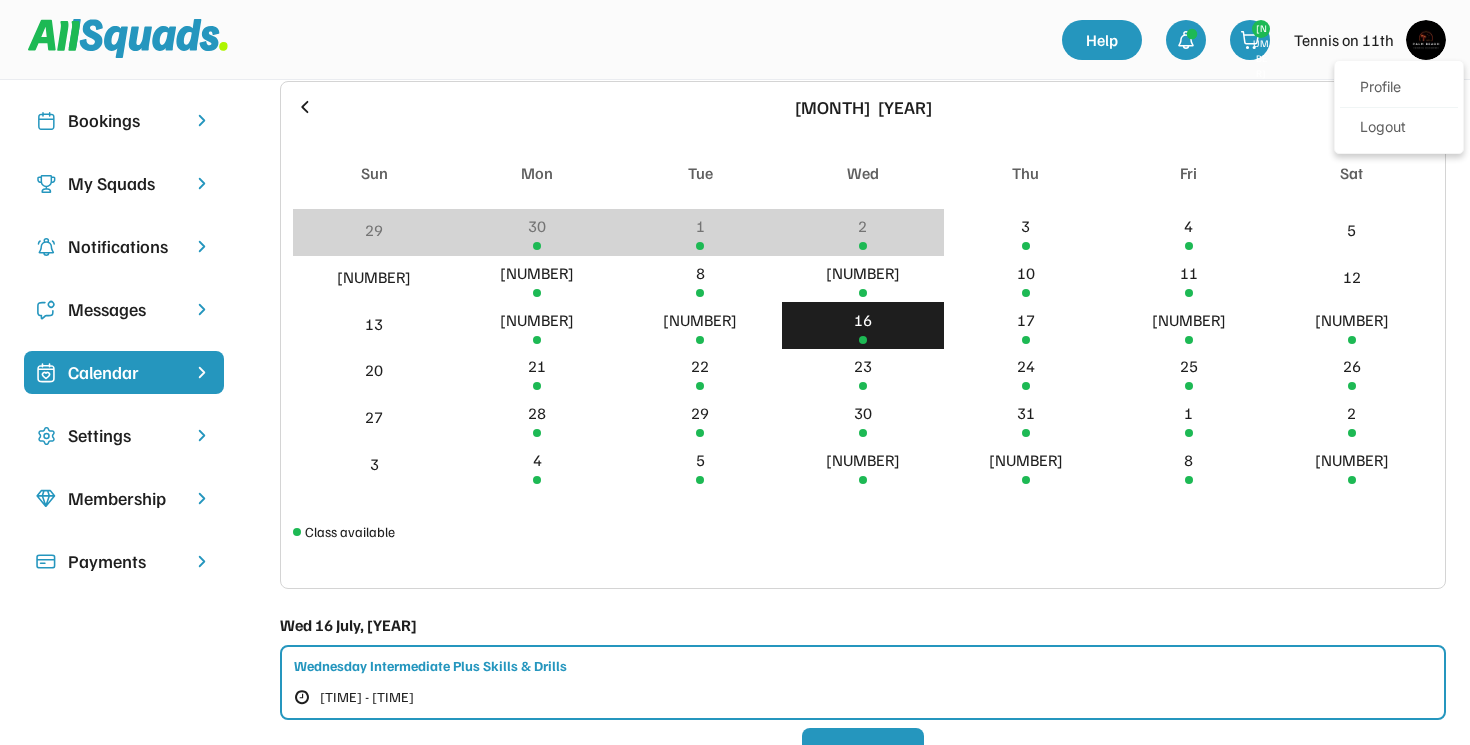 click at bounding box center [545, 40] 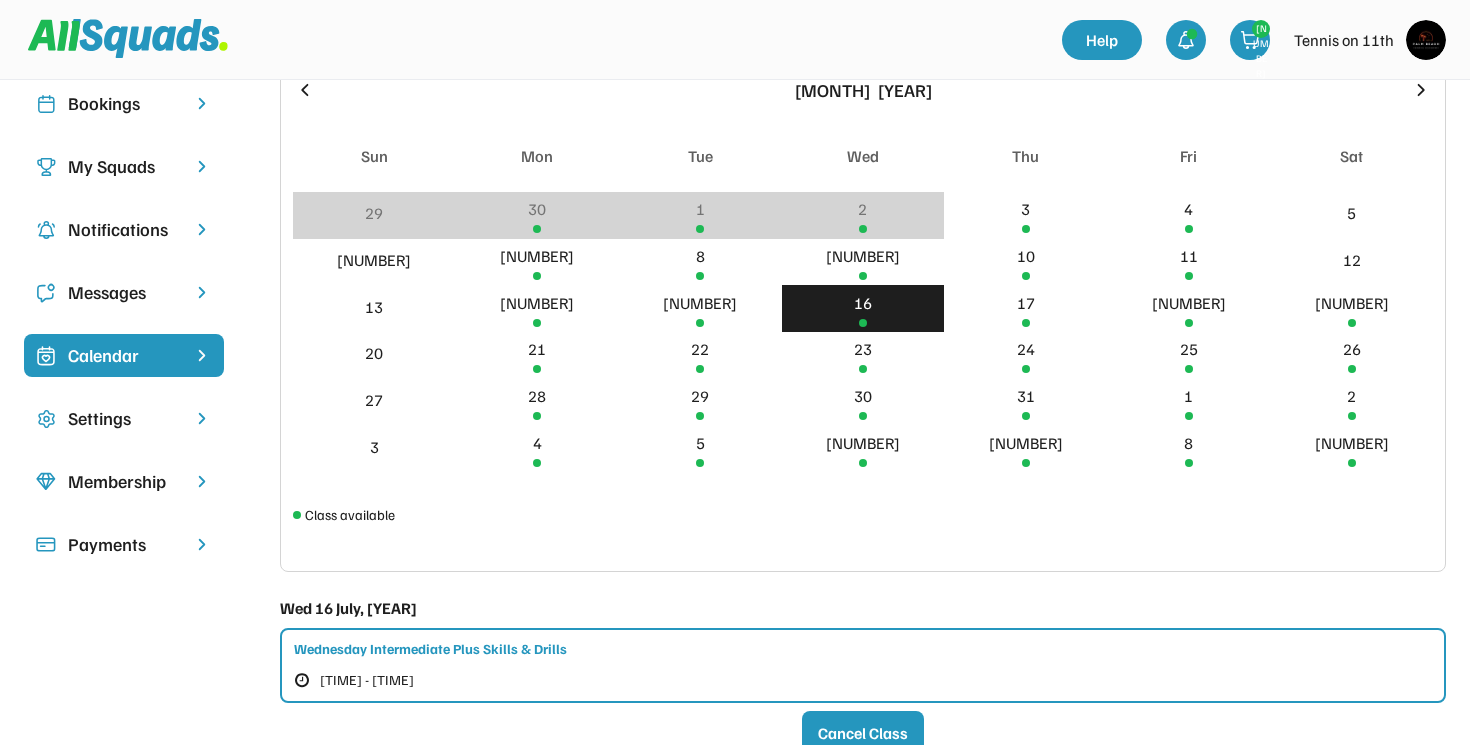 scroll, scrollTop: 144, scrollLeft: 0, axis: vertical 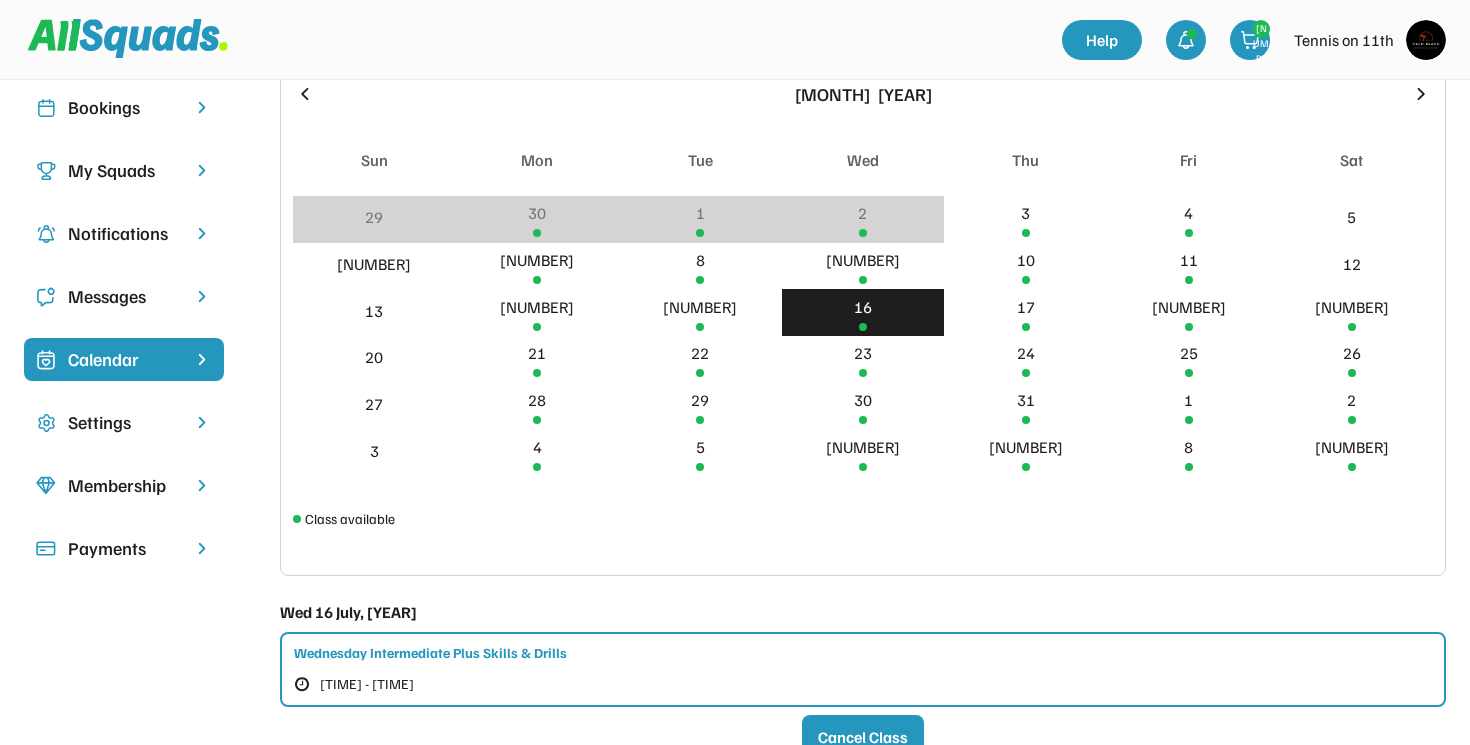 click on "Settings" at bounding box center (124, 422) 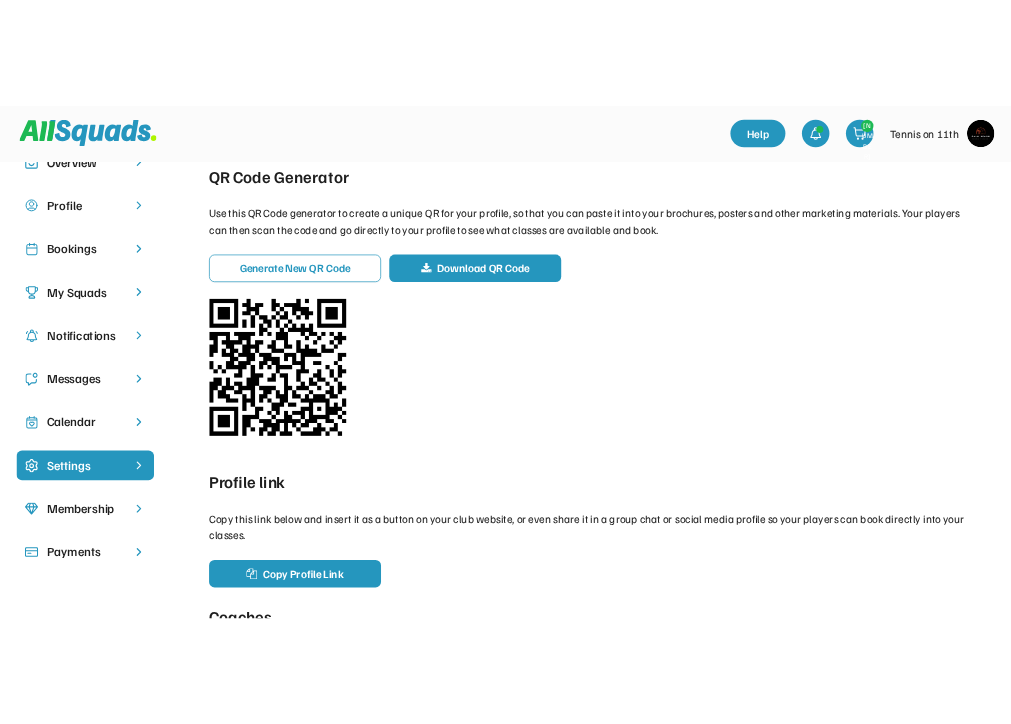 scroll, scrollTop: 39, scrollLeft: 0, axis: vertical 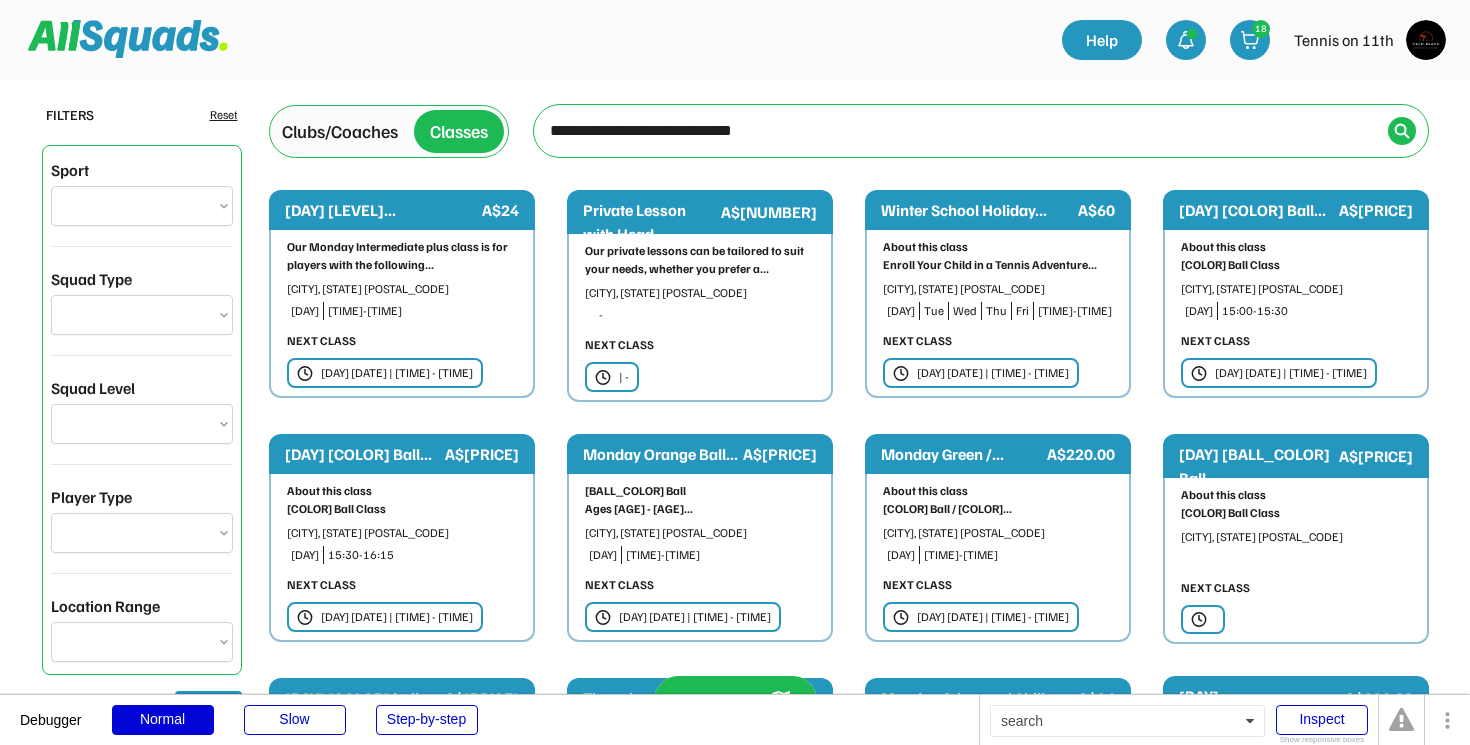 click on "Clubs/Coaches" at bounding box center [340, 131] 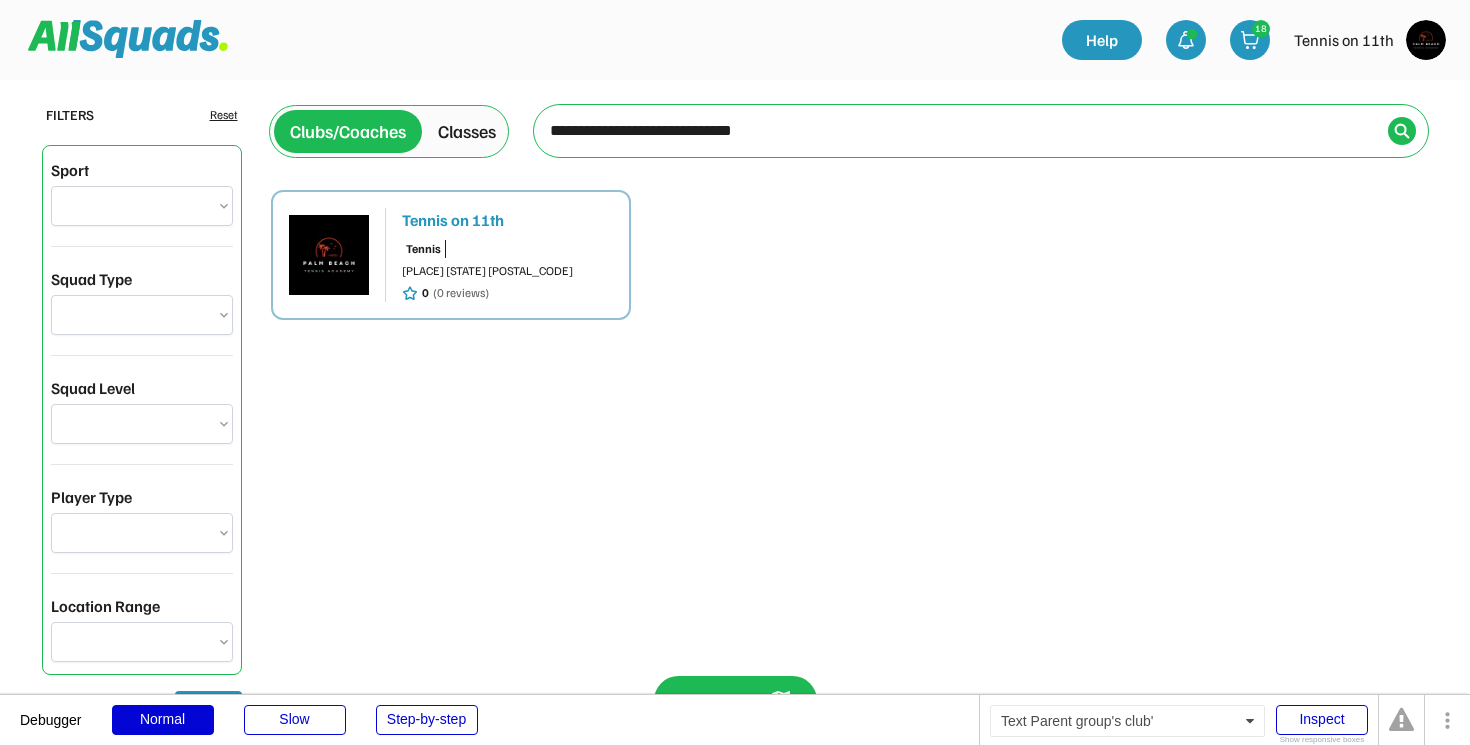 click on "Tennis on 11th" at bounding box center [507, 220] 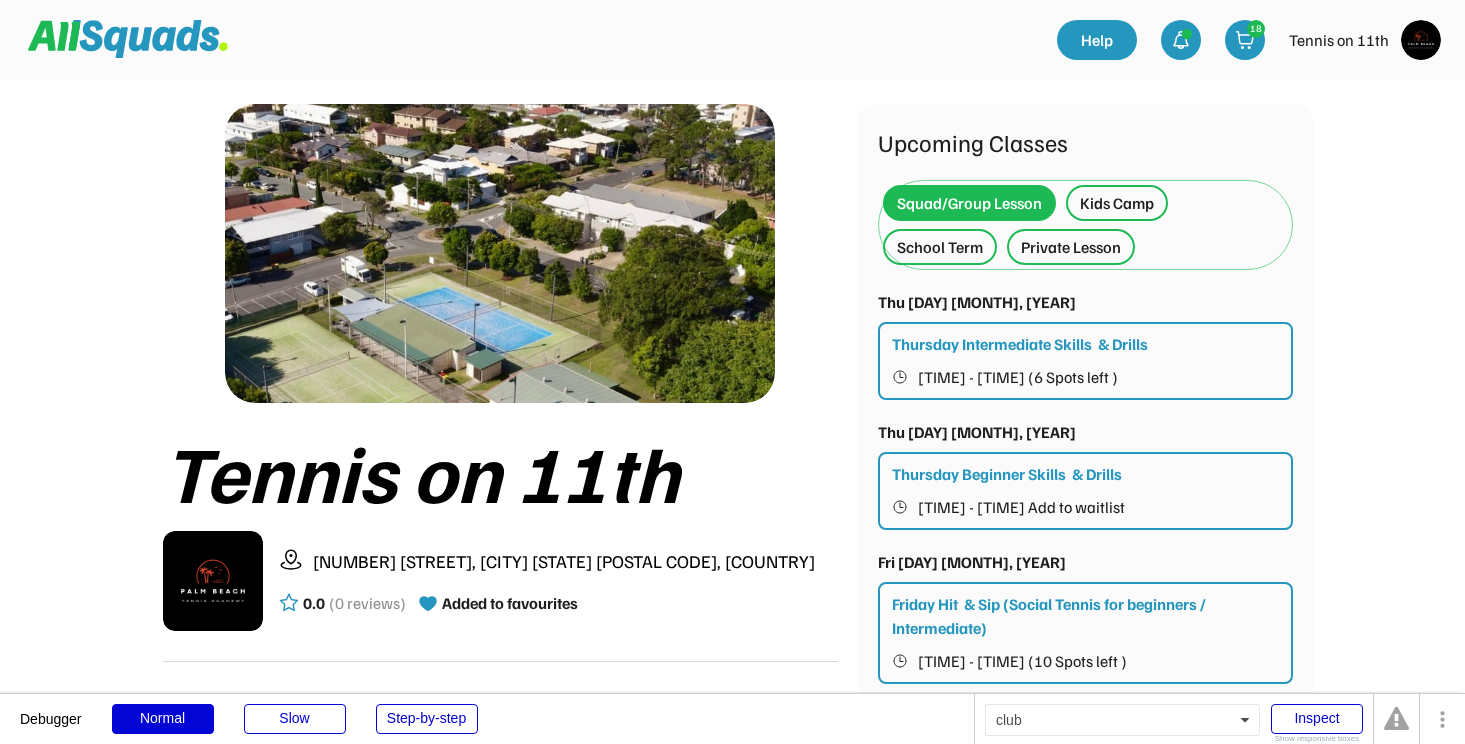 scroll, scrollTop: 51, scrollLeft: 0, axis: vertical 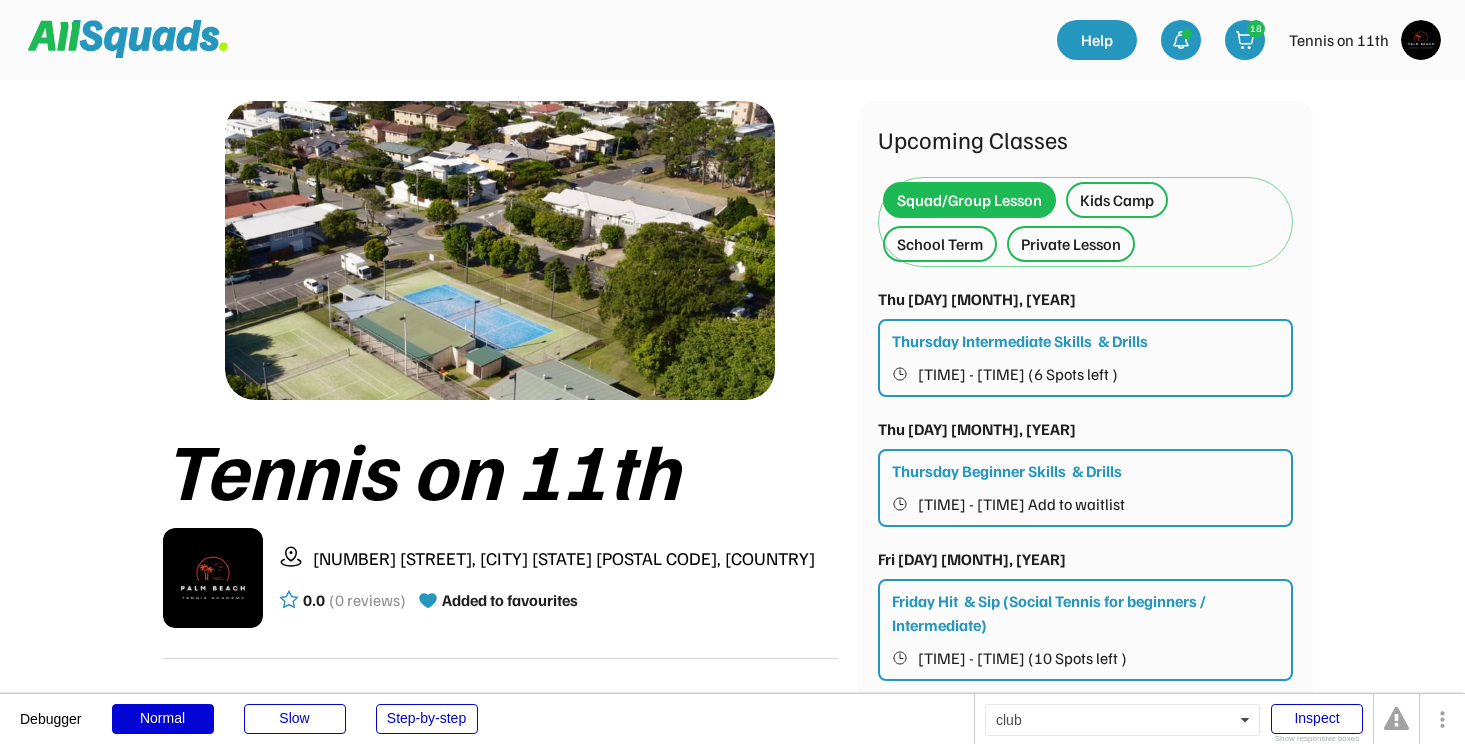 click on "Kids Camp" at bounding box center [1117, 200] 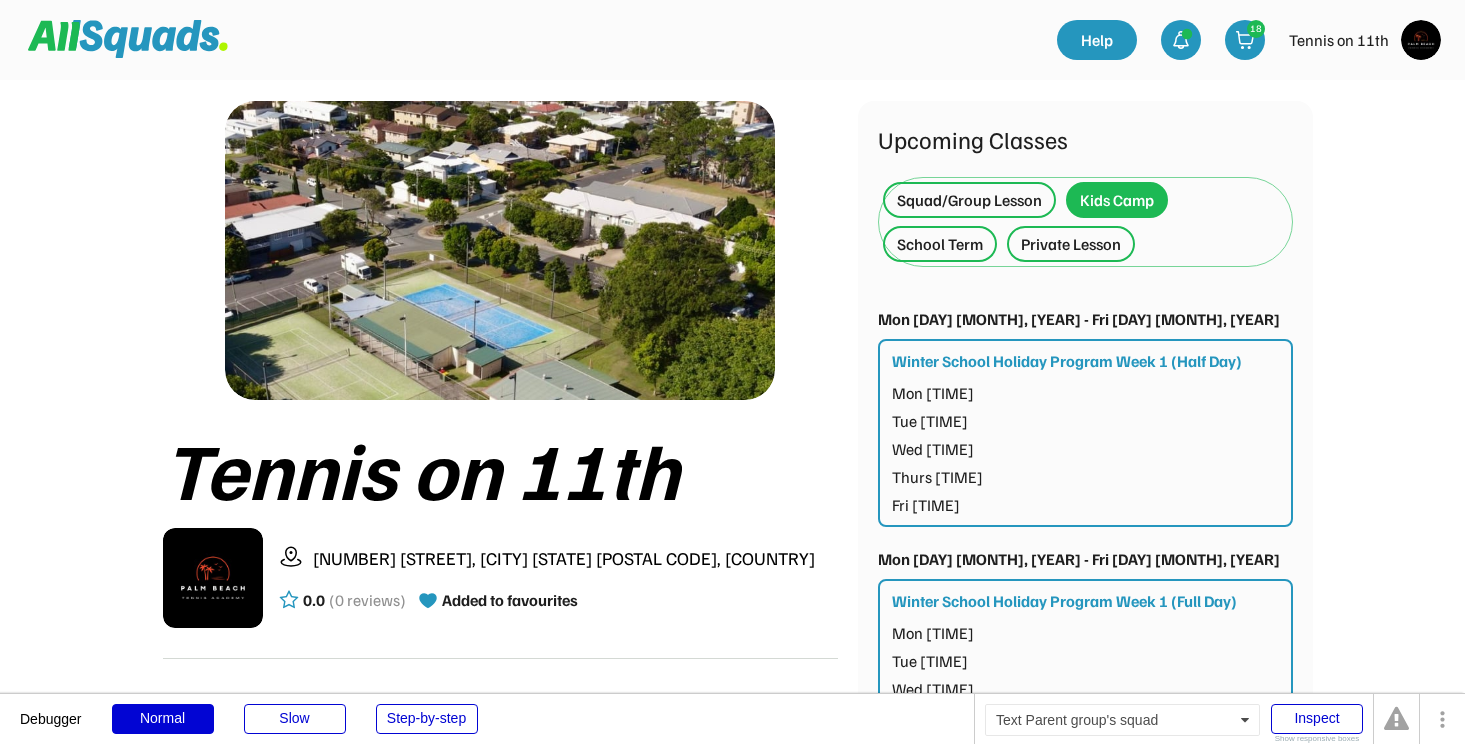 click on "School Term" at bounding box center [940, 244] 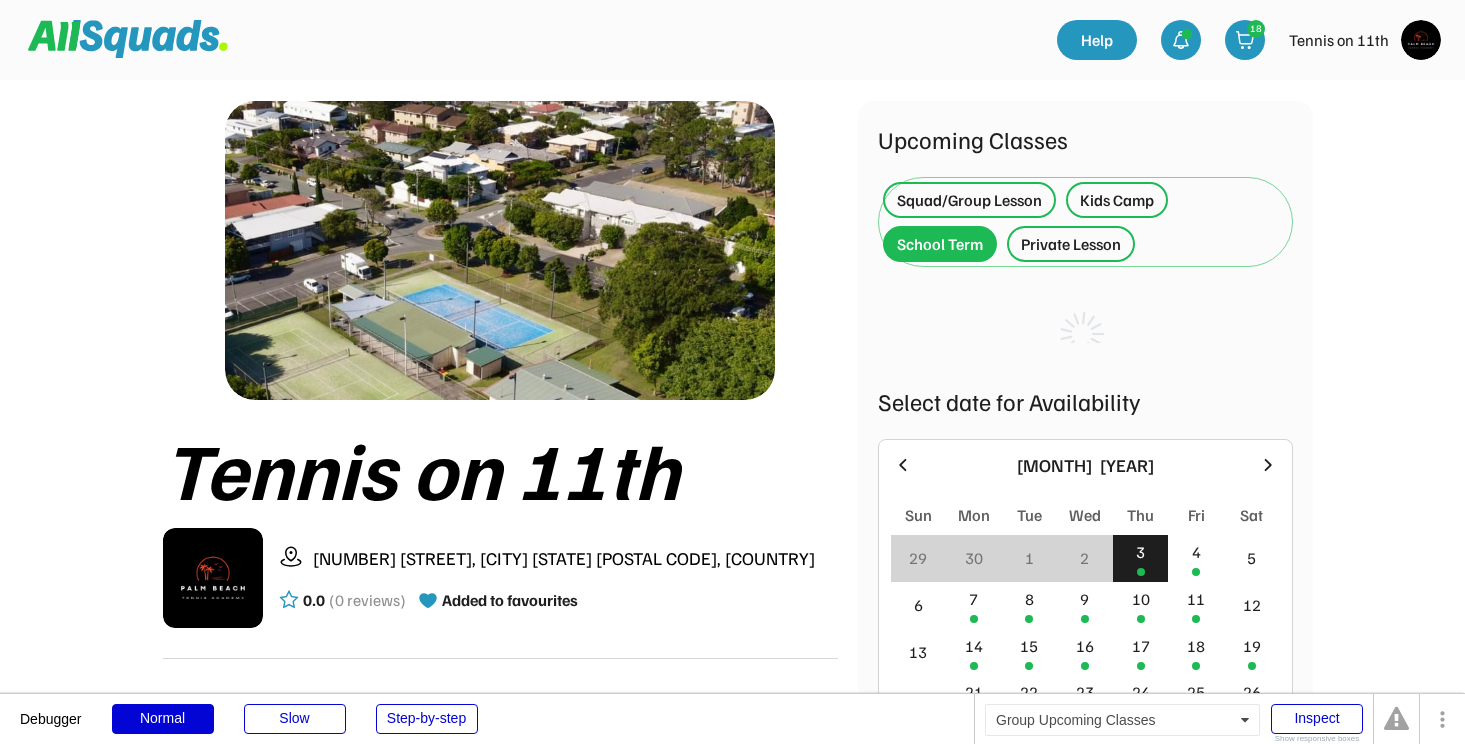 scroll, scrollTop: 0, scrollLeft: 0, axis: both 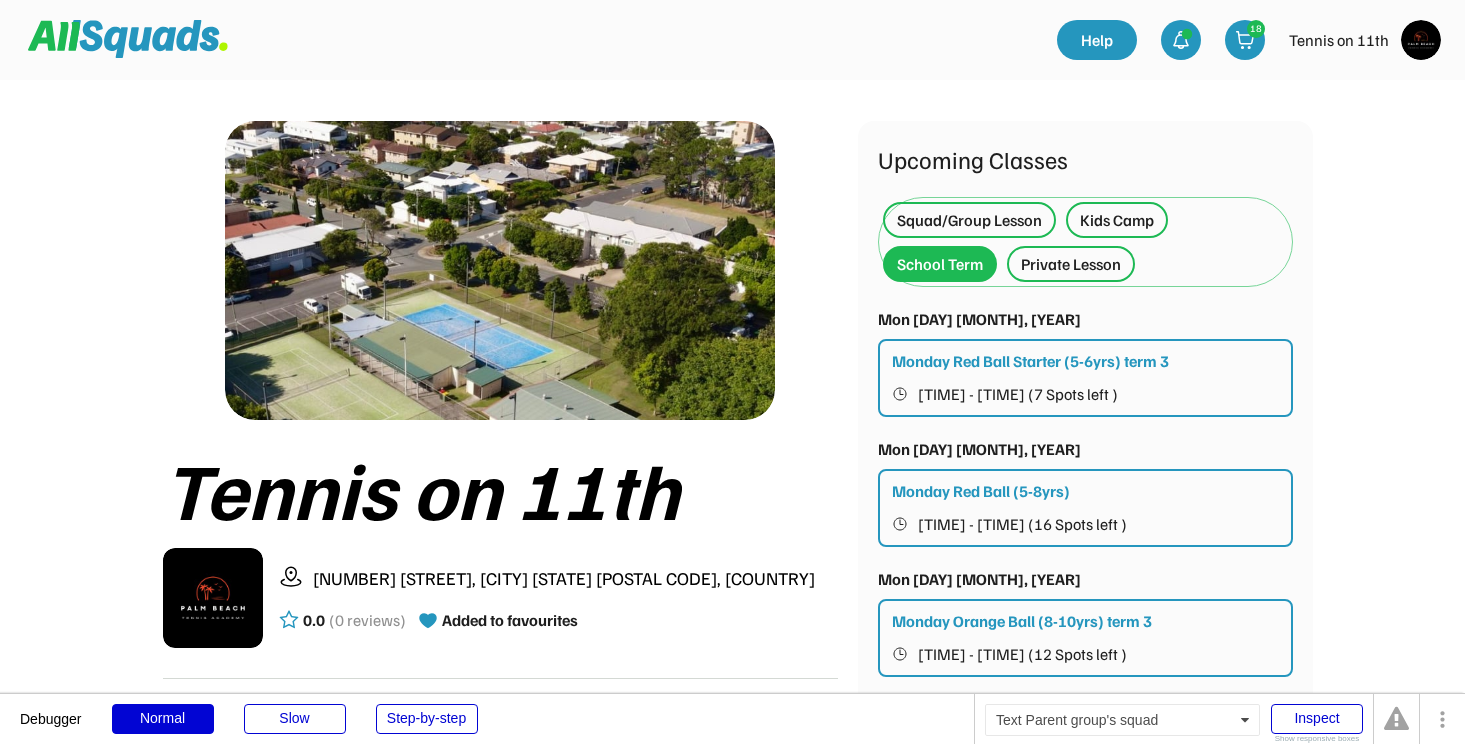 click on "Private Lesson" at bounding box center (1071, 264) 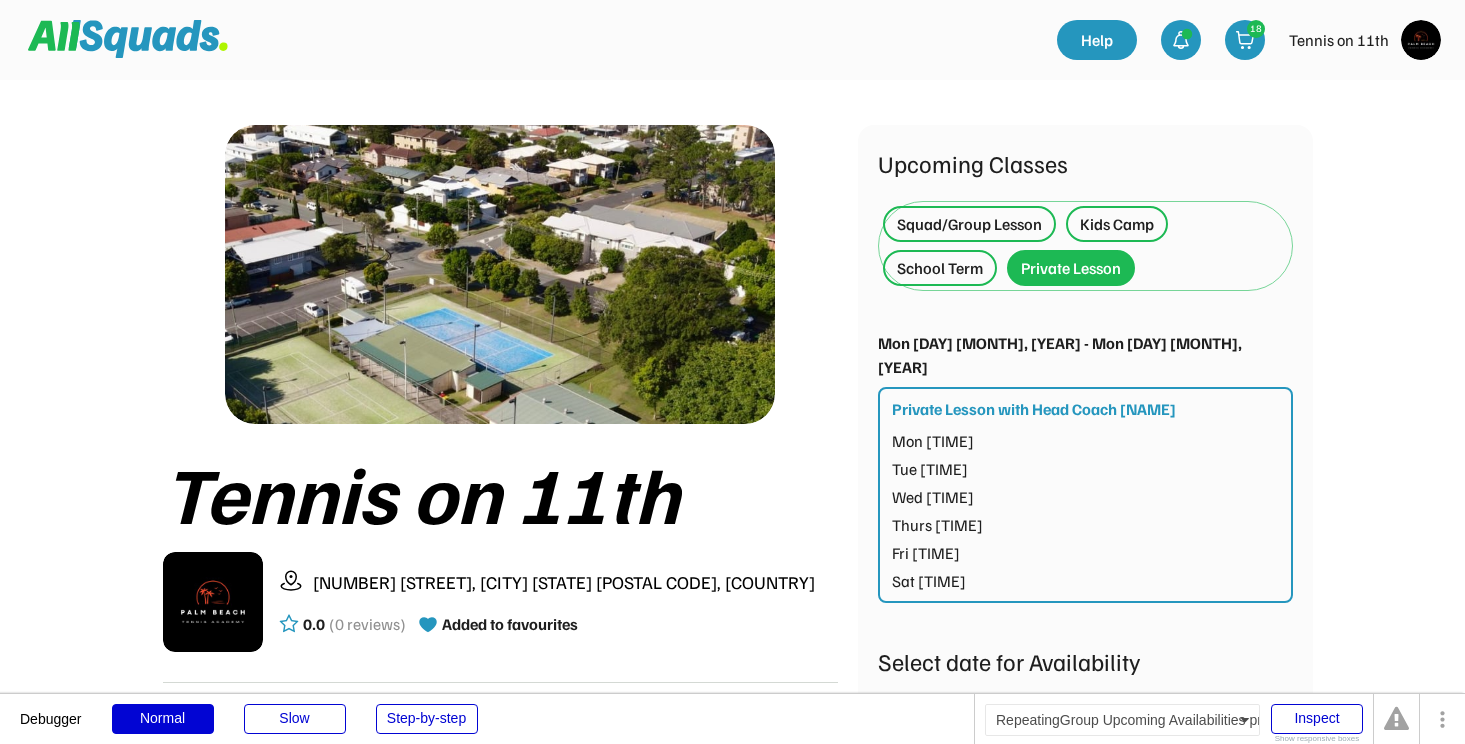 scroll, scrollTop: 25, scrollLeft: 0, axis: vertical 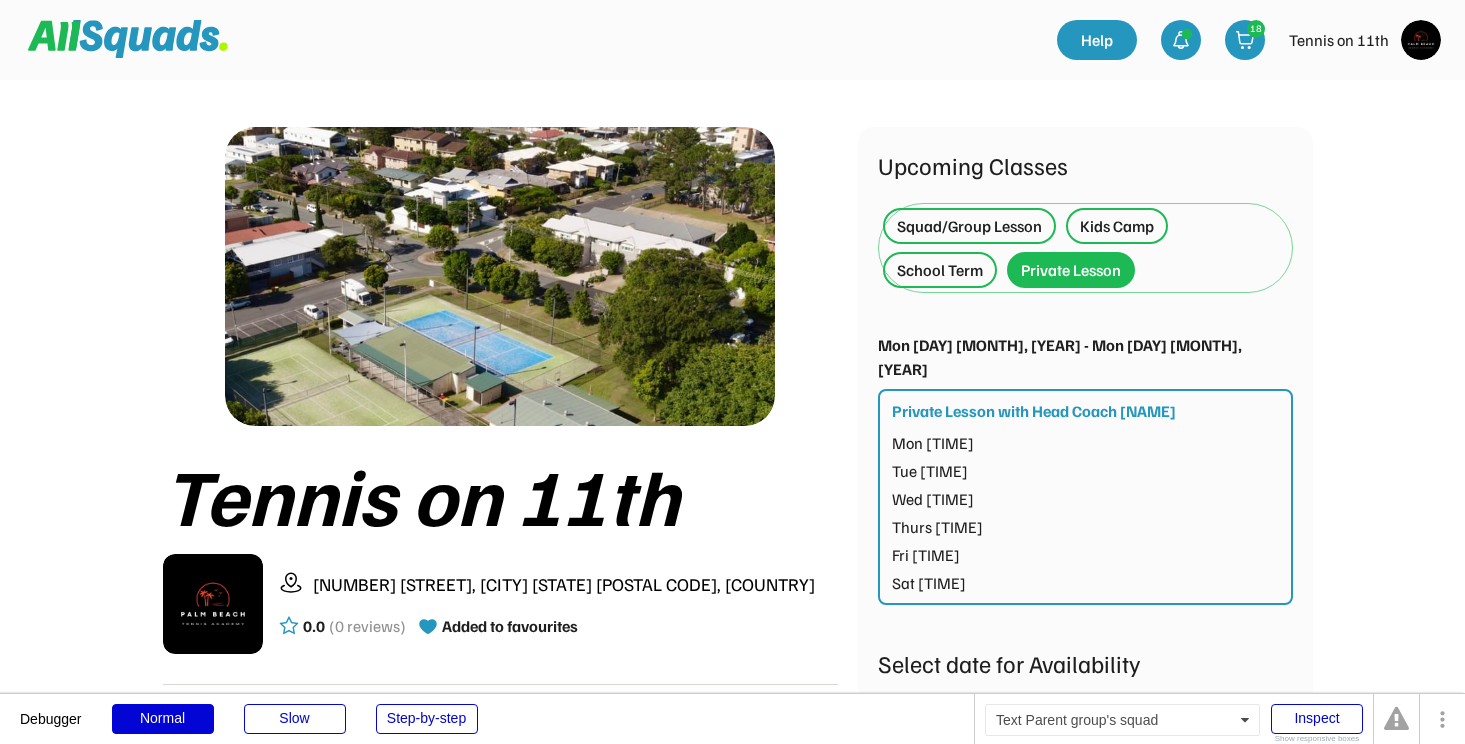 click on "Squad/Group Lesson" at bounding box center [969, 226] 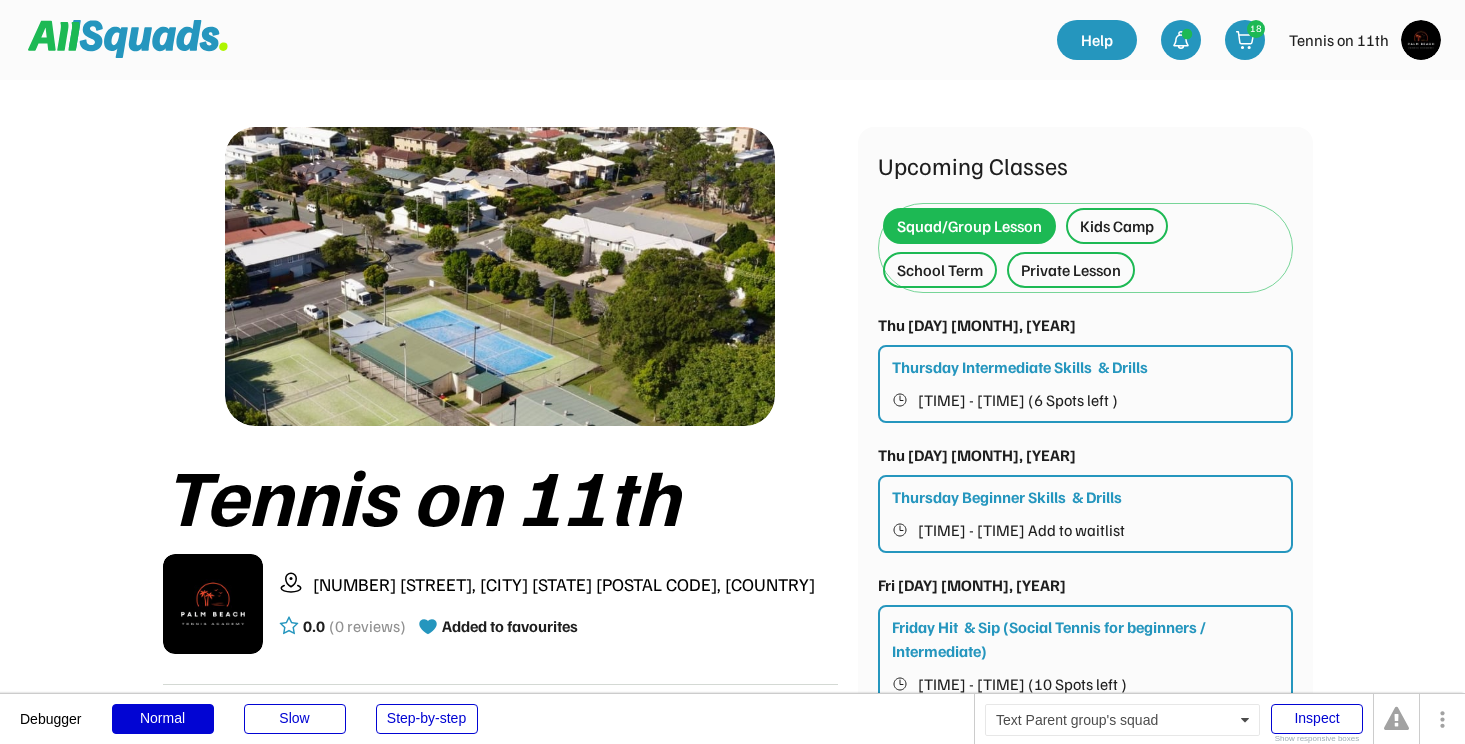 click on "Kids Camp" at bounding box center (1117, 226) 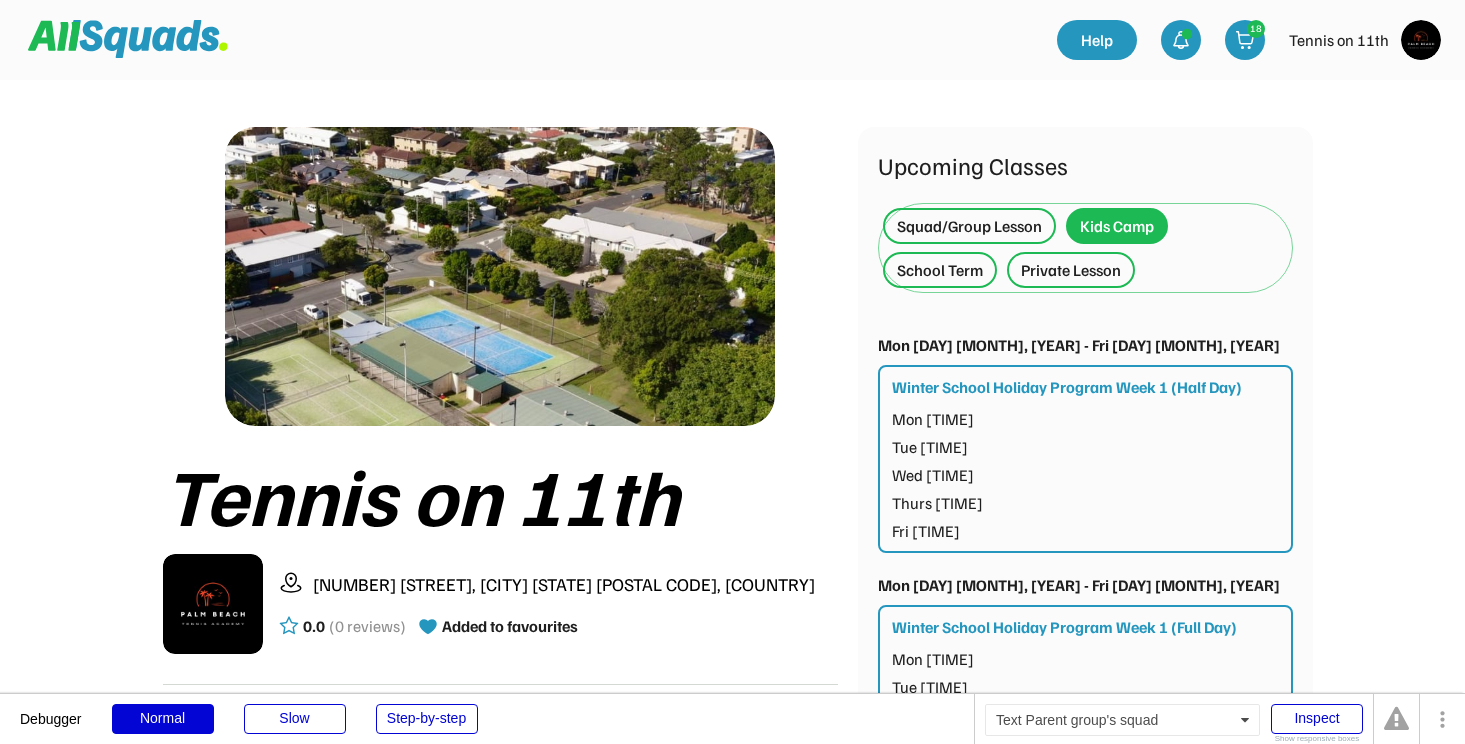 click on "Private Lesson" at bounding box center [1071, 270] 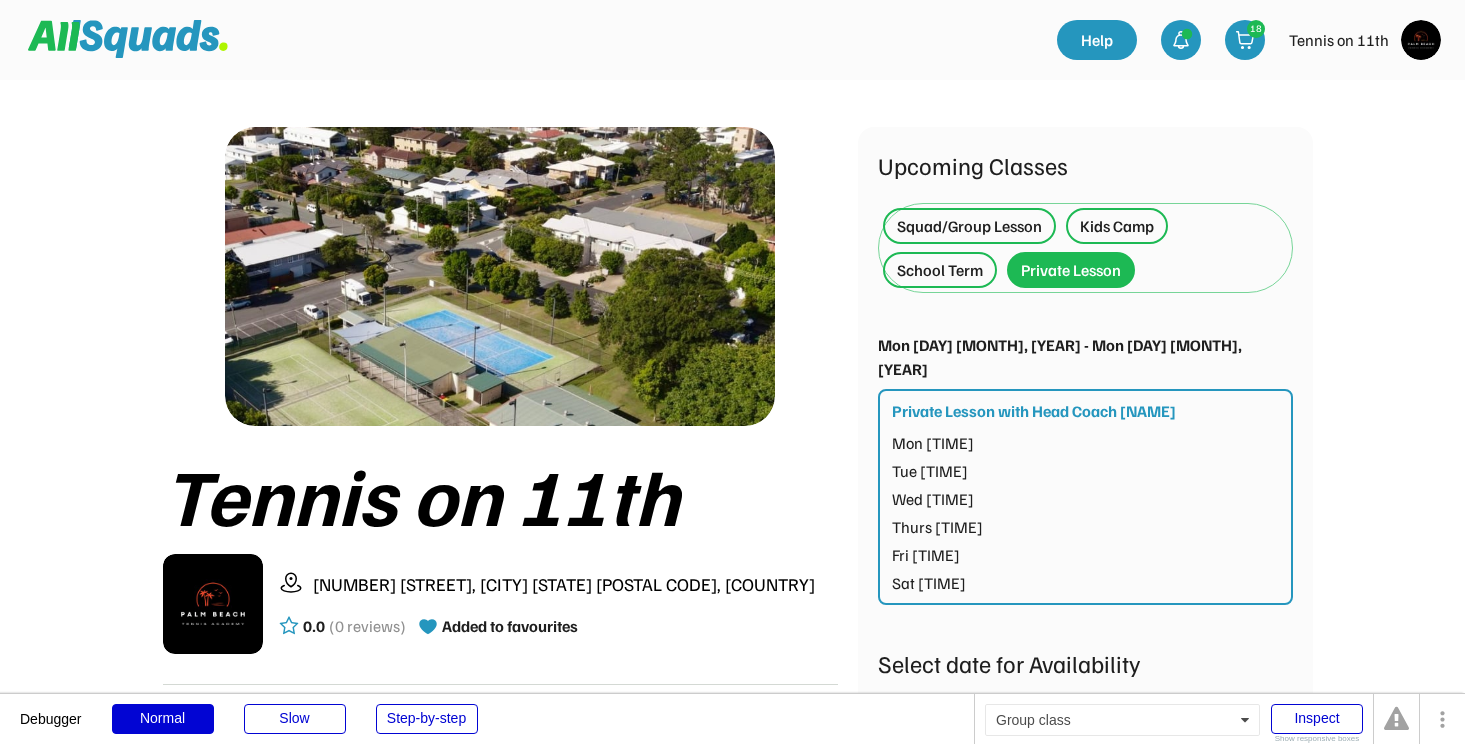 click on "Mon [09:00 - 12:00] Tue [09:30 - 12:30] Wed [10:30 - 12:30] Thurs [10:00 - 12:30] Fri [11:00 - 14:00] Sat [09:00 - 15:00]" at bounding box center [1086, 513] 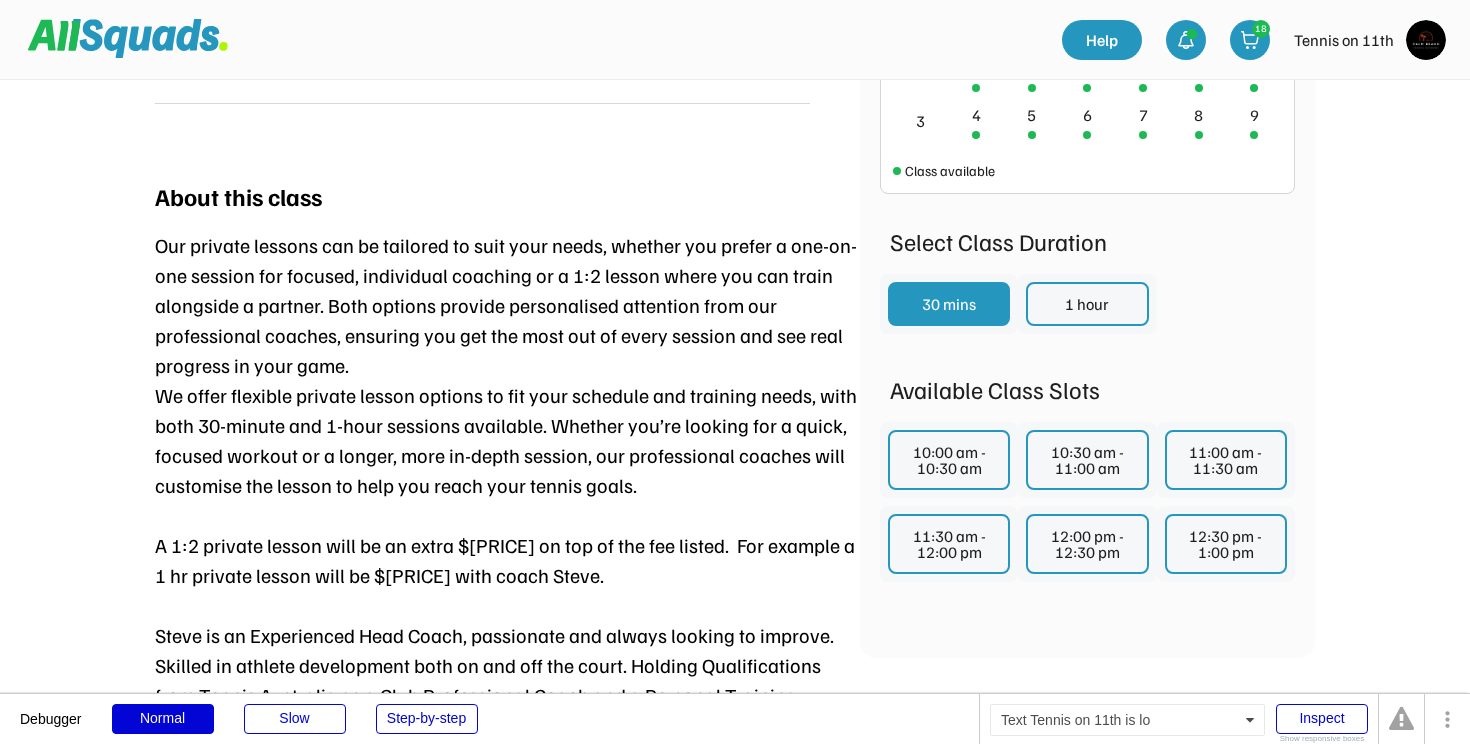 scroll, scrollTop: 645, scrollLeft: 0, axis: vertical 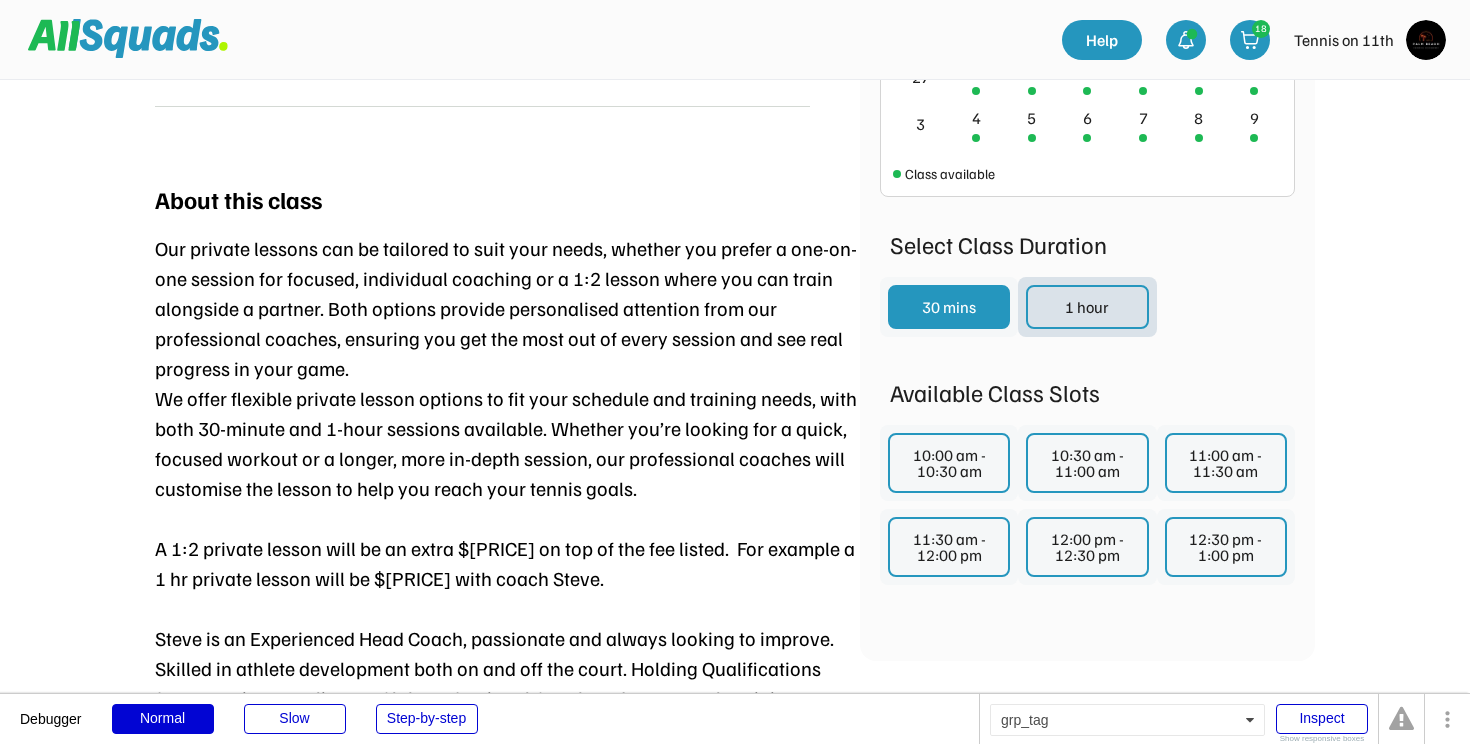 click on "1 hour" at bounding box center [1087, 307] 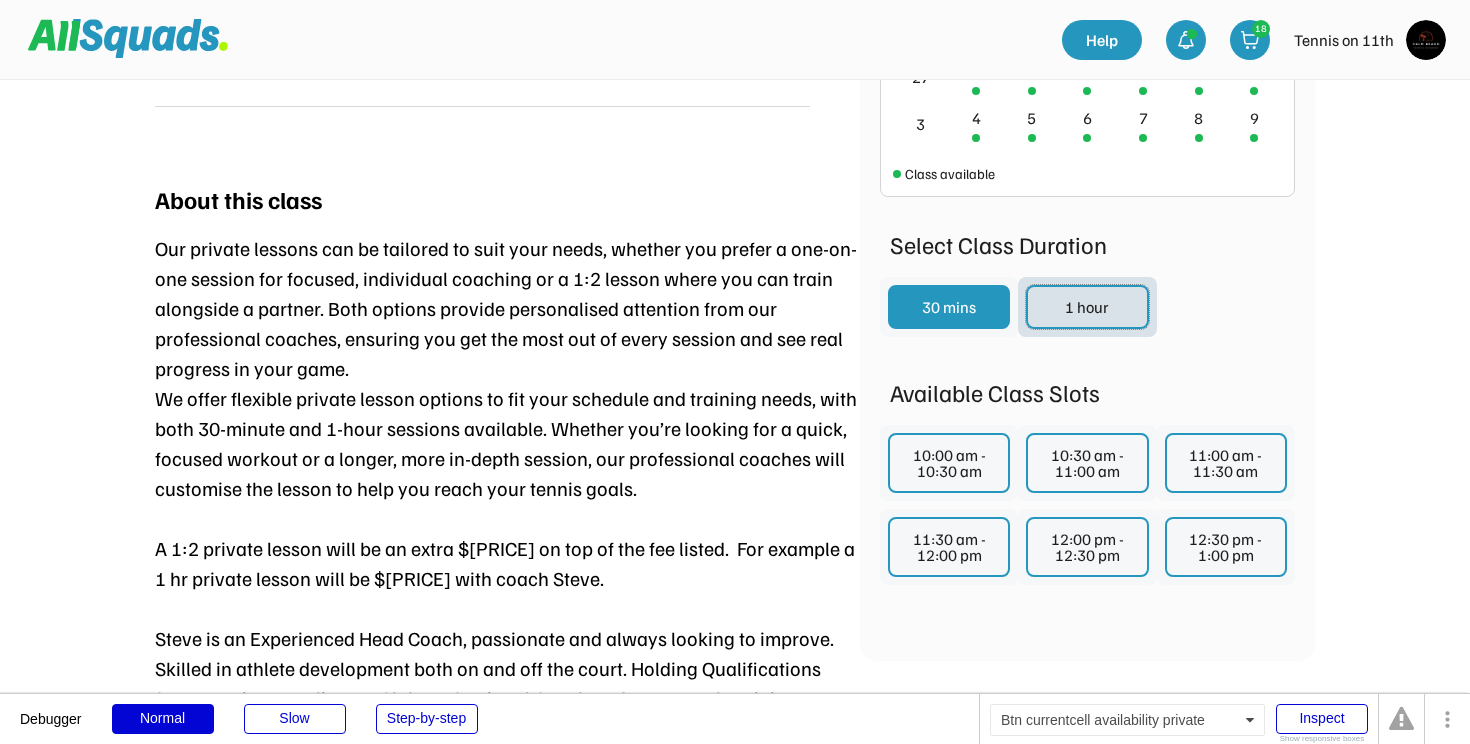 click on "1 hour" at bounding box center (1087, 307) 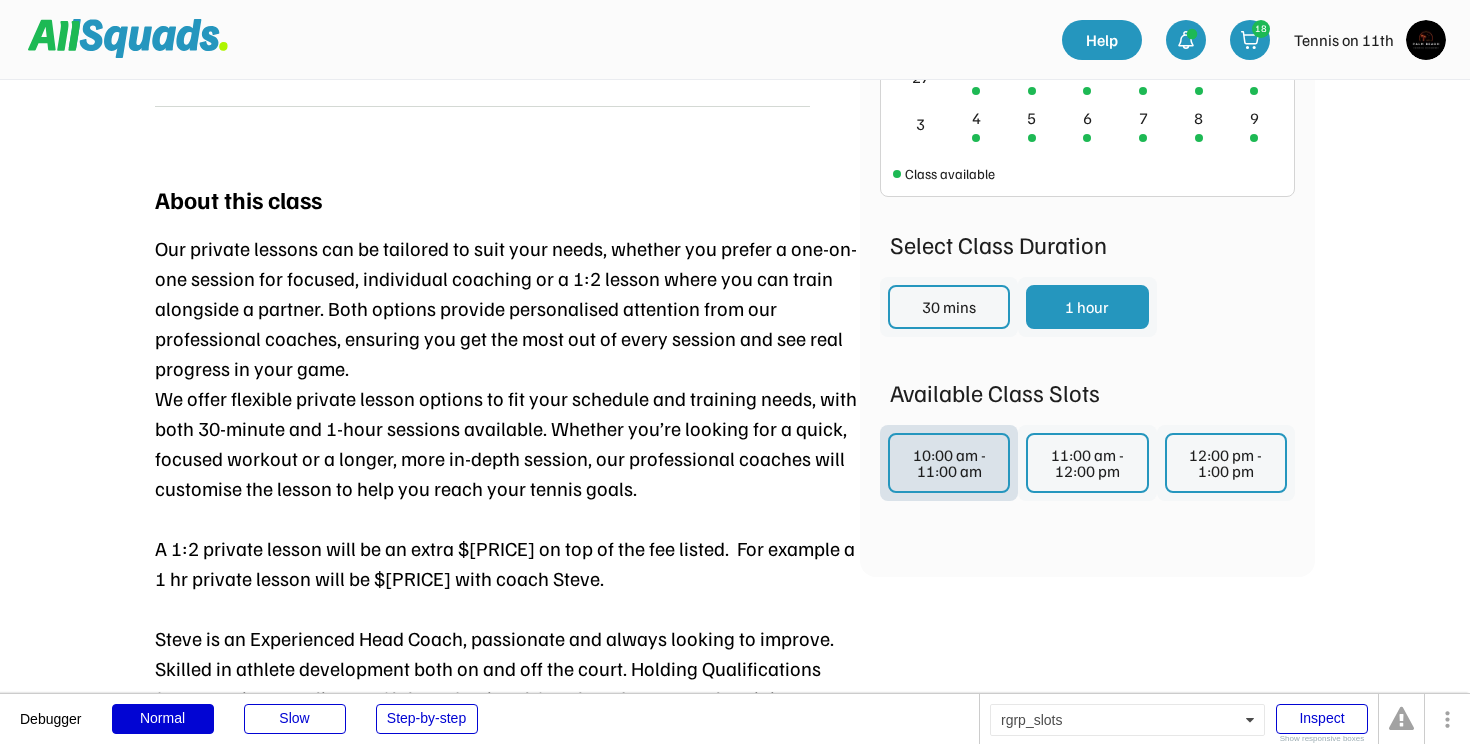 click on "10:00 am - 11:00 am" at bounding box center (949, 463) 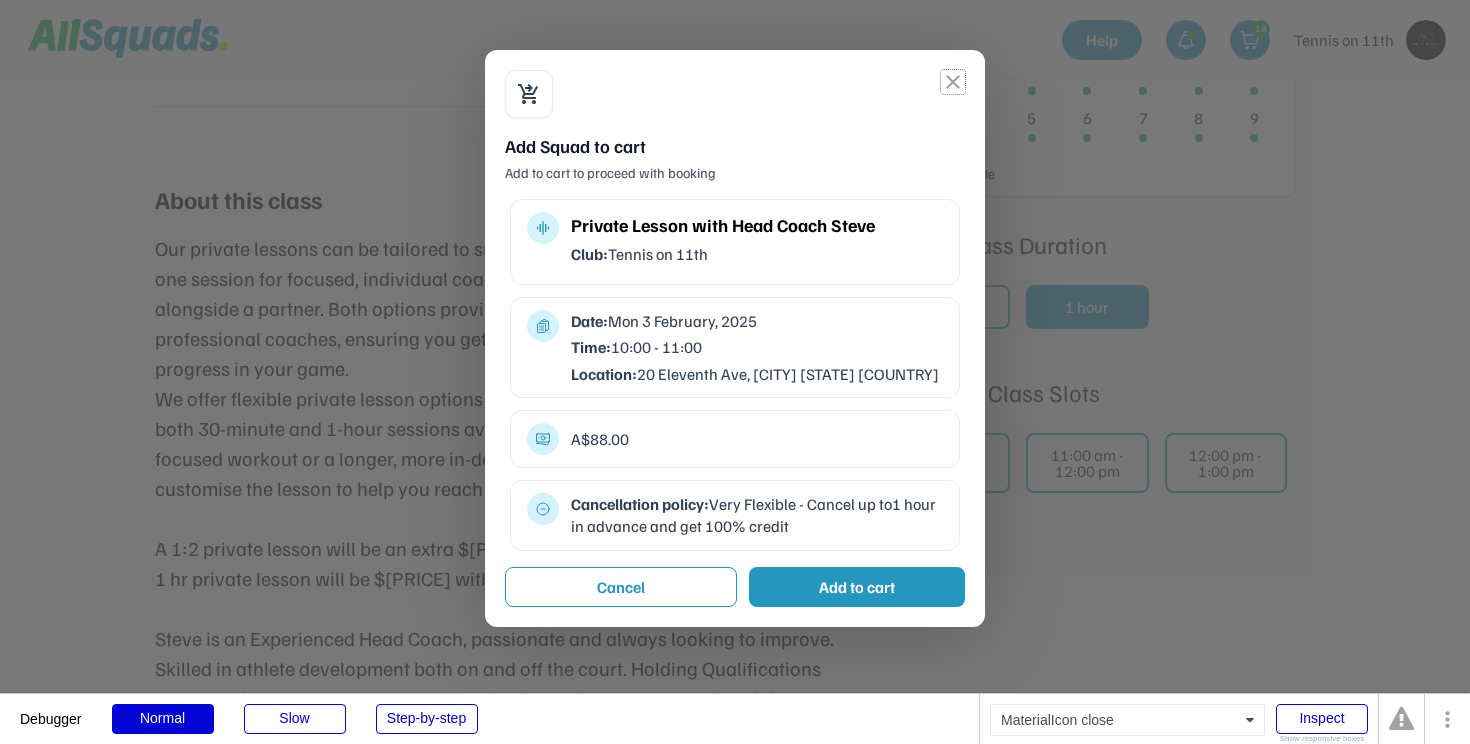 click on "close" at bounding box center [953, 82] 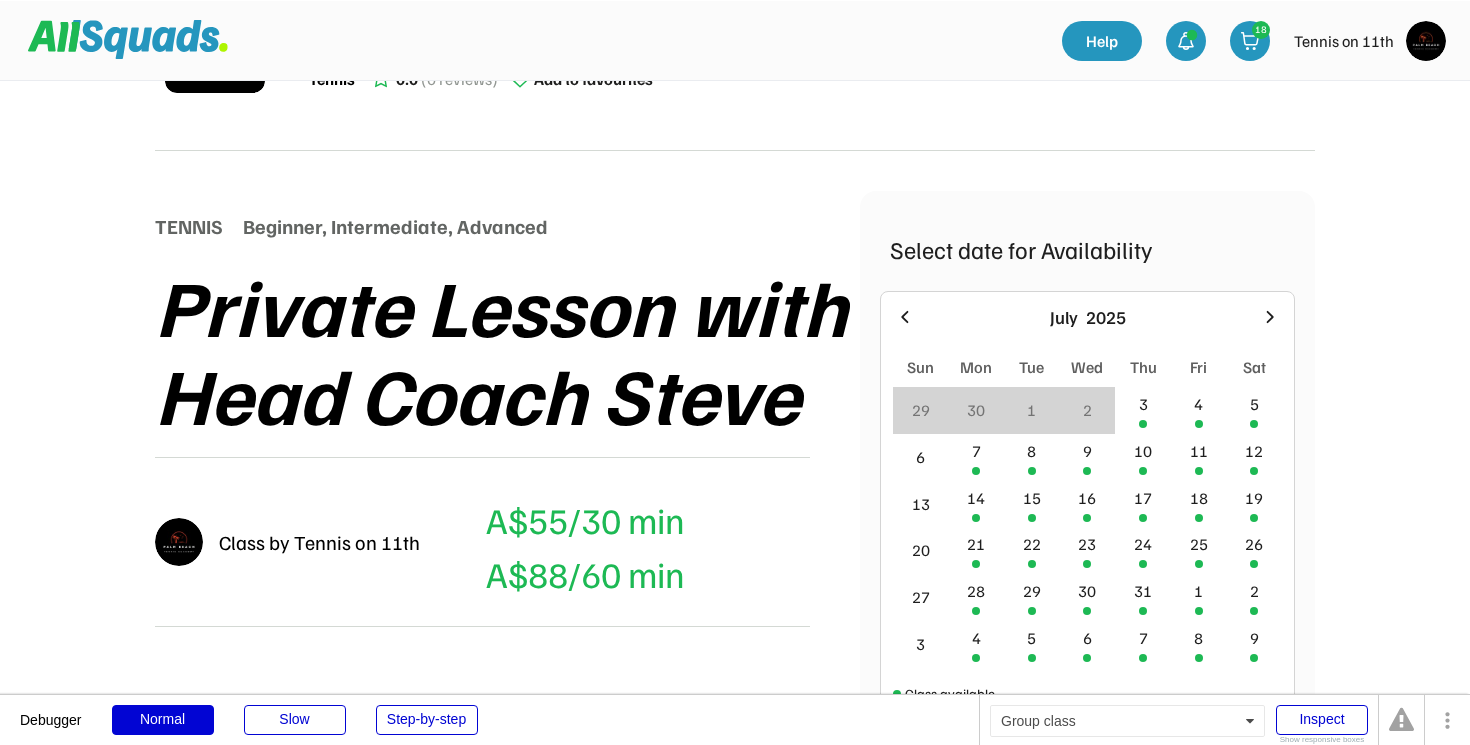 scroll, scrollTop: 124, scrollLeft: 0, axis: vertical 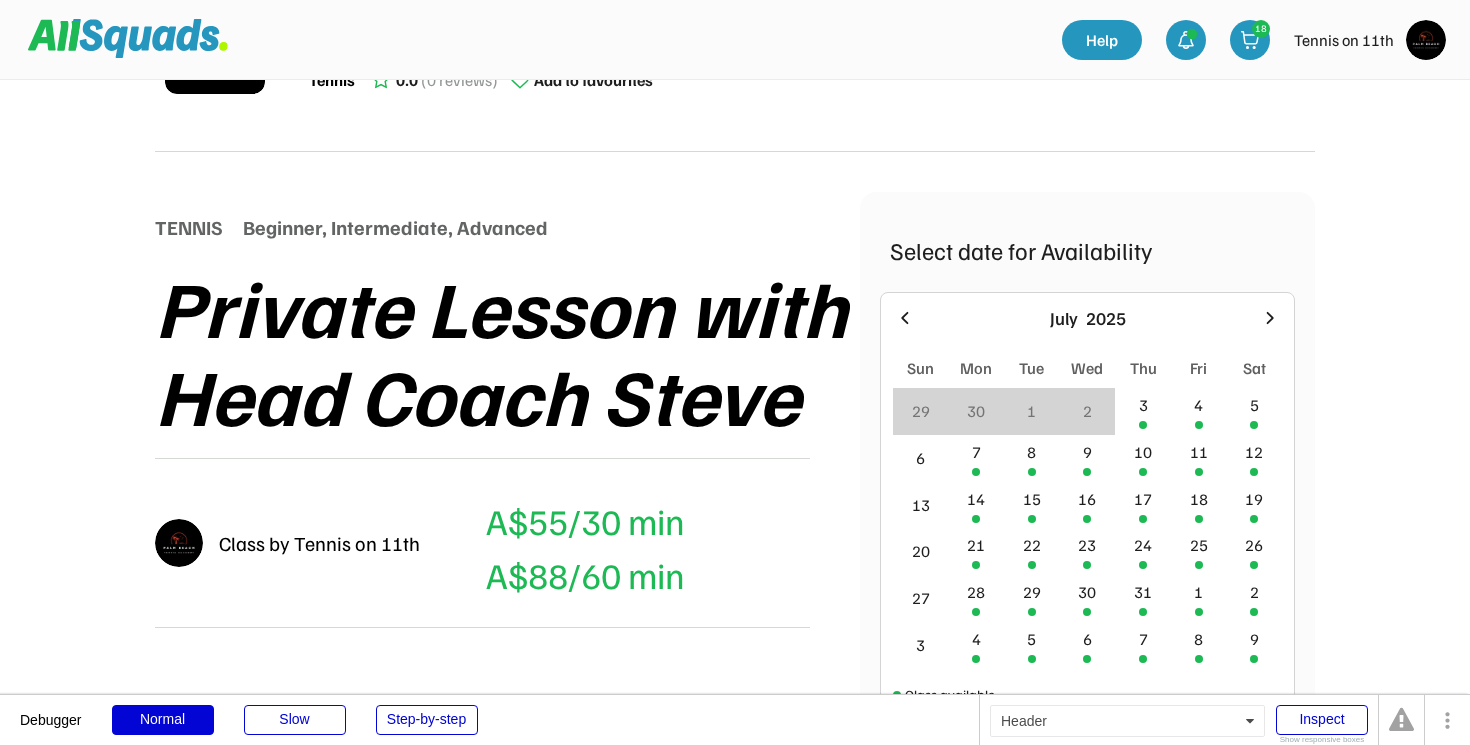click at bounding box center [1426, 40] 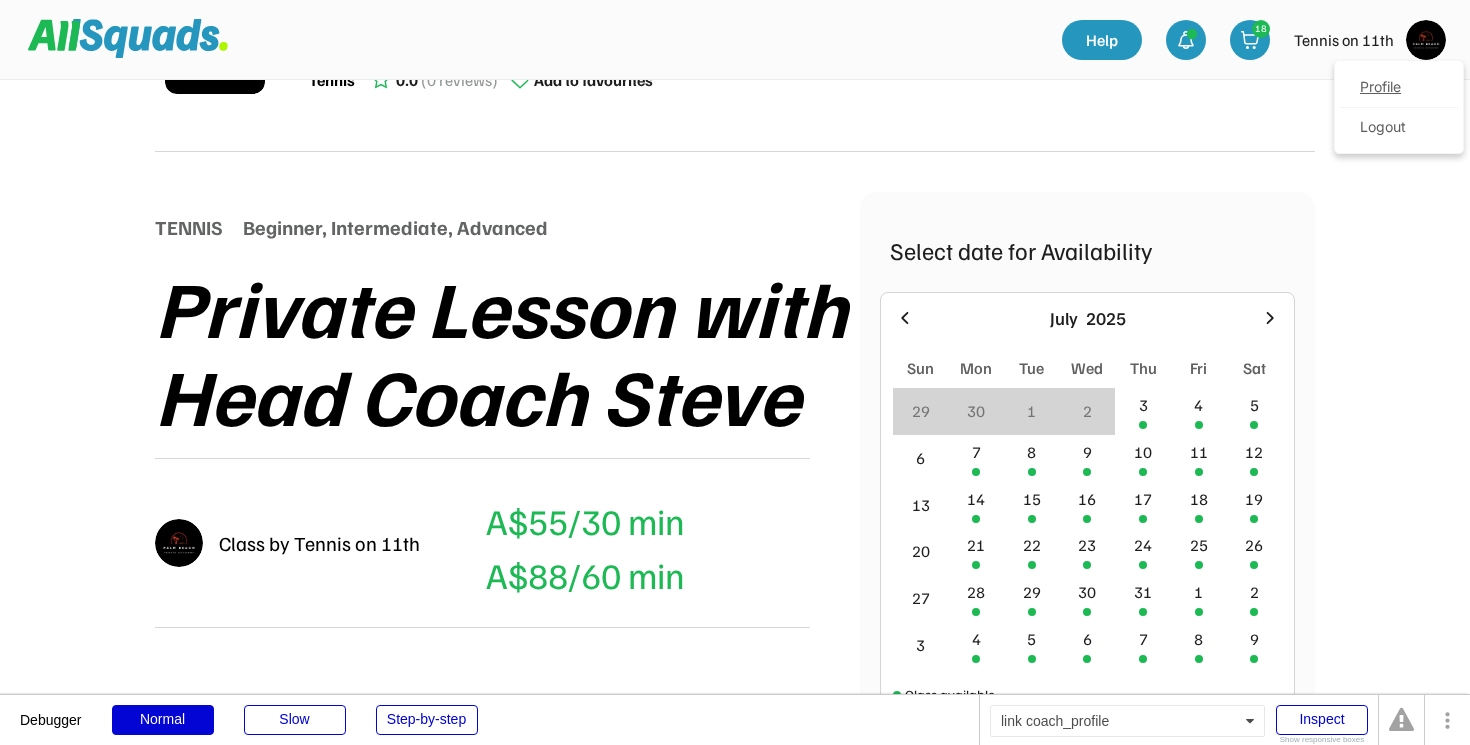 click on "Profile" at bounding box center [1399, 88] 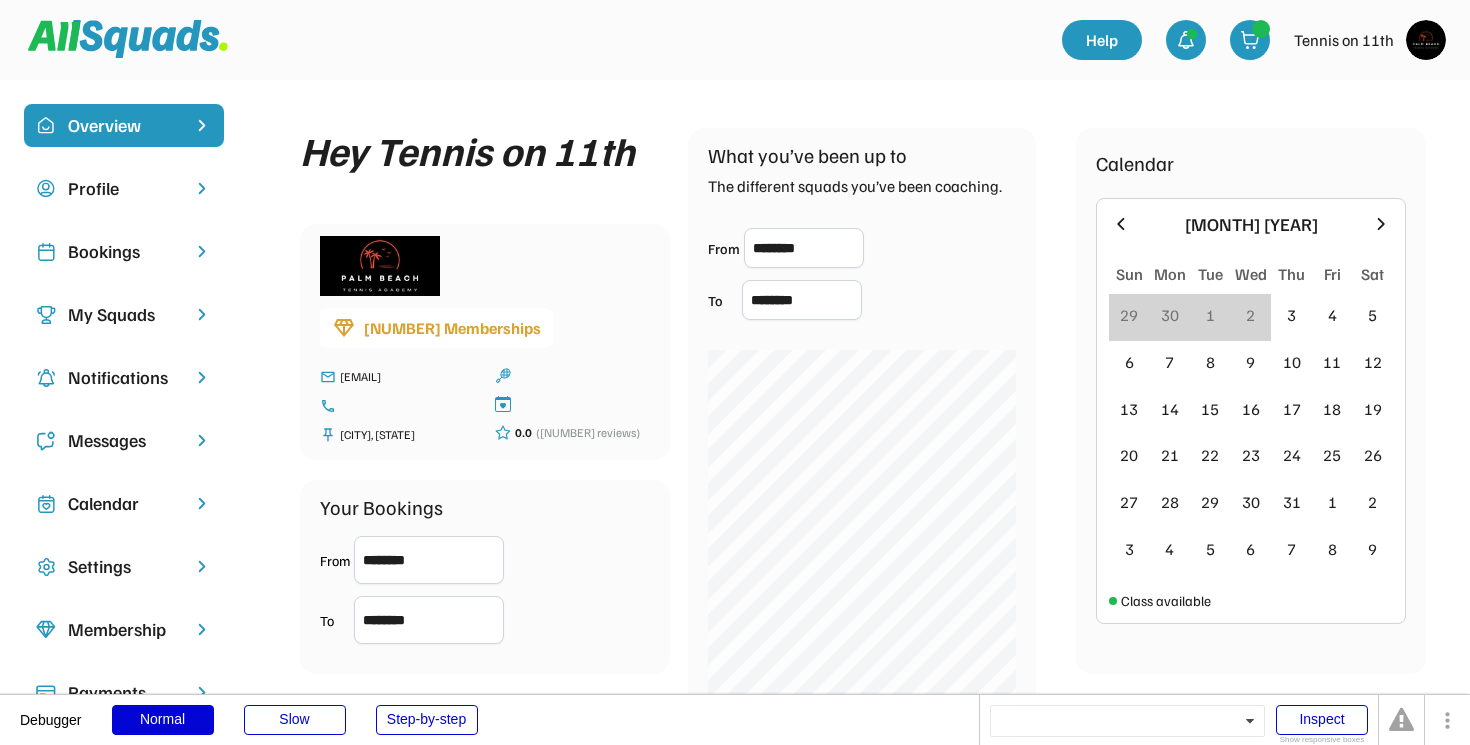 scroll, scrollTop: 0, scrollLeft: 0, axis: both 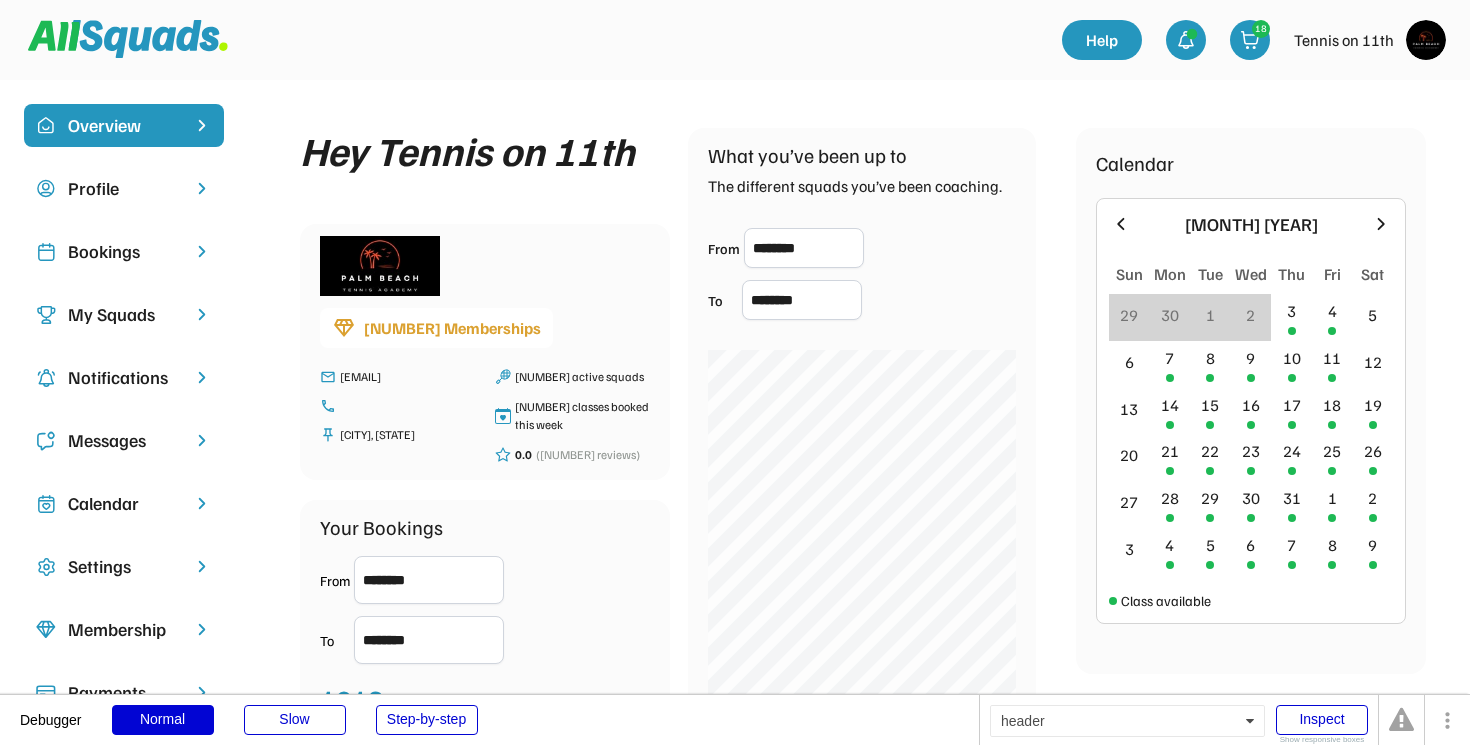 click at bounding box center (1426, 40) 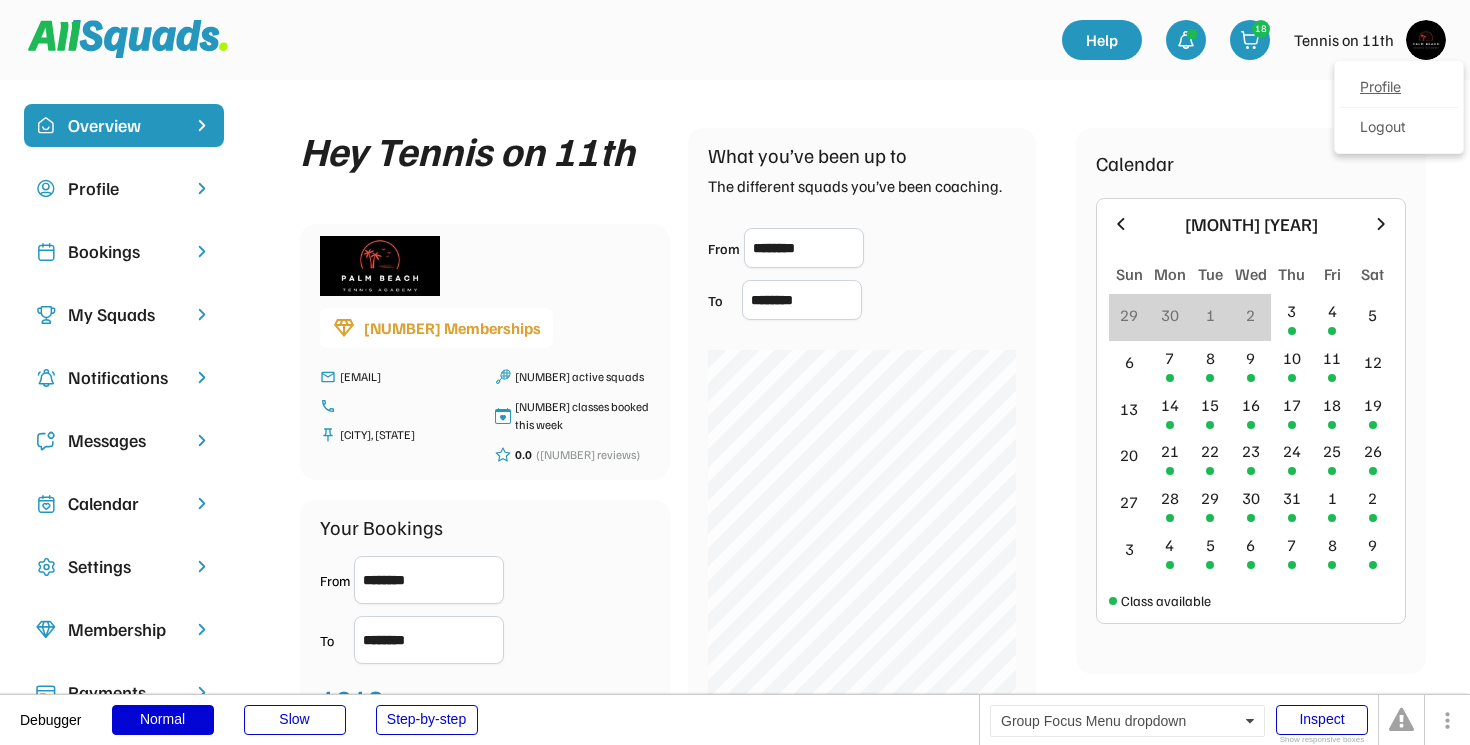 click on "Profile" at bounding box center [1399, 88] 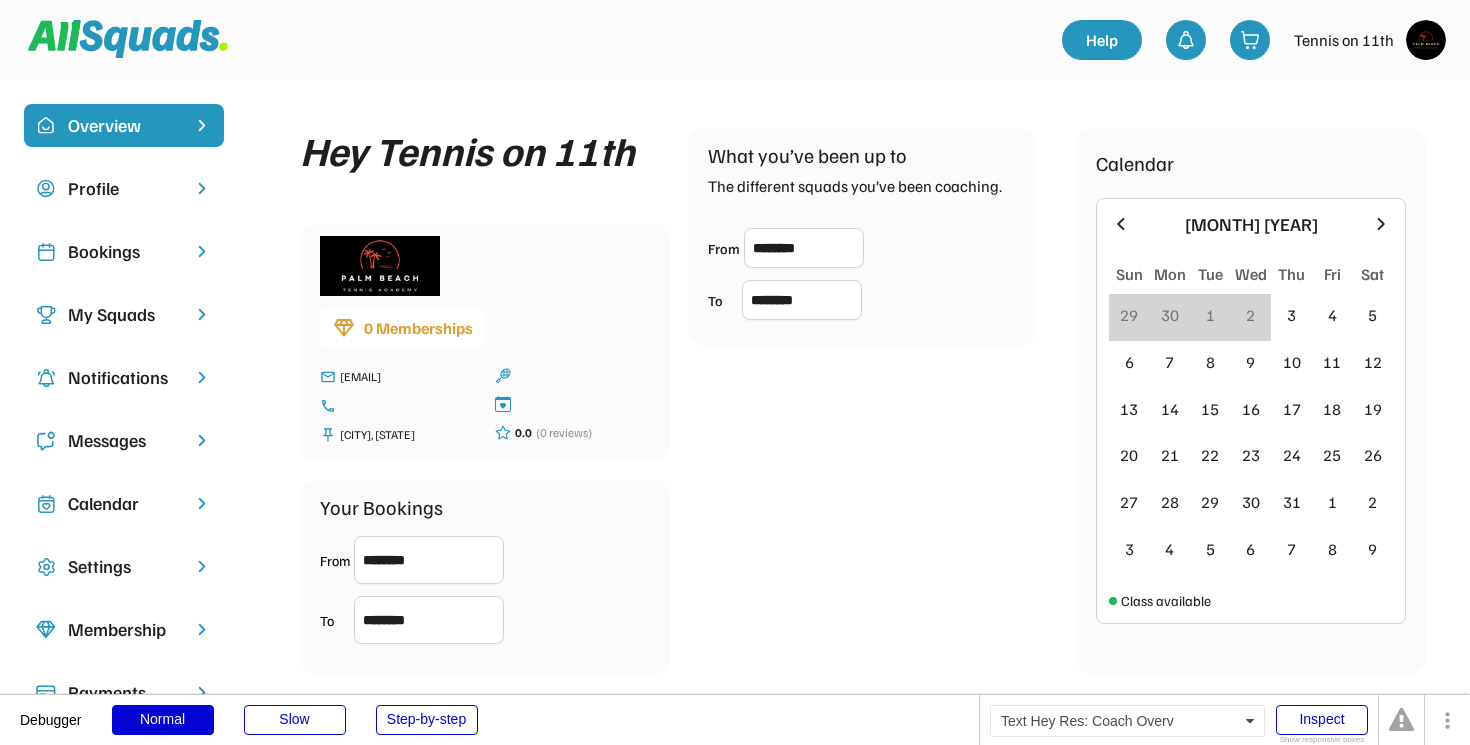 scroll, scrollTop: 0, scrollLeft: 0, axis: both 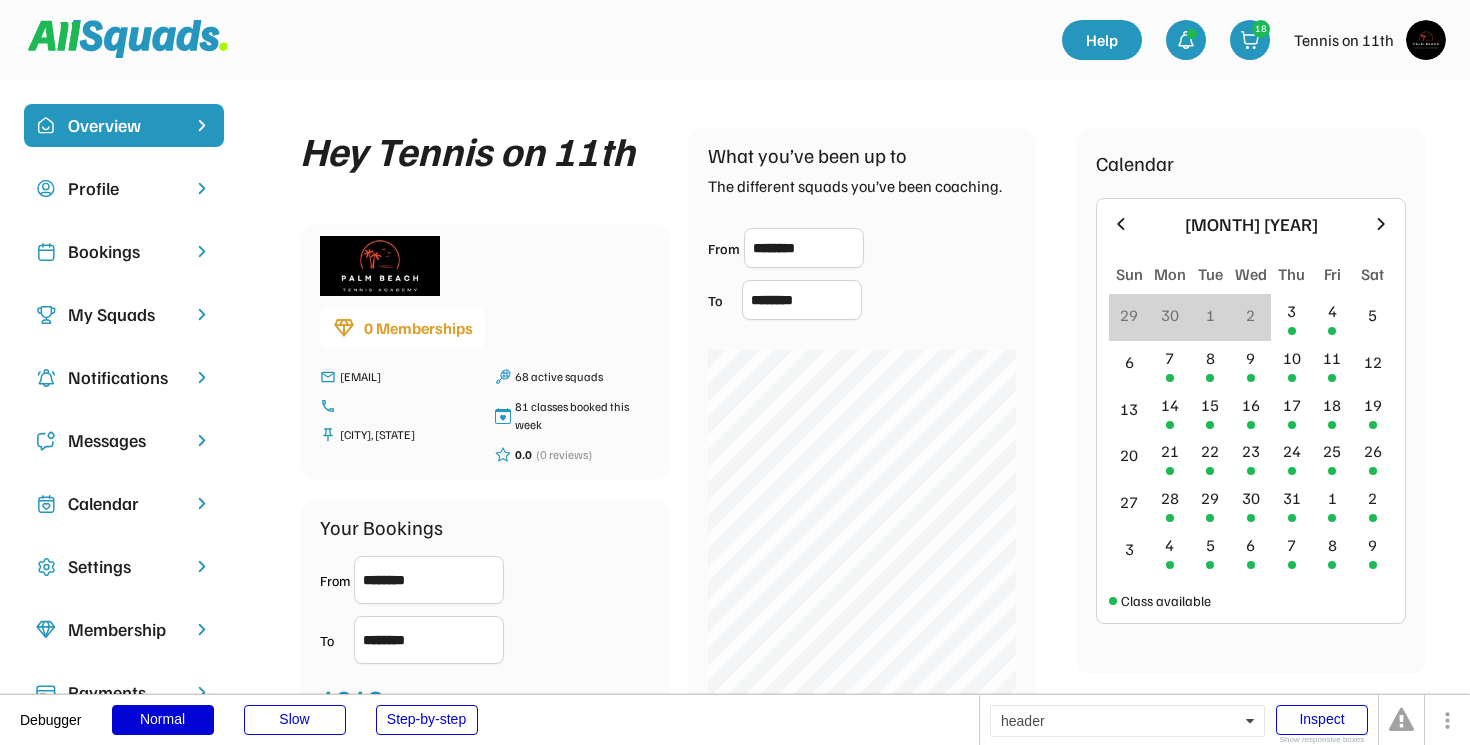 click at bounding box center (128, 39) 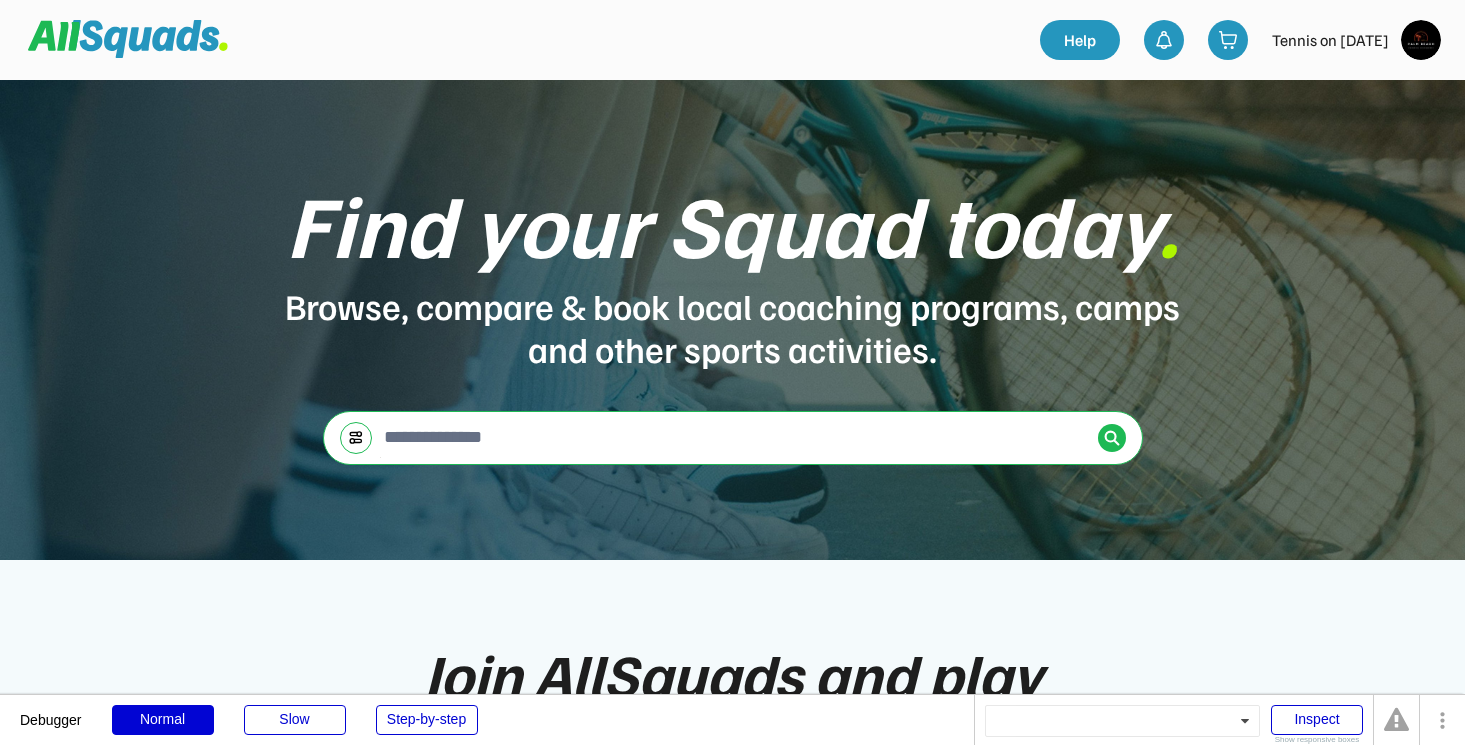 scroll, scrollTop: 0, scrollLeft: 0, axis: both 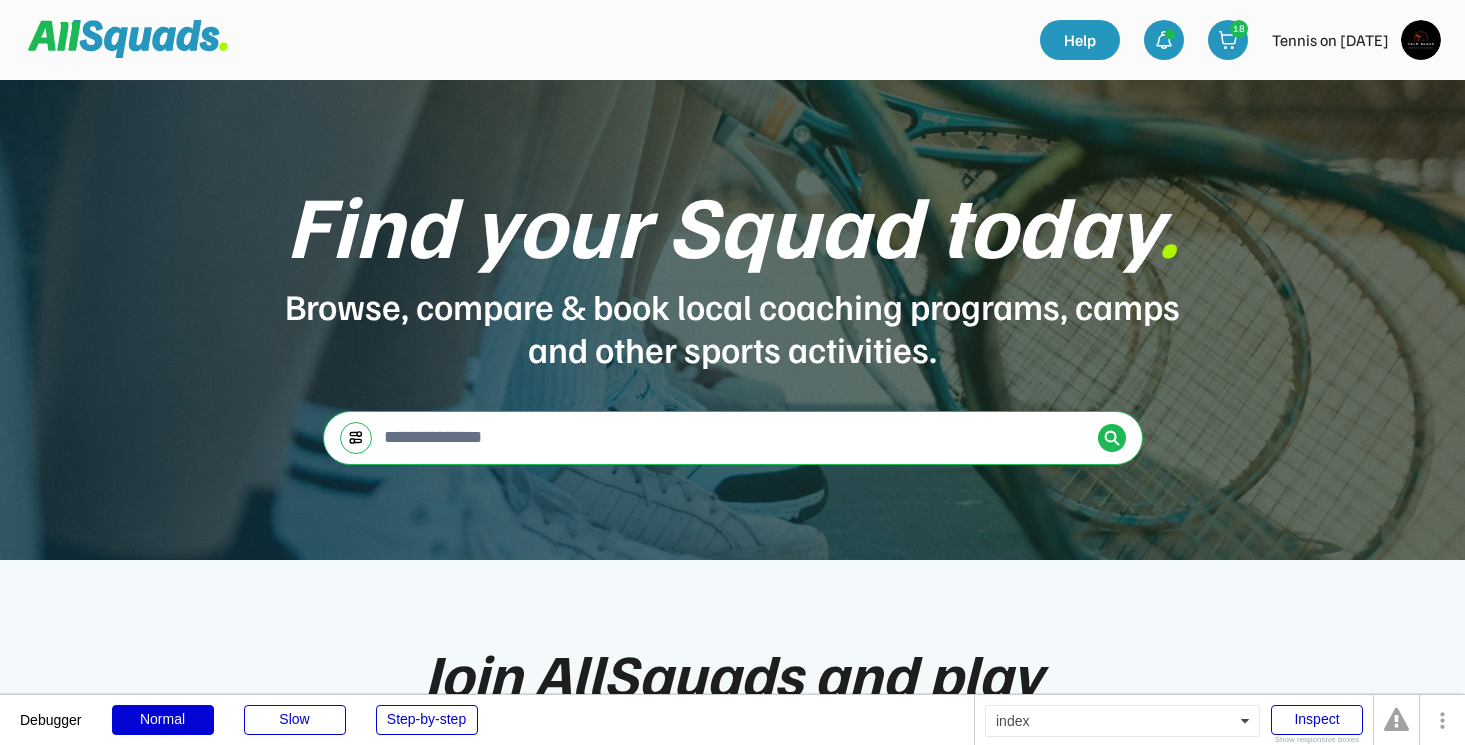 click at bounding box center [735, 437] 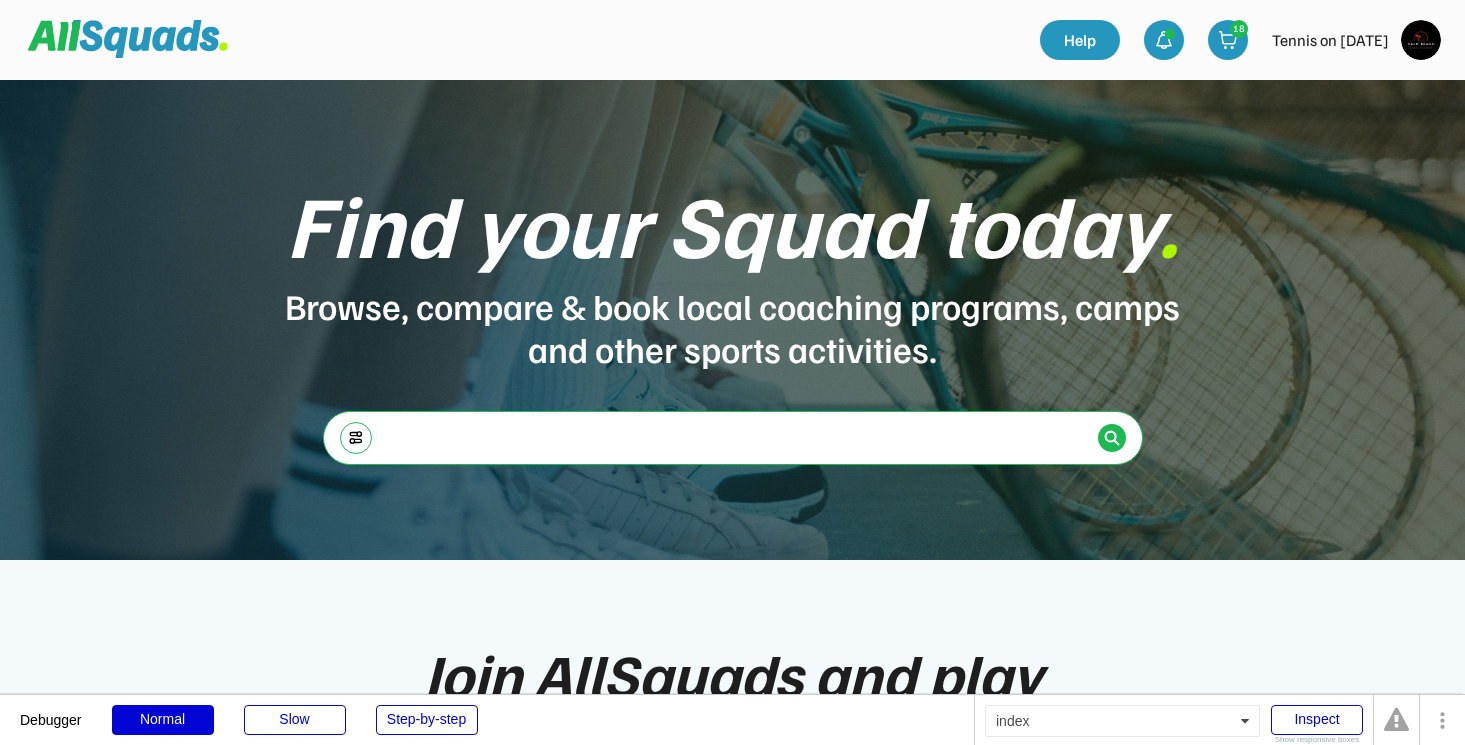click at bounding box center (1112, 438) 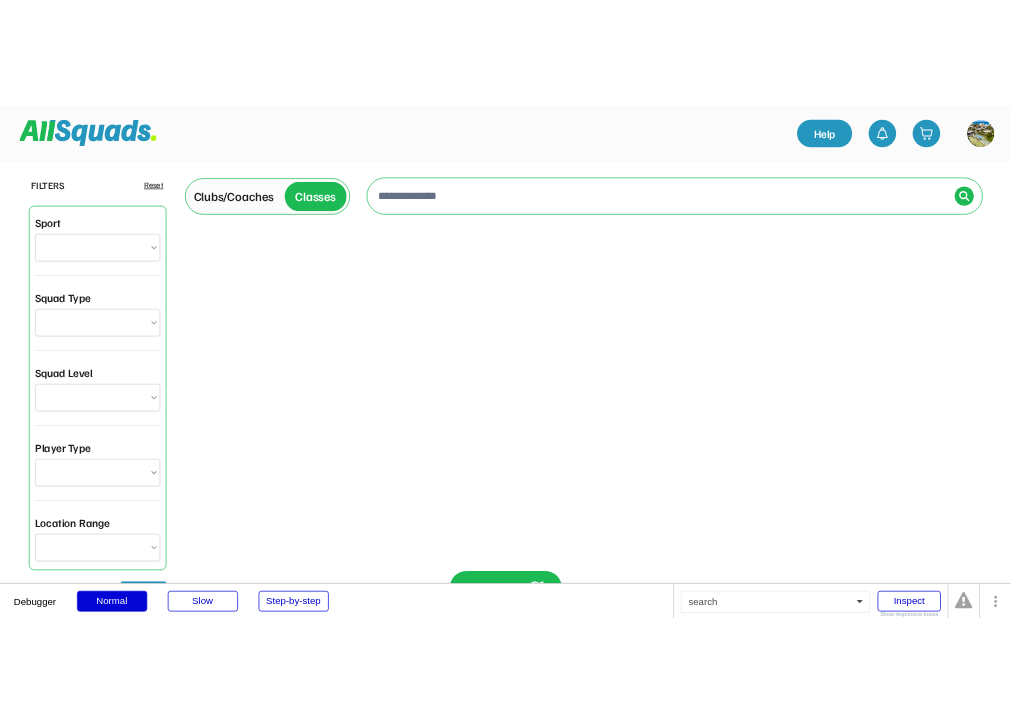 scroll, scrollTop: 0, scrollLeft: 0, axis: both 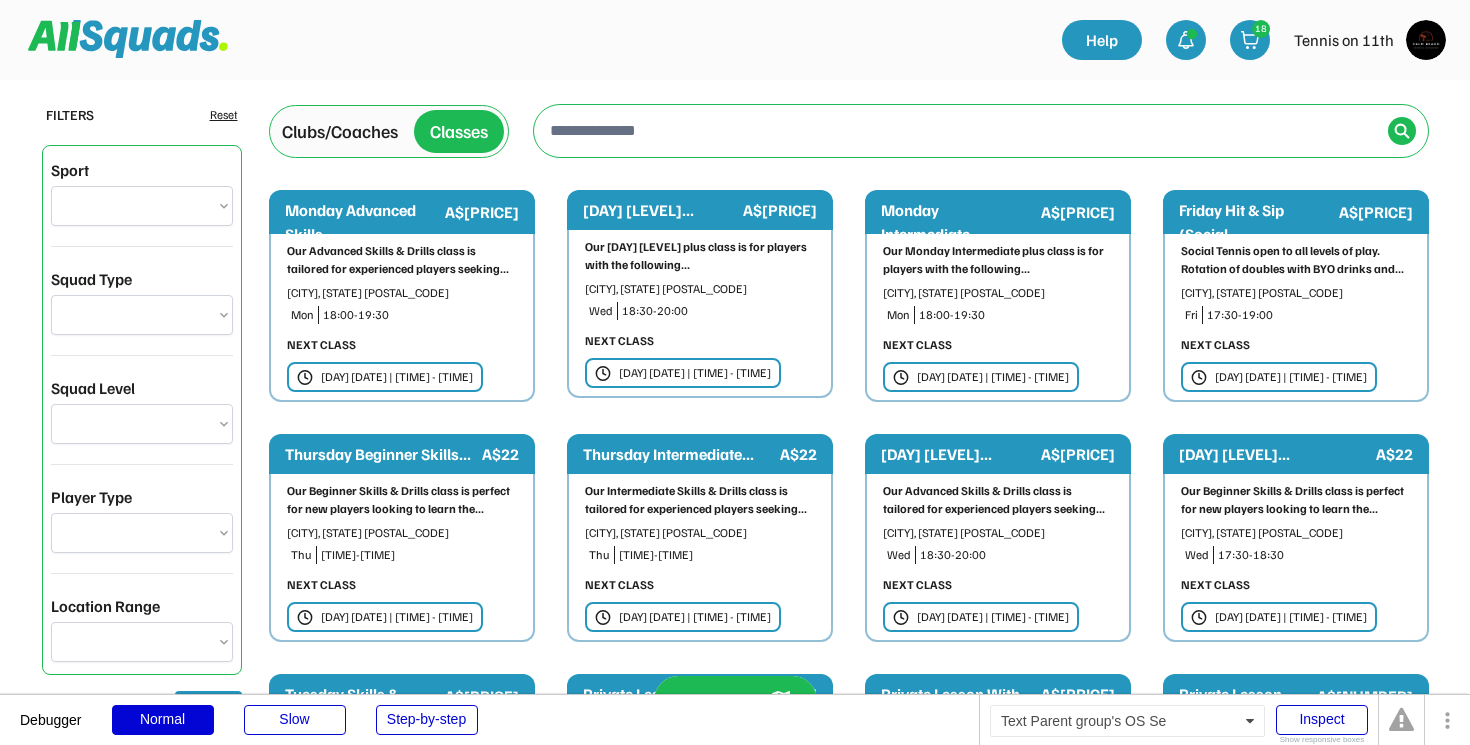 click on "Clubs/Coaches" at bounding box center (340, 131) 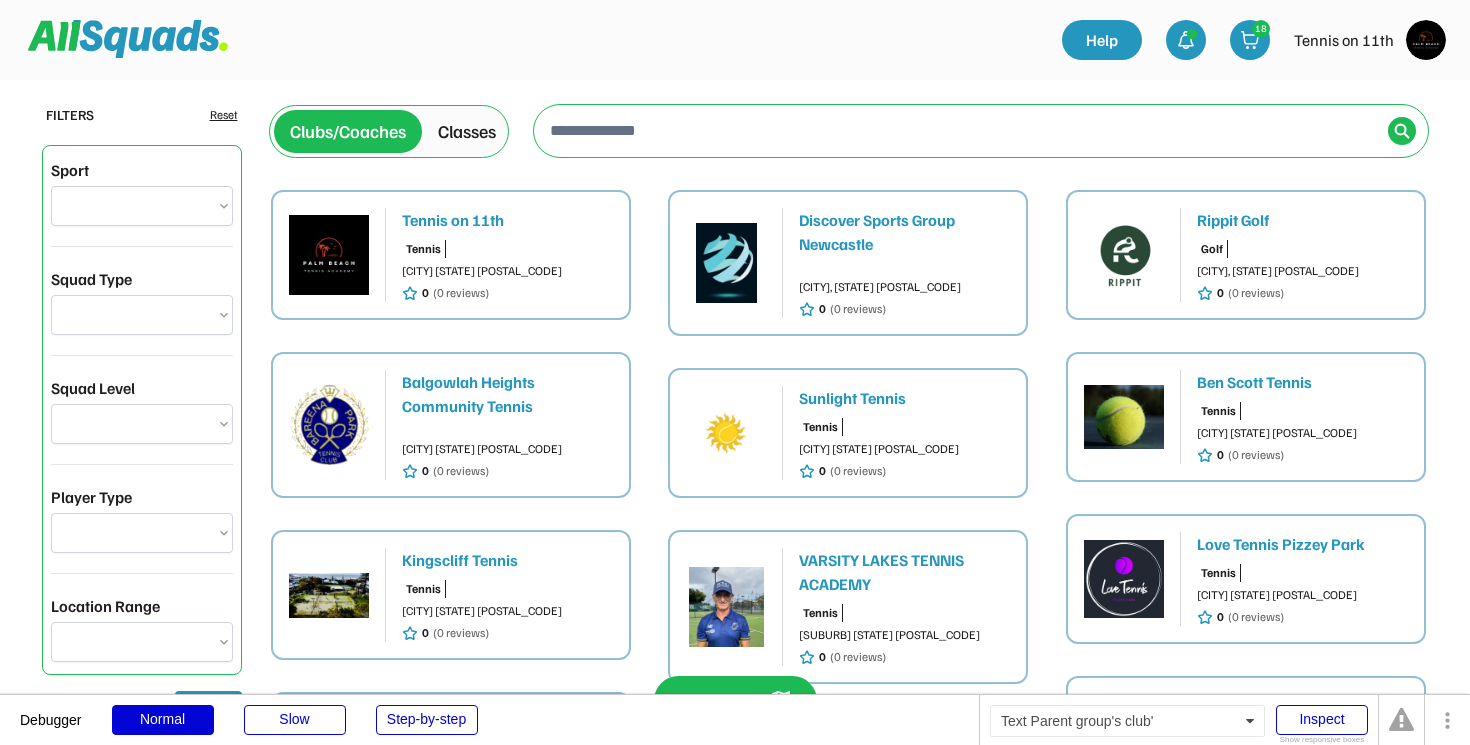 click on "Tennis on 11th" at bounding box center [507, 220] 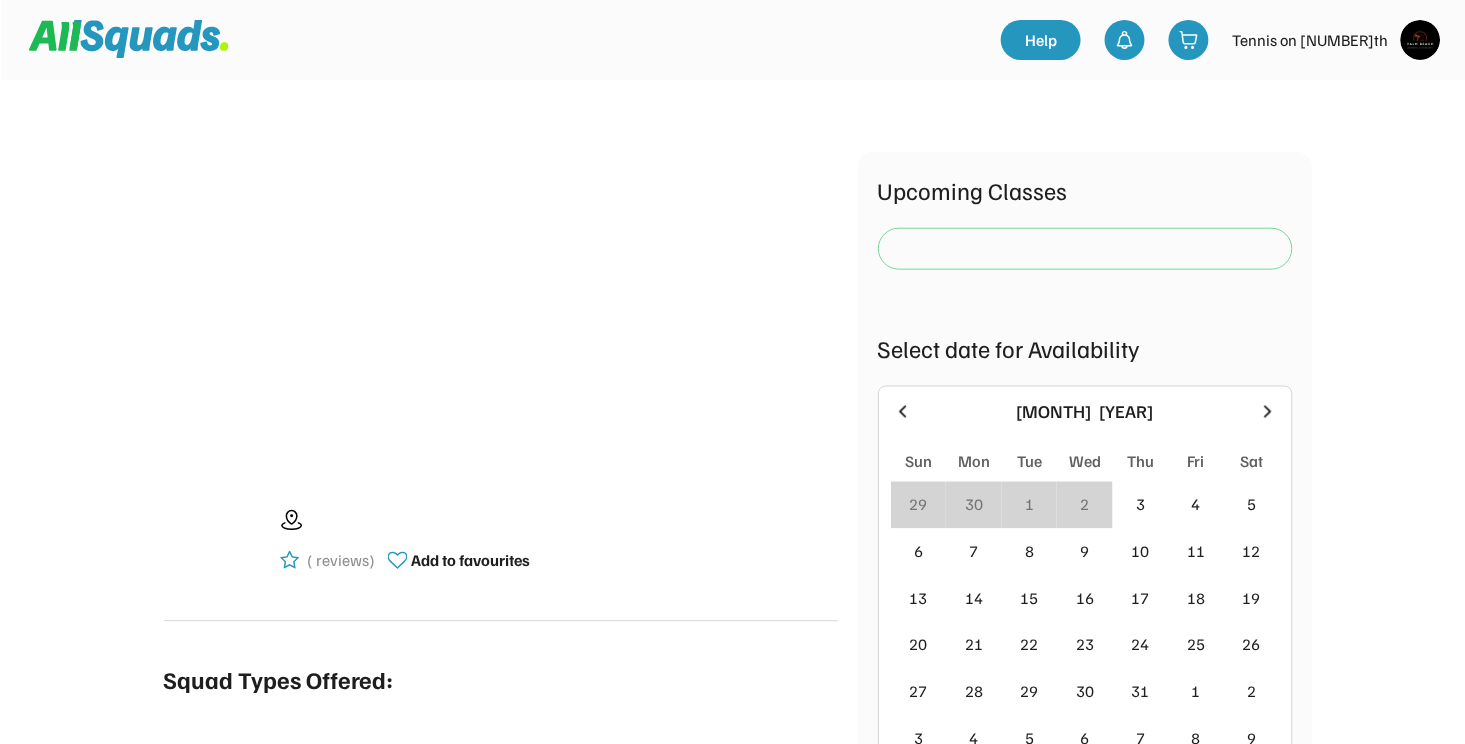 scroll, scrollTop: 0, scrollLeft: 0, axis: both 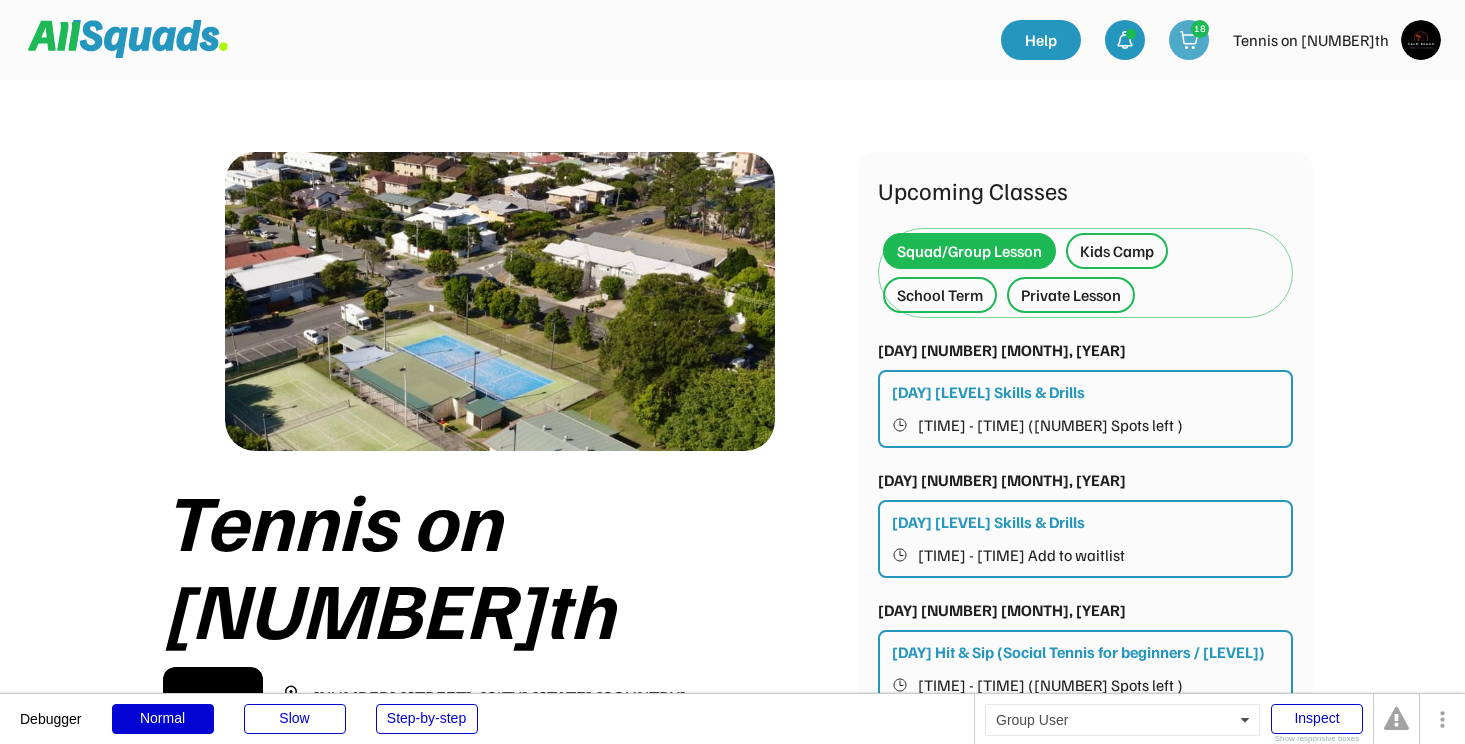 click on "18" at bounding box center (1230, 28) 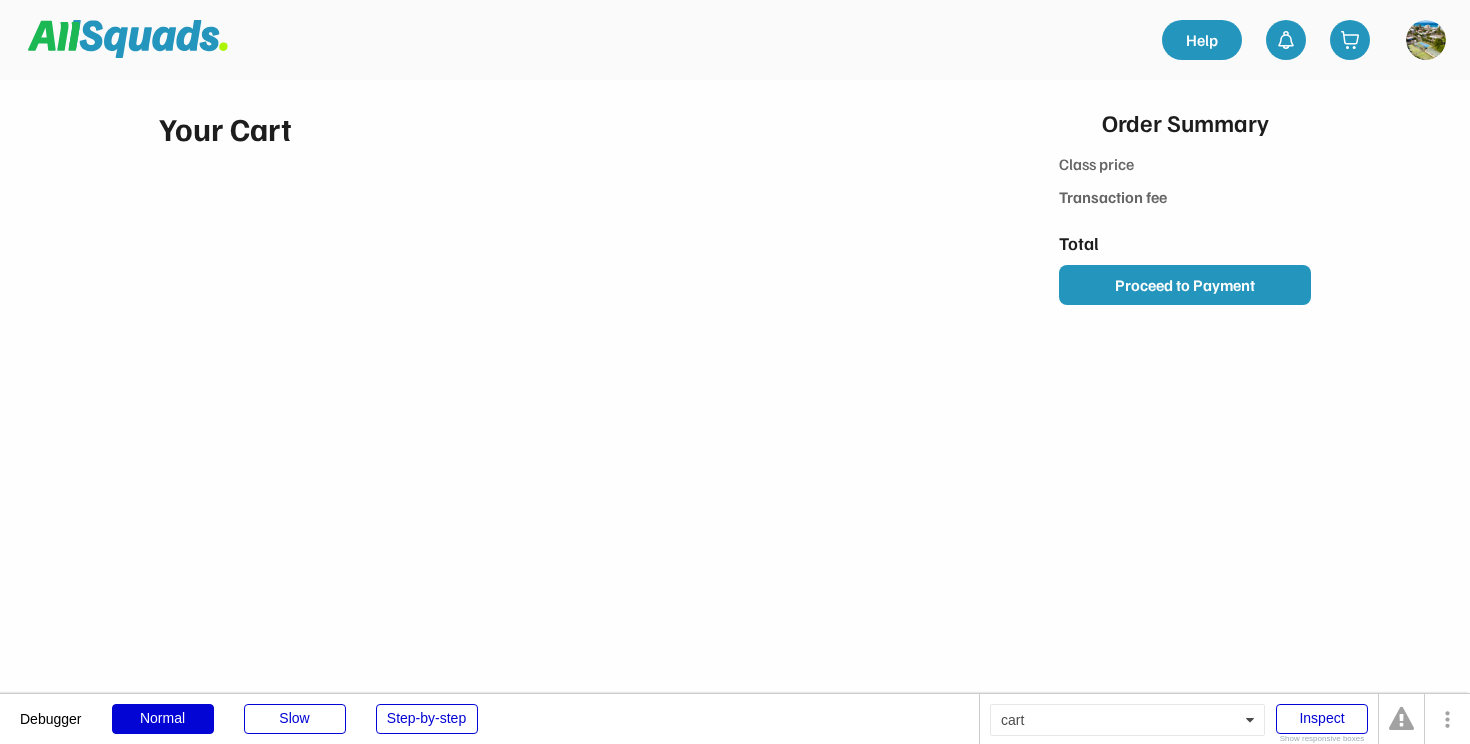 scroll, scrollTop: 0, scrollLeft: 0, axis: both 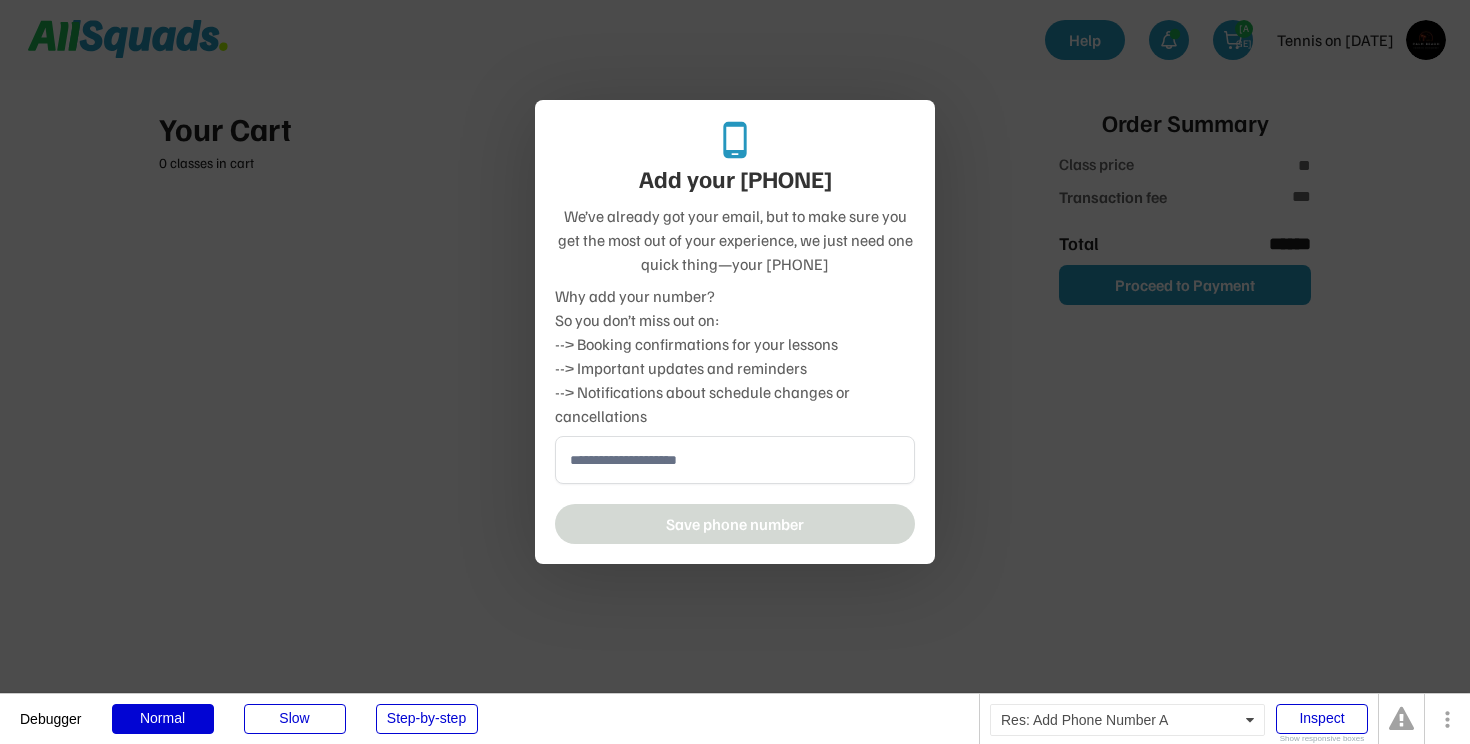 click at bounding box center (735, 372) 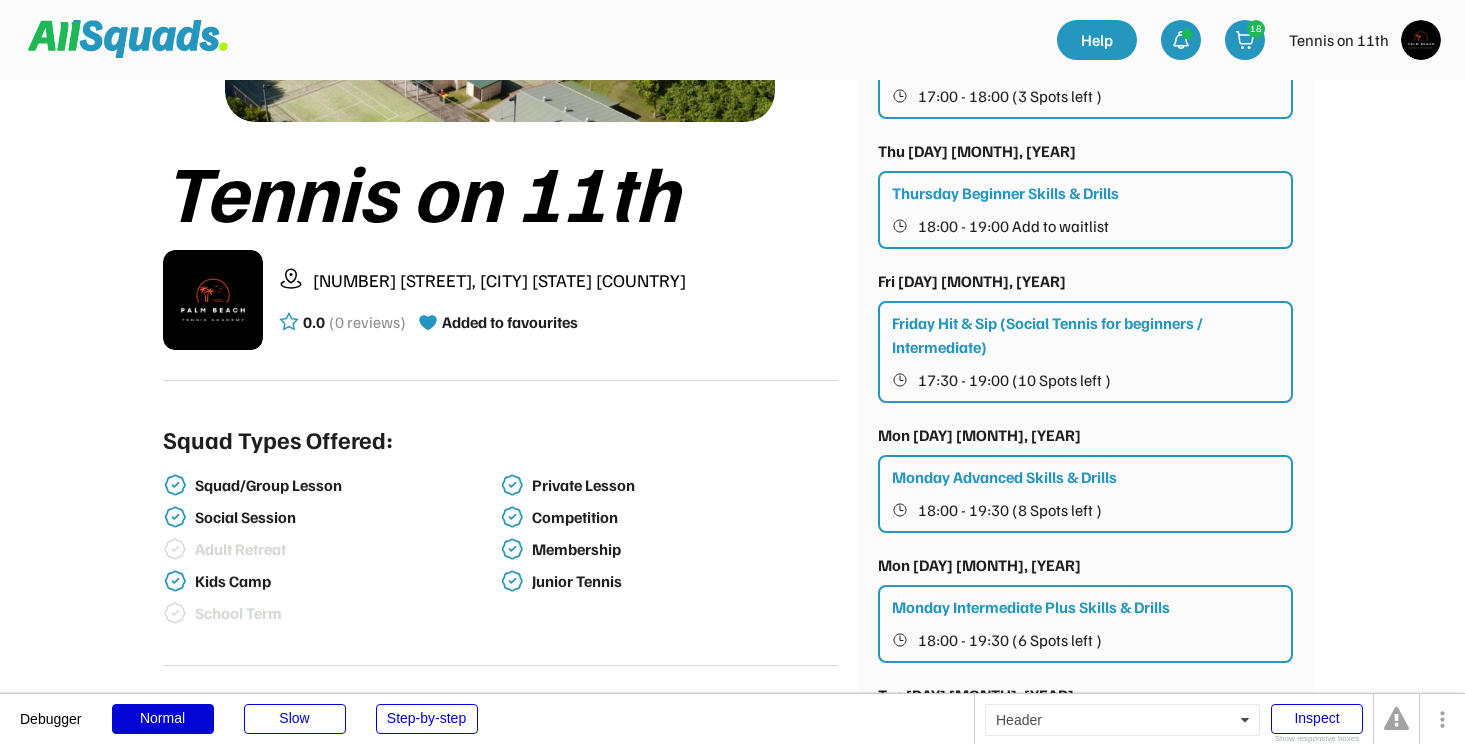 scroll, scrollTop: 0, scrollLeft: 0, axis: both 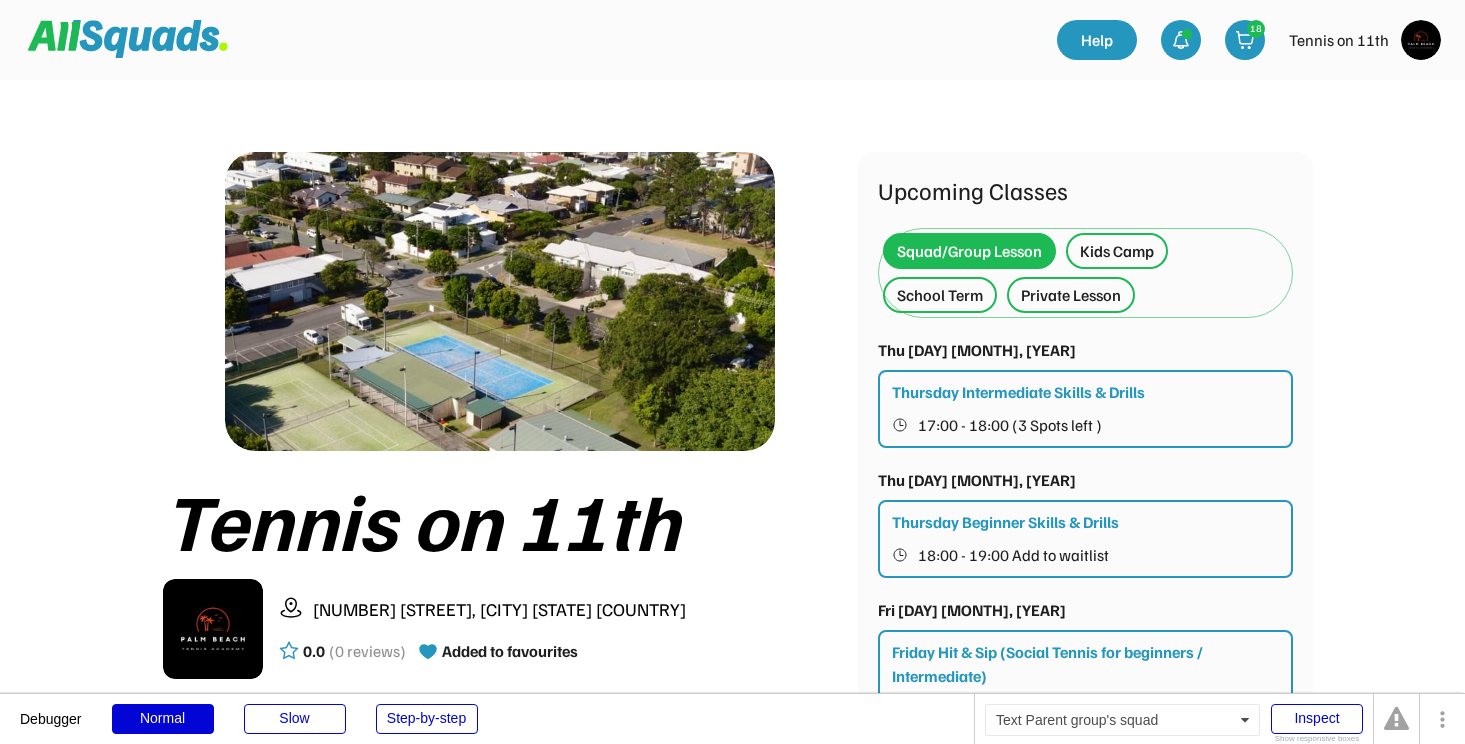 click on "Kids Camp" at bounding box center [1117, 251] 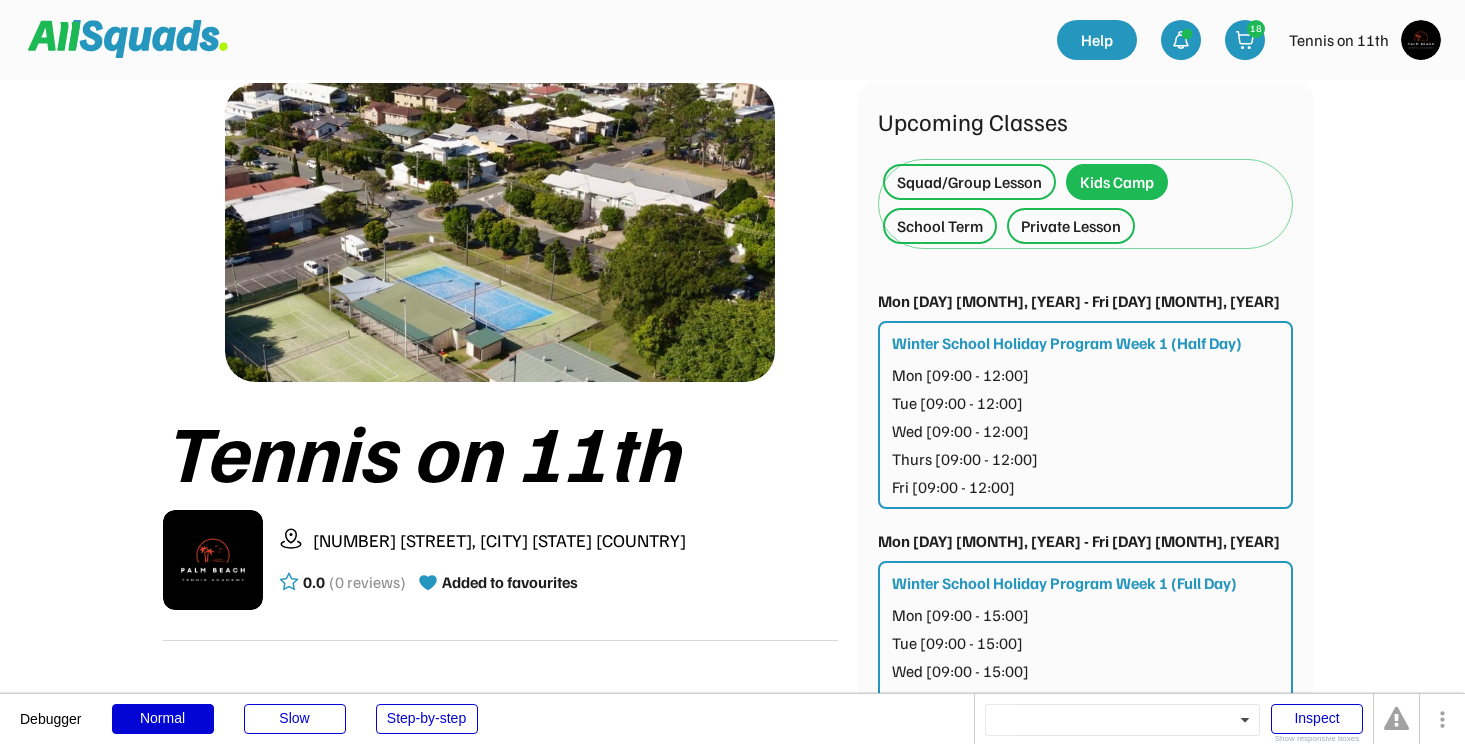 scroll, scrollTop: 0, scrollLeft: 0, axis: both 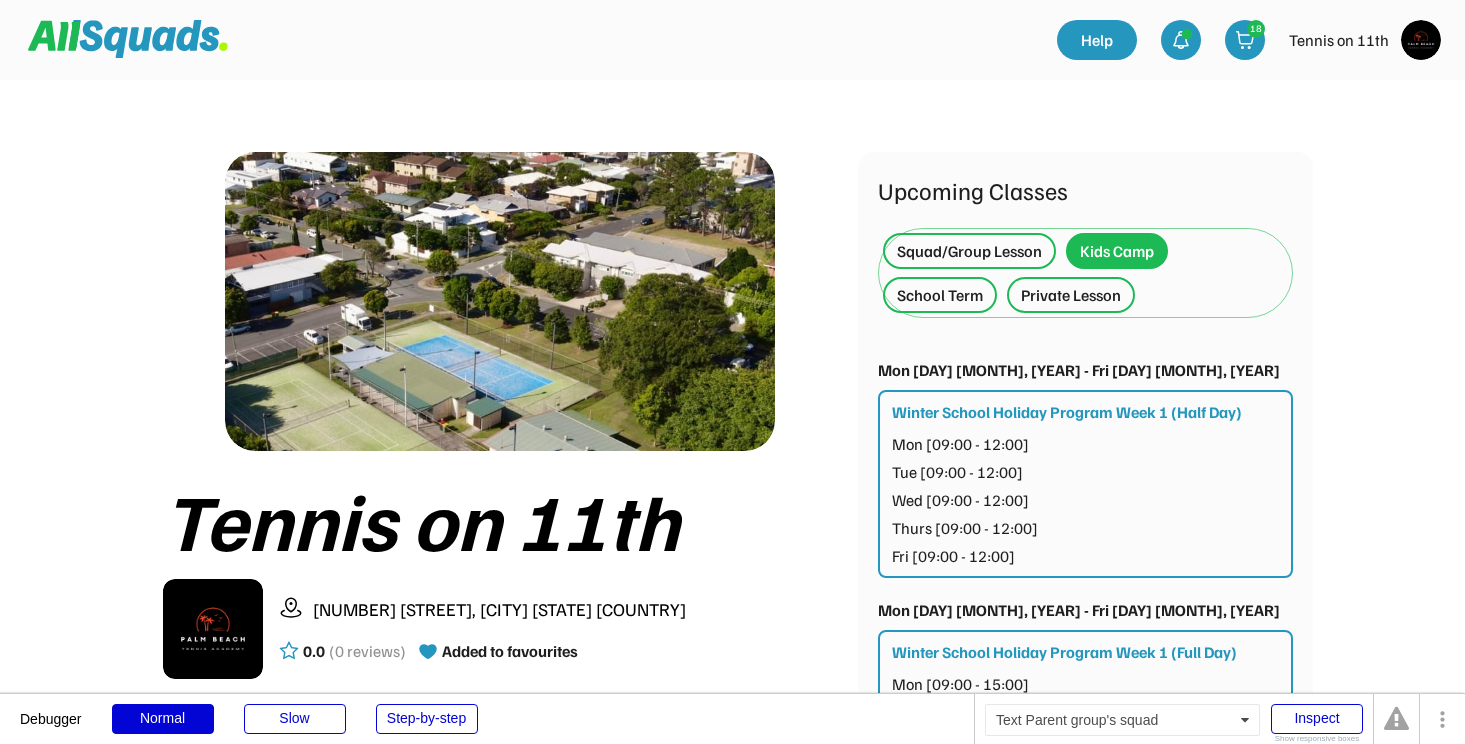 click on "Squad/Group Lesson" at bounding box center (969, 251) 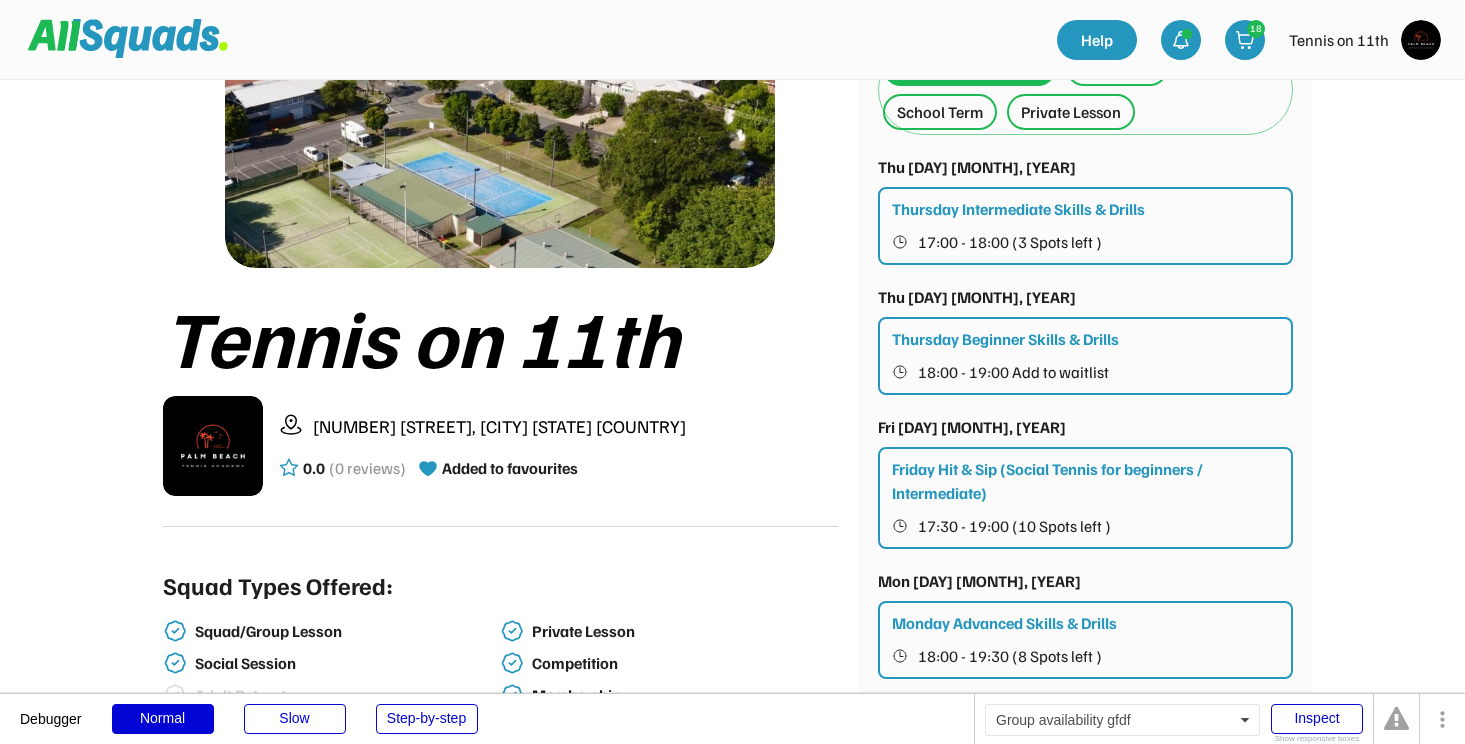 scroll, scrollTop: 145, scrollLeft: 0, axis: vertical 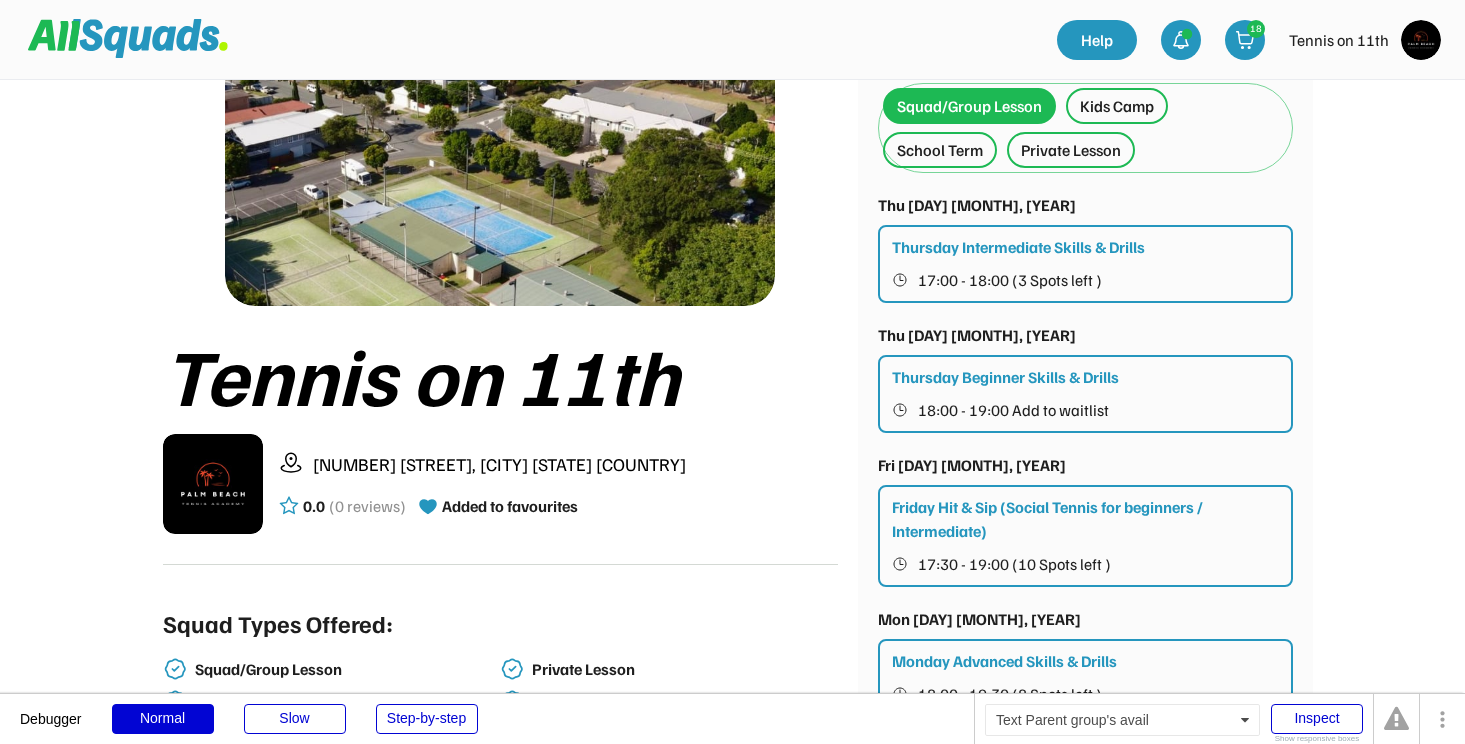 click on "Thursday Intermediate Skills & Drills" at bounding box center [1018, 247] 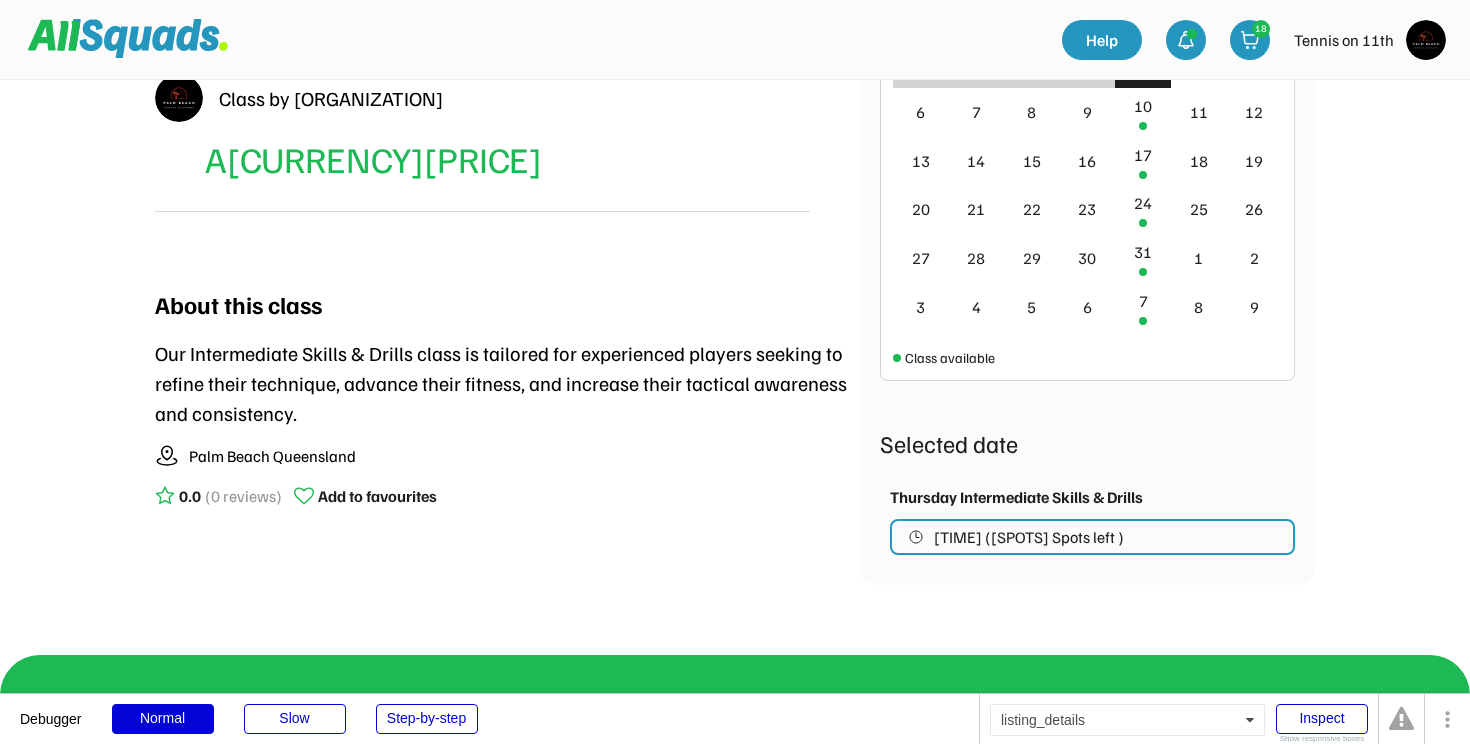 scroll, scrollTop: 610, scrollLeft: 0, axis: vertical 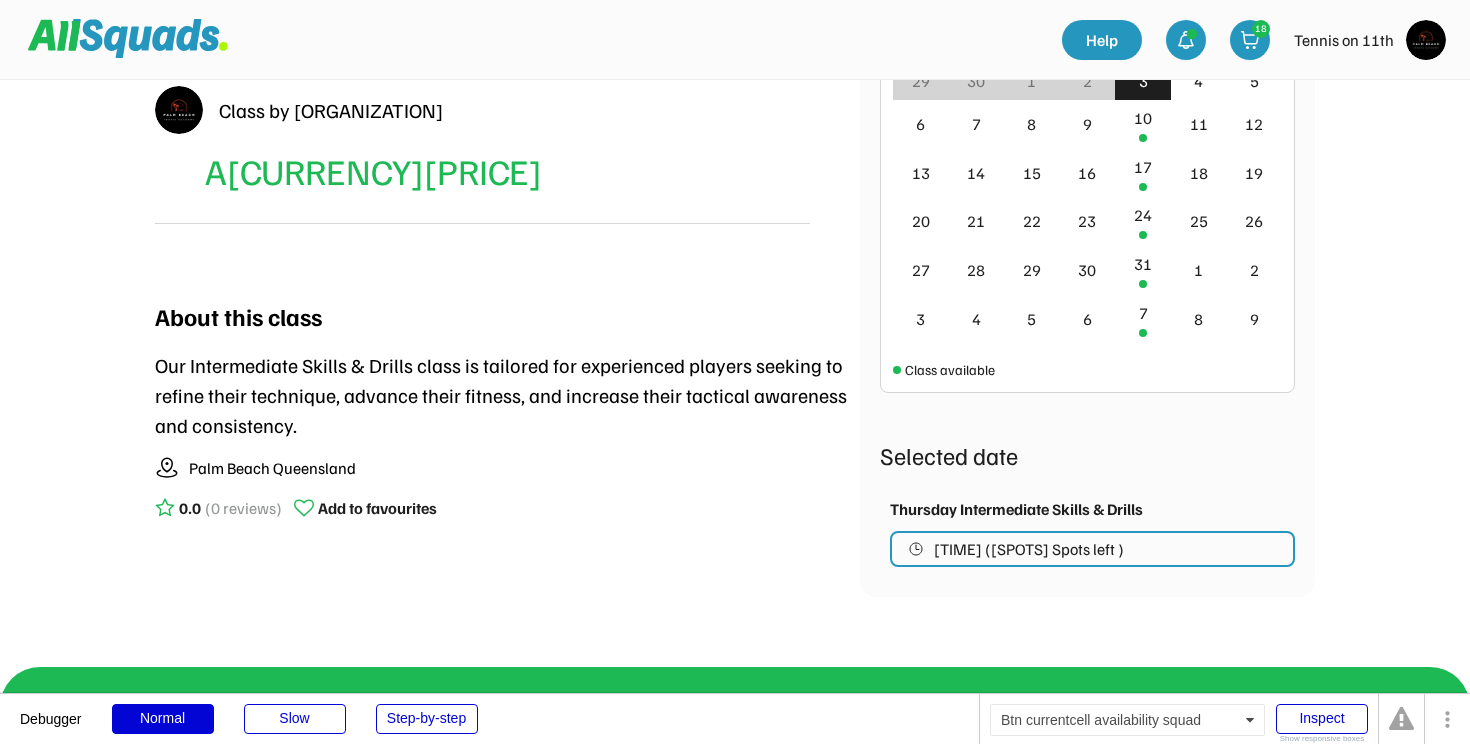 click on "17:00 - 18:00 (3 Spots left )" at bounding box center (1066, 549) 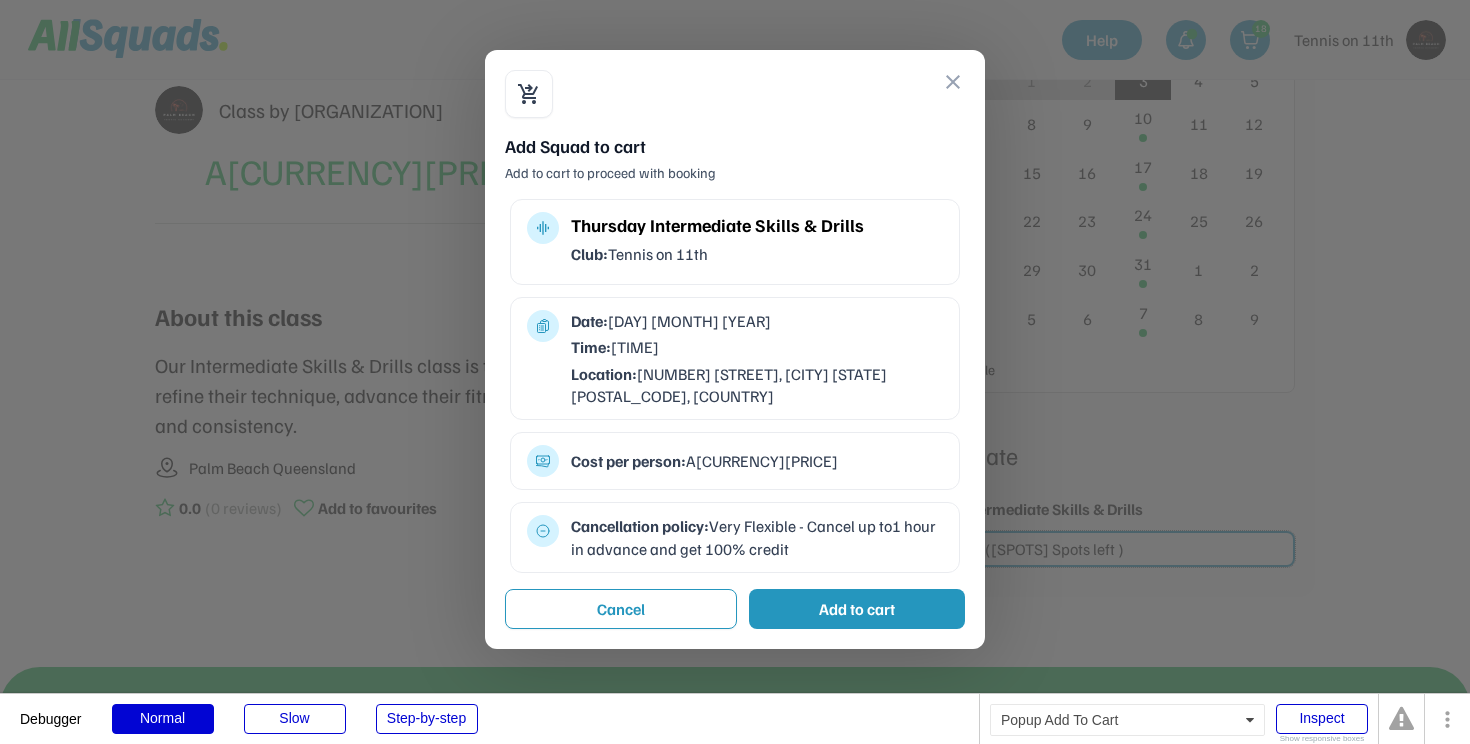 click on "close" at bounding box center (953, 82) 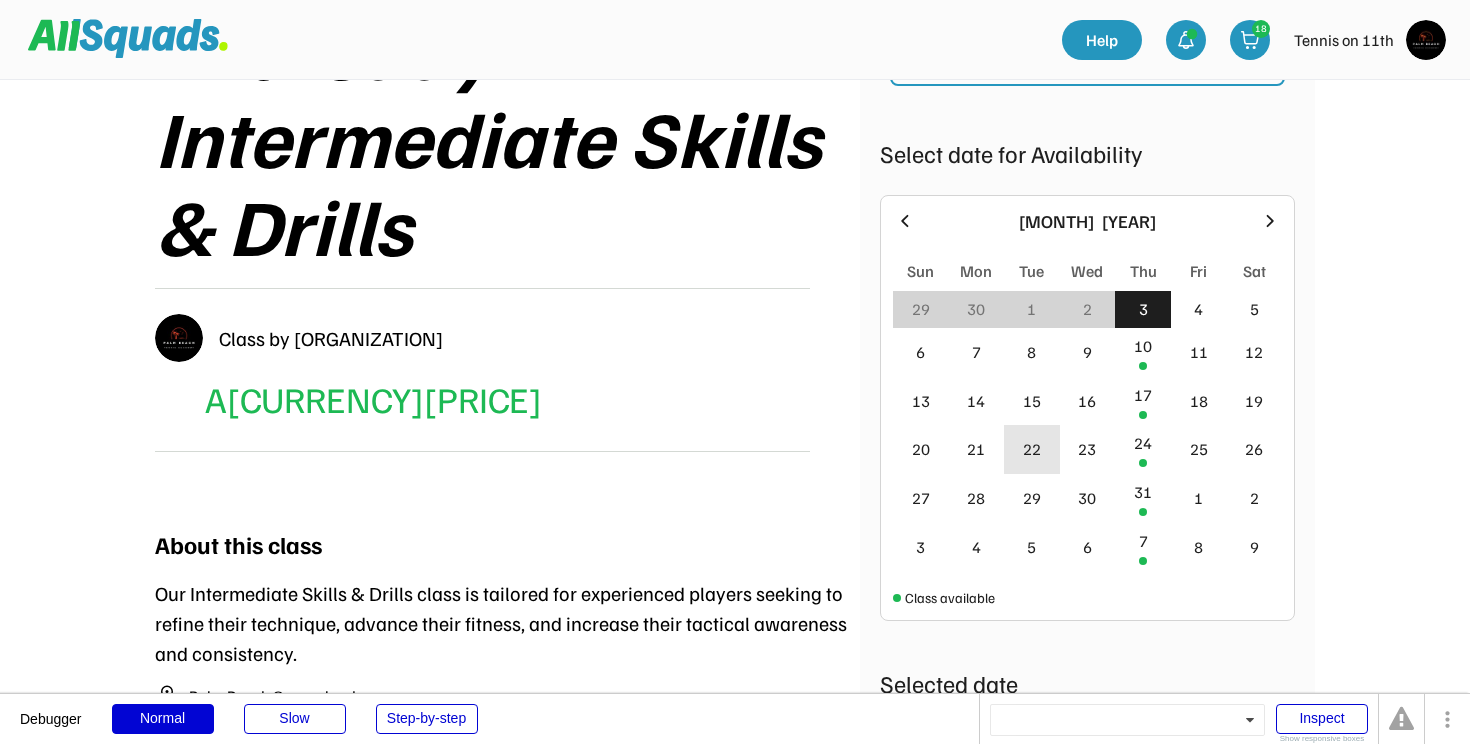 scroll, scrollTop: 46, scrollLeft: 0, axis: vertical 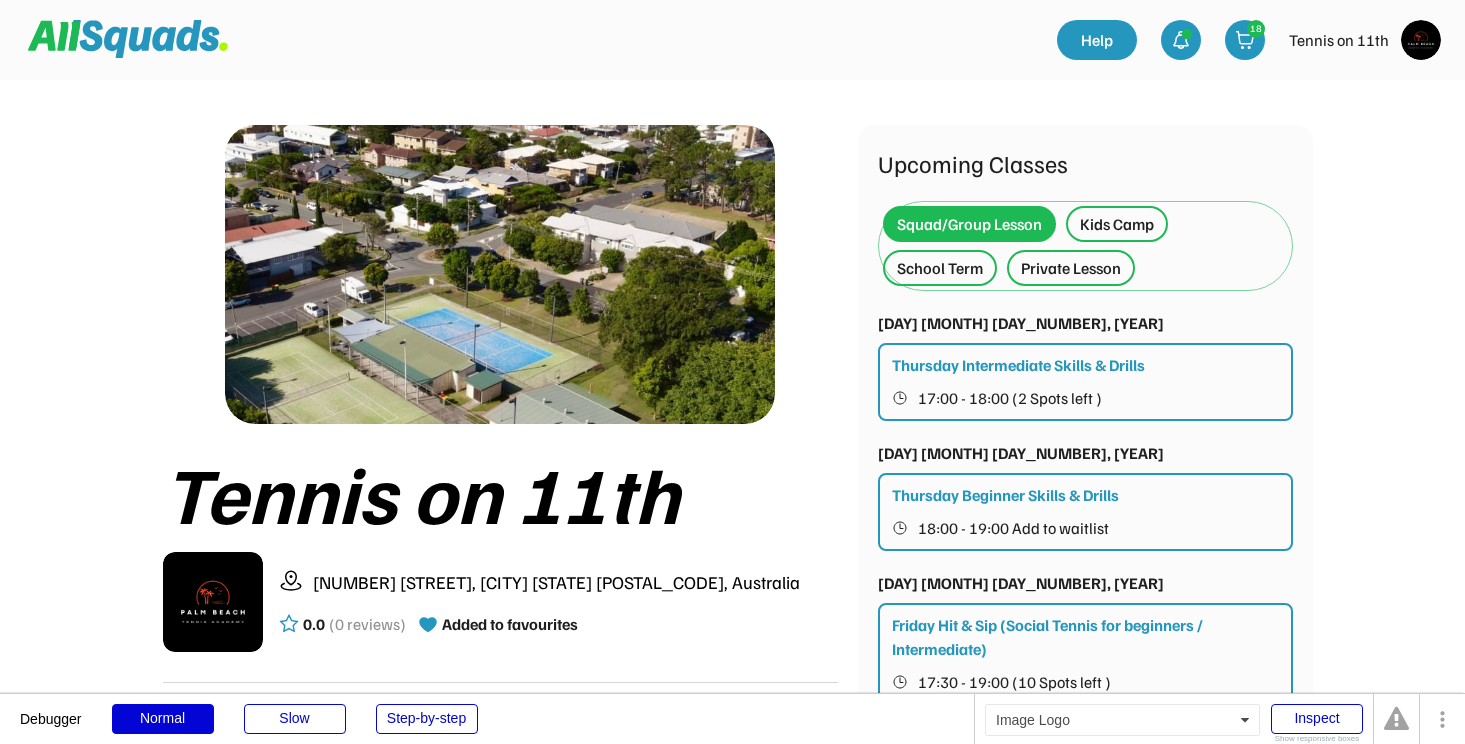 click at bounding box center [128, 39] 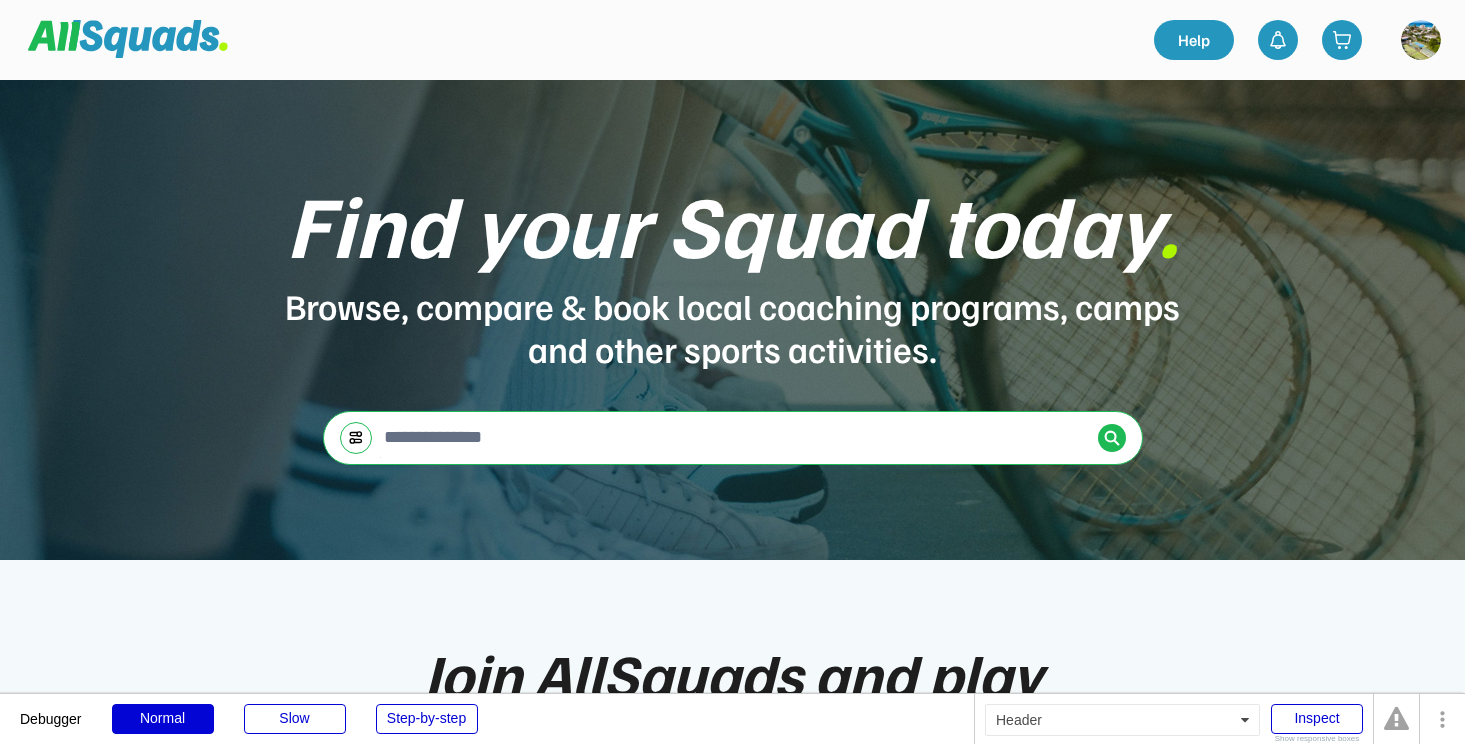 scroll, scrollTop: 0, scrollLeft: 0, axis: both 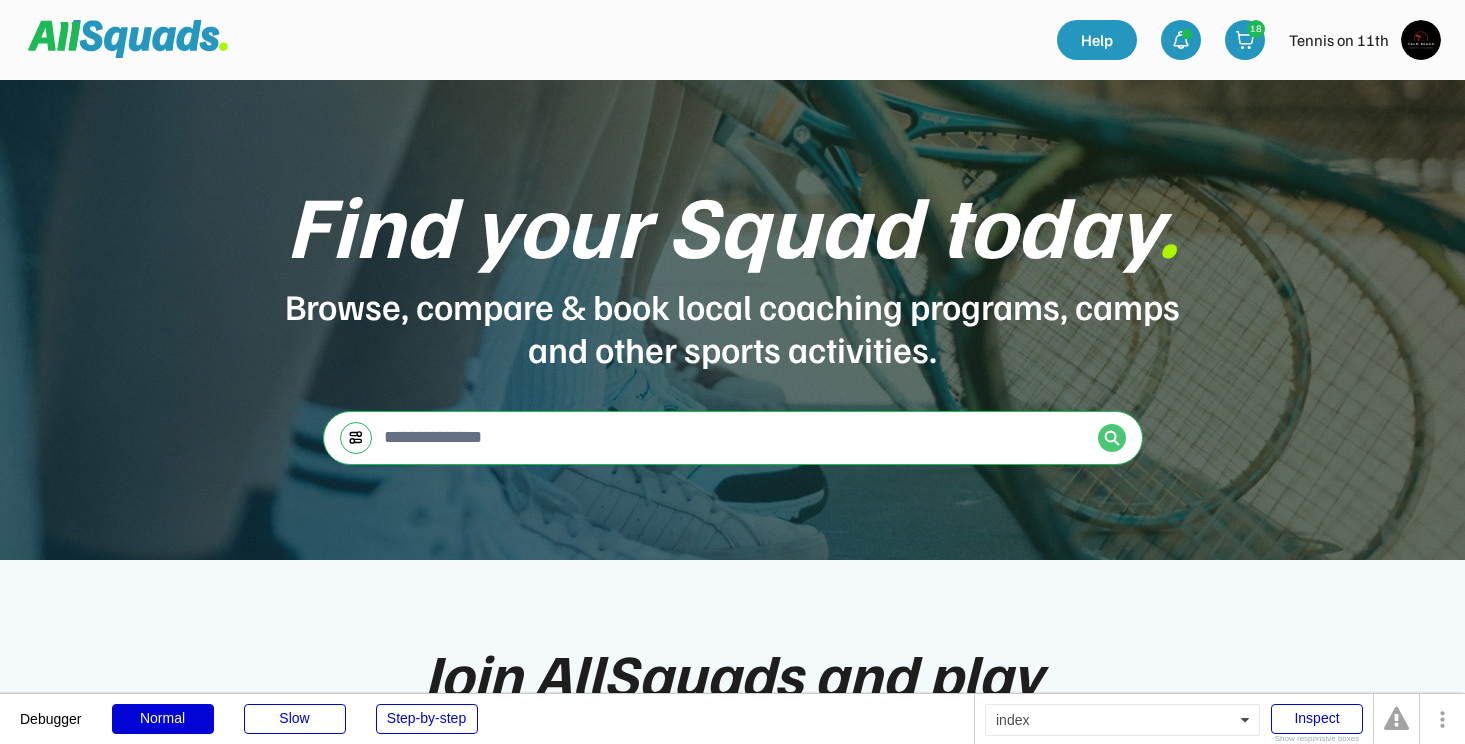 click at bounding box center [1112, 438] 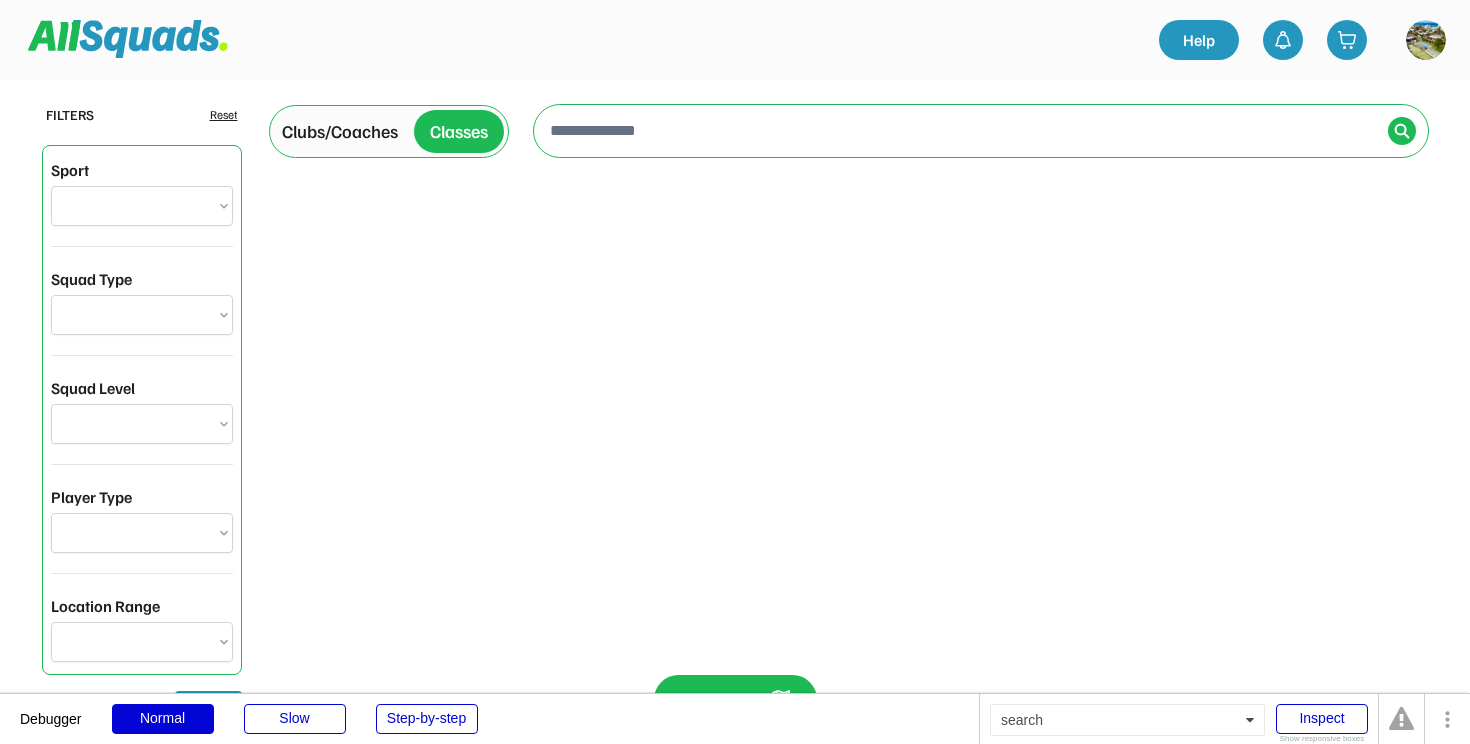 scroll, scrollTop: 0, scrollLeft: 0, axis: both 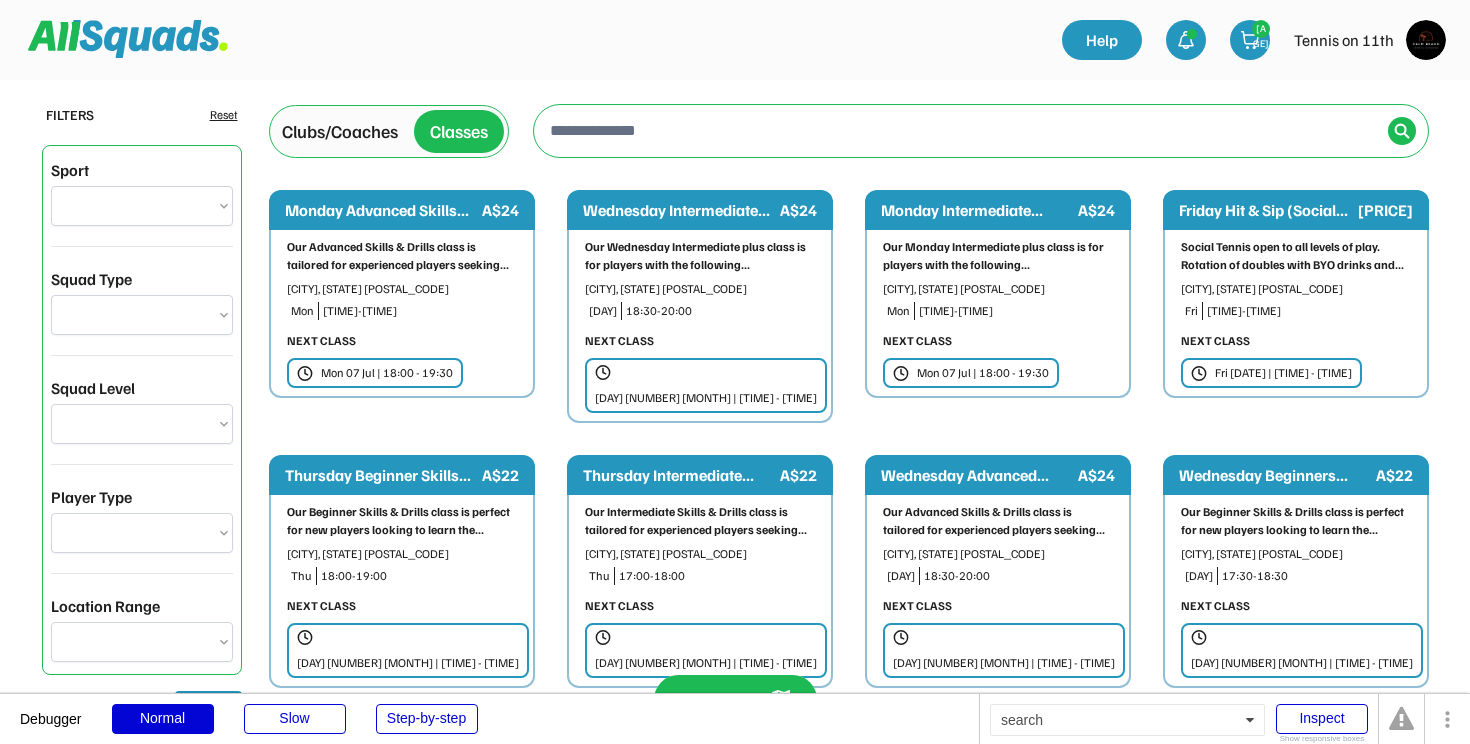 click at bounding box center [963, 130] 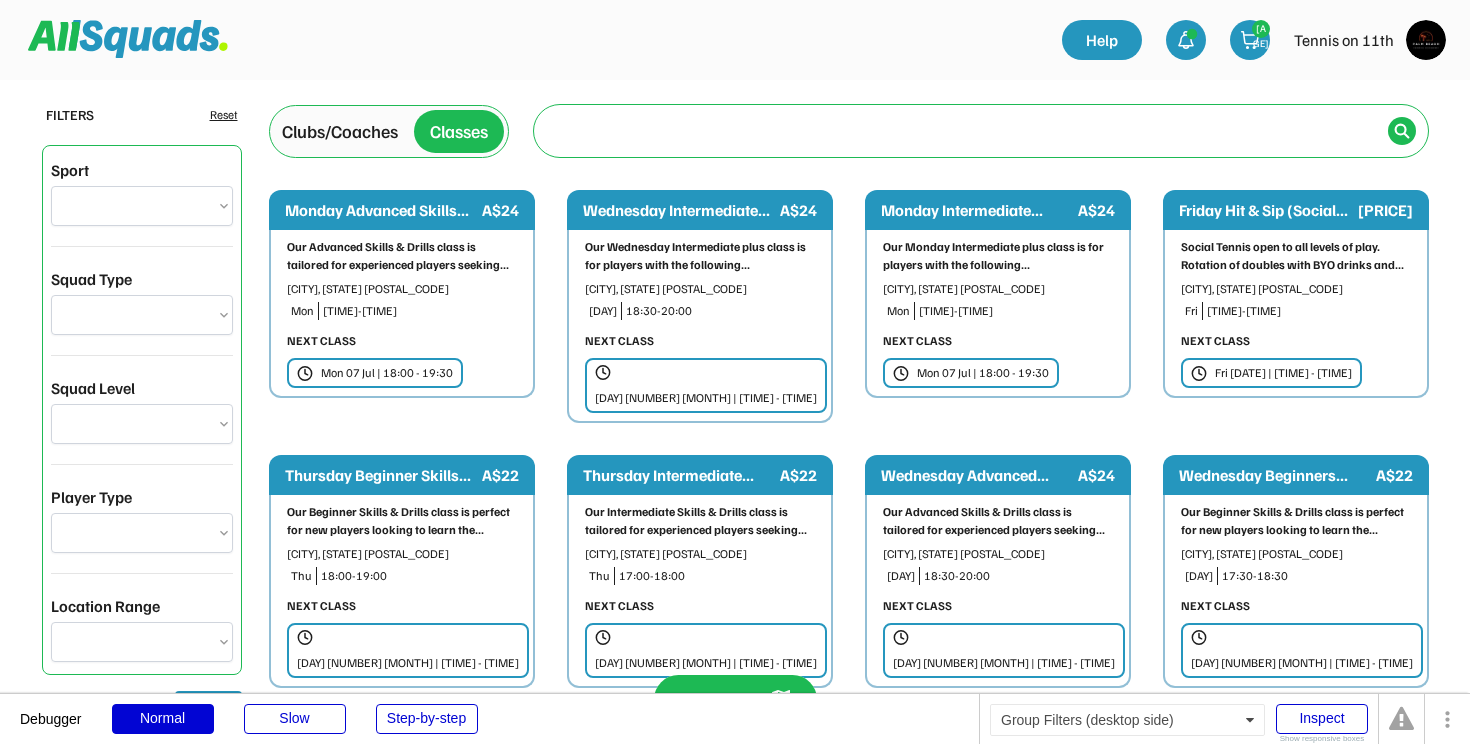 click on "**********" at bounding box center [142, 206] 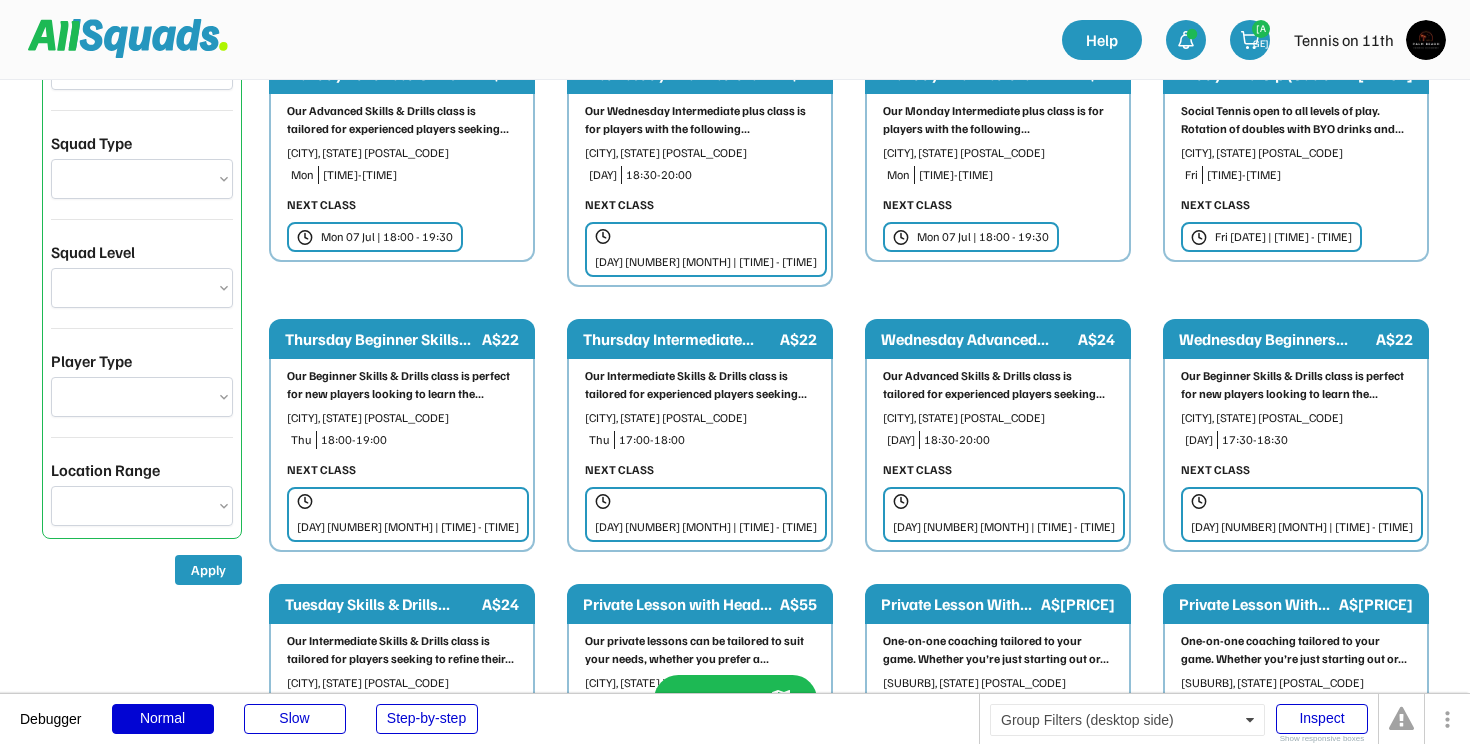 scroll, scrollTop: 135, scrollLeft: 0, axis: vertical 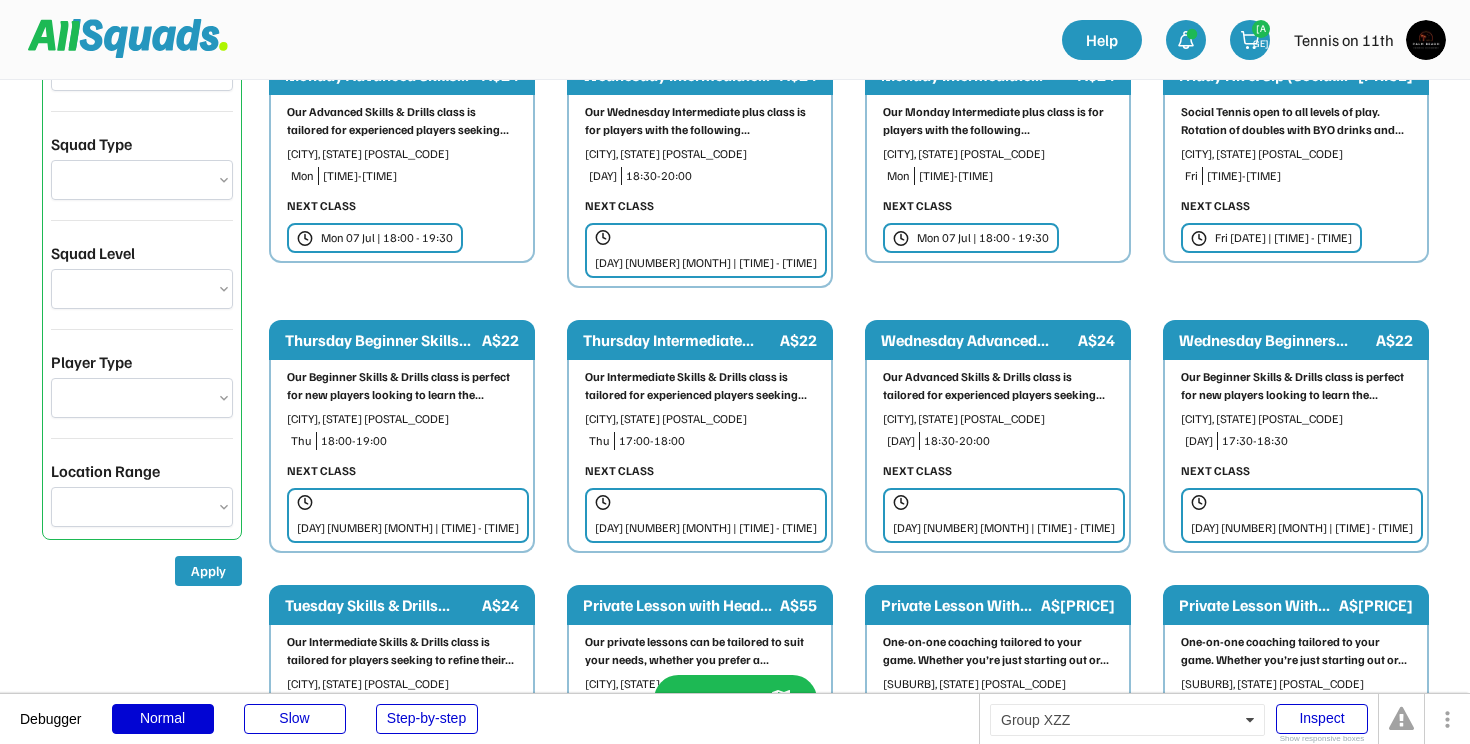 click on "*** *** **** **** **** *****" at bounding box center [142, 507] 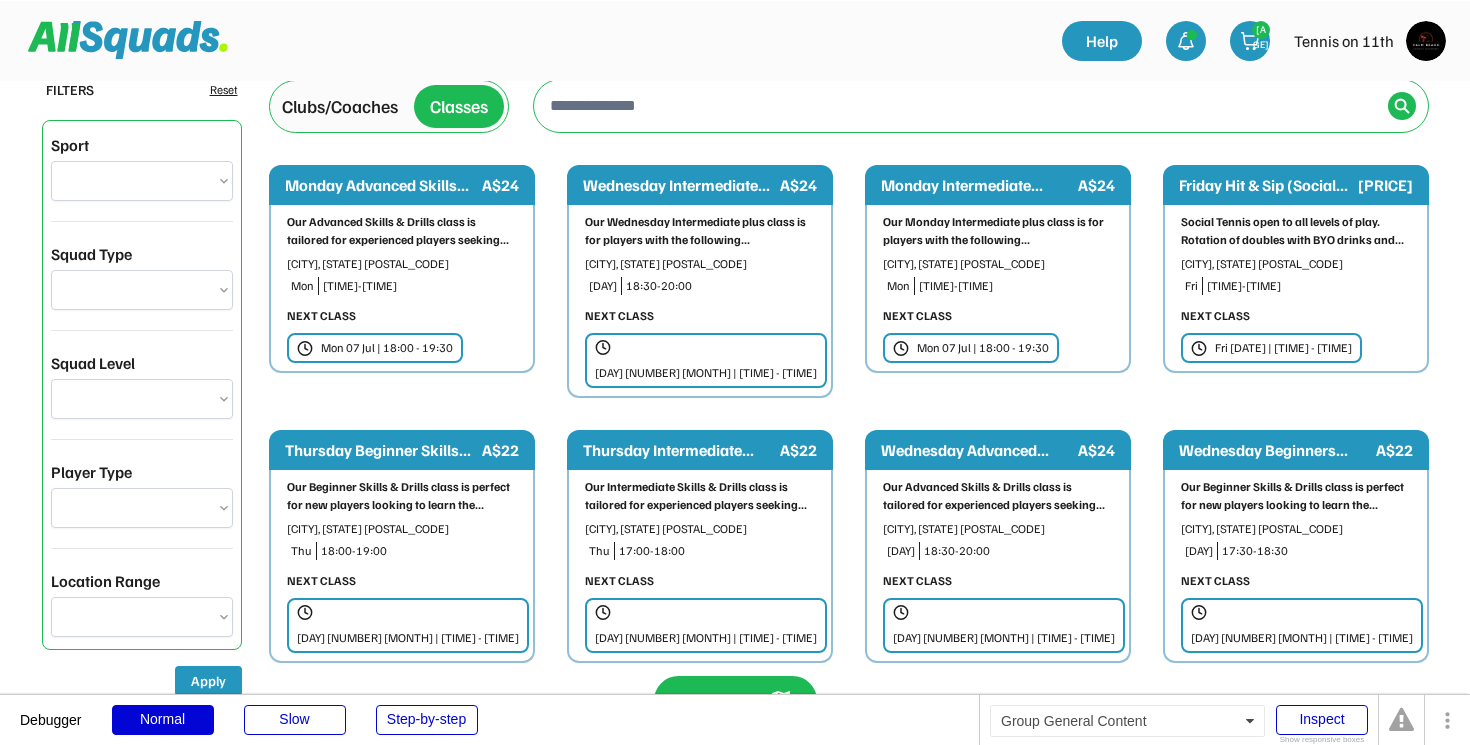 scroll, scrollTop: 0, scrollLeft: 0, axis: both 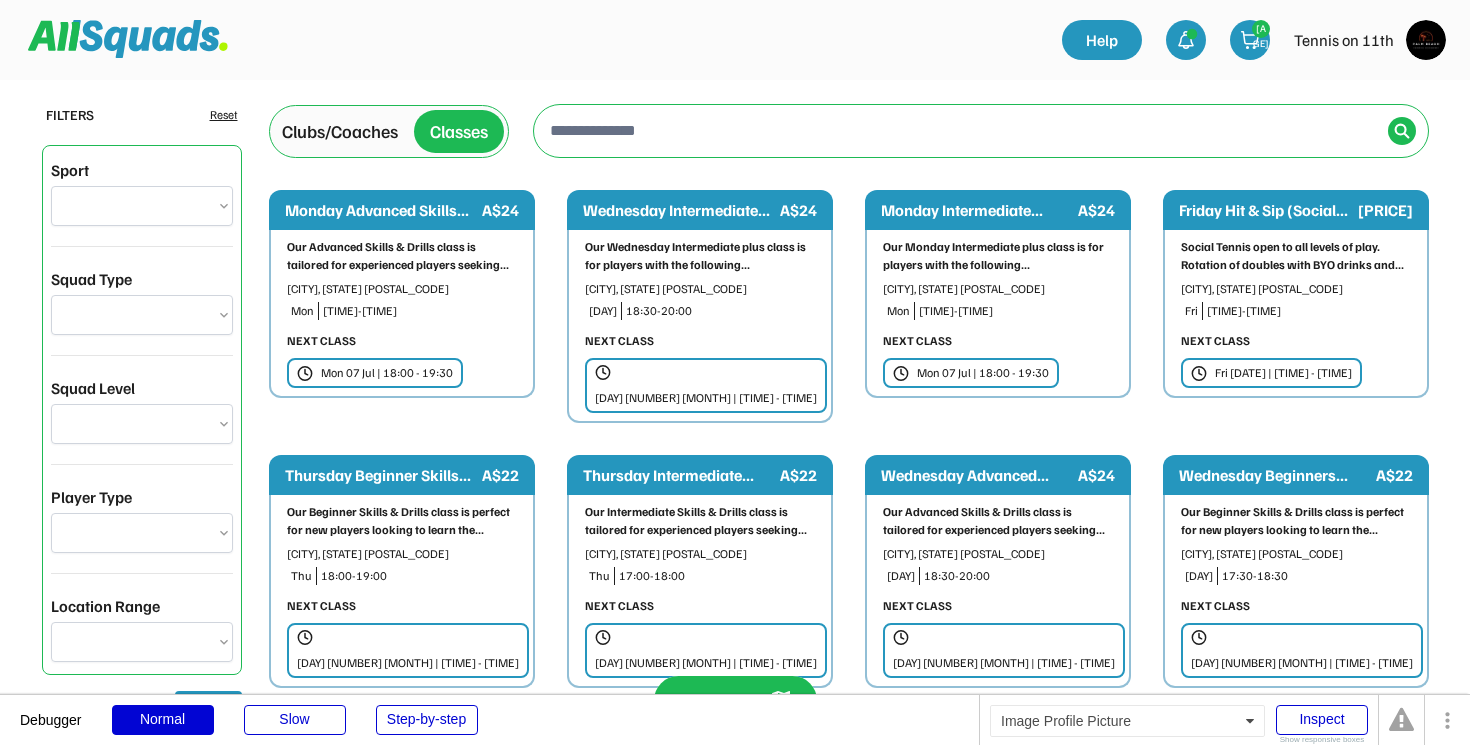 click at bounding box center [1426, 40] 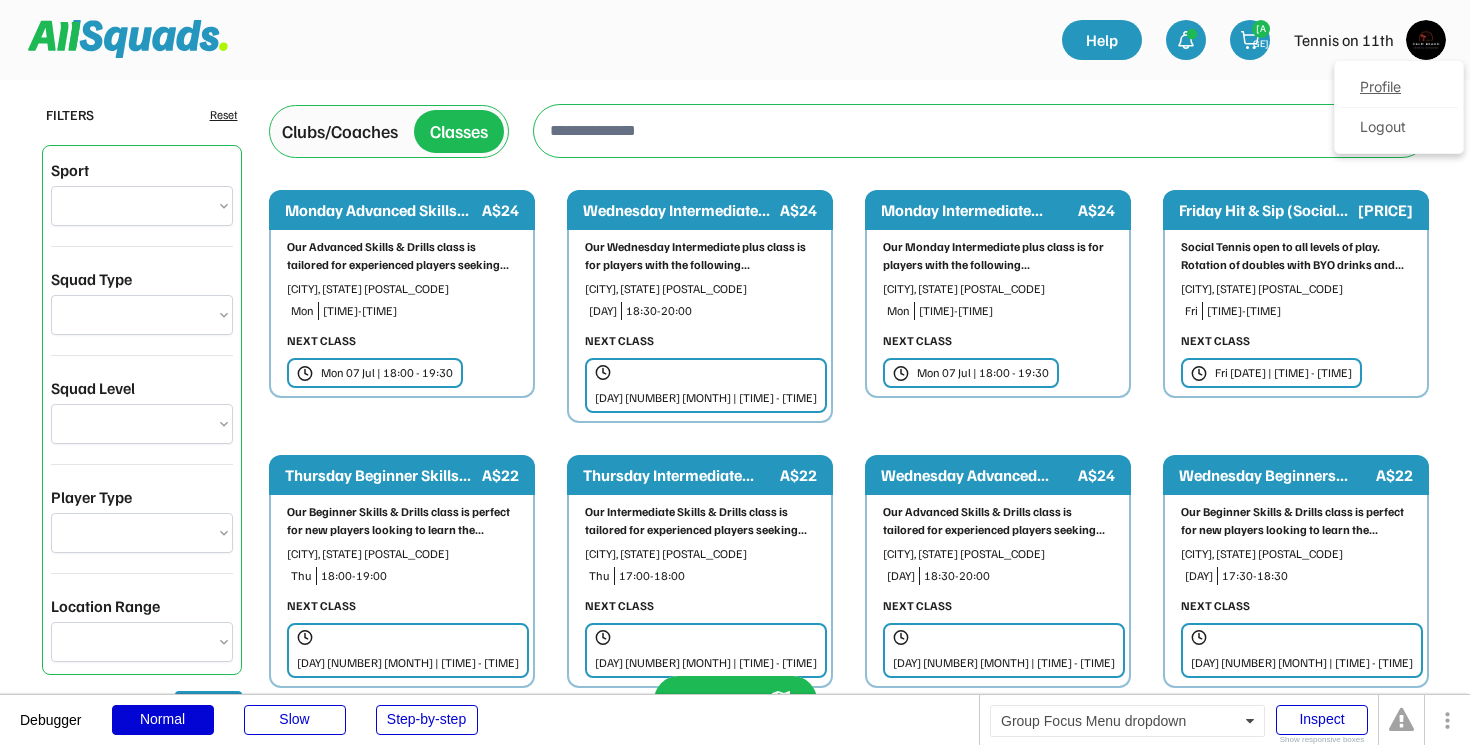 click on "Profile" at bounding box center [1399, 88] 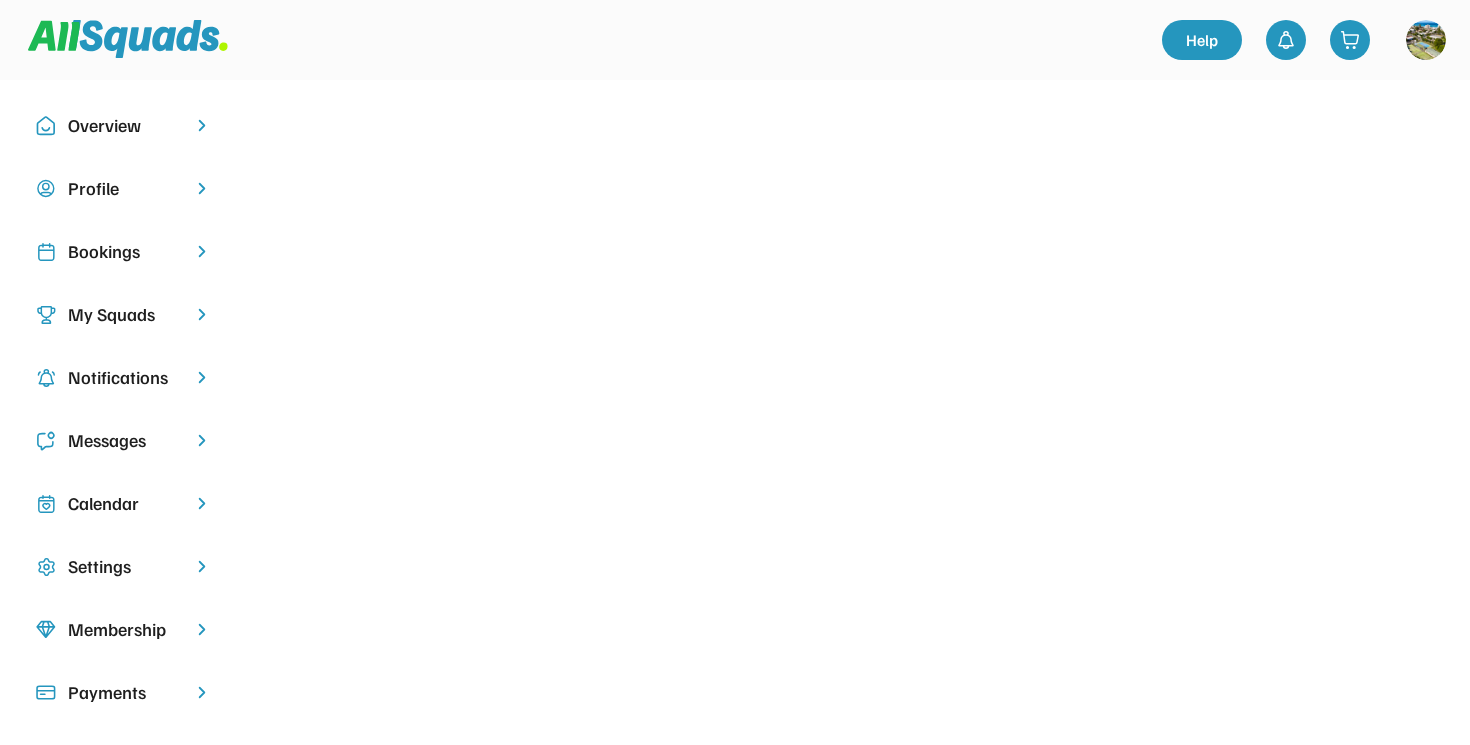 scroll, scrollTop: 0, scrollLeft: 0, axis: both 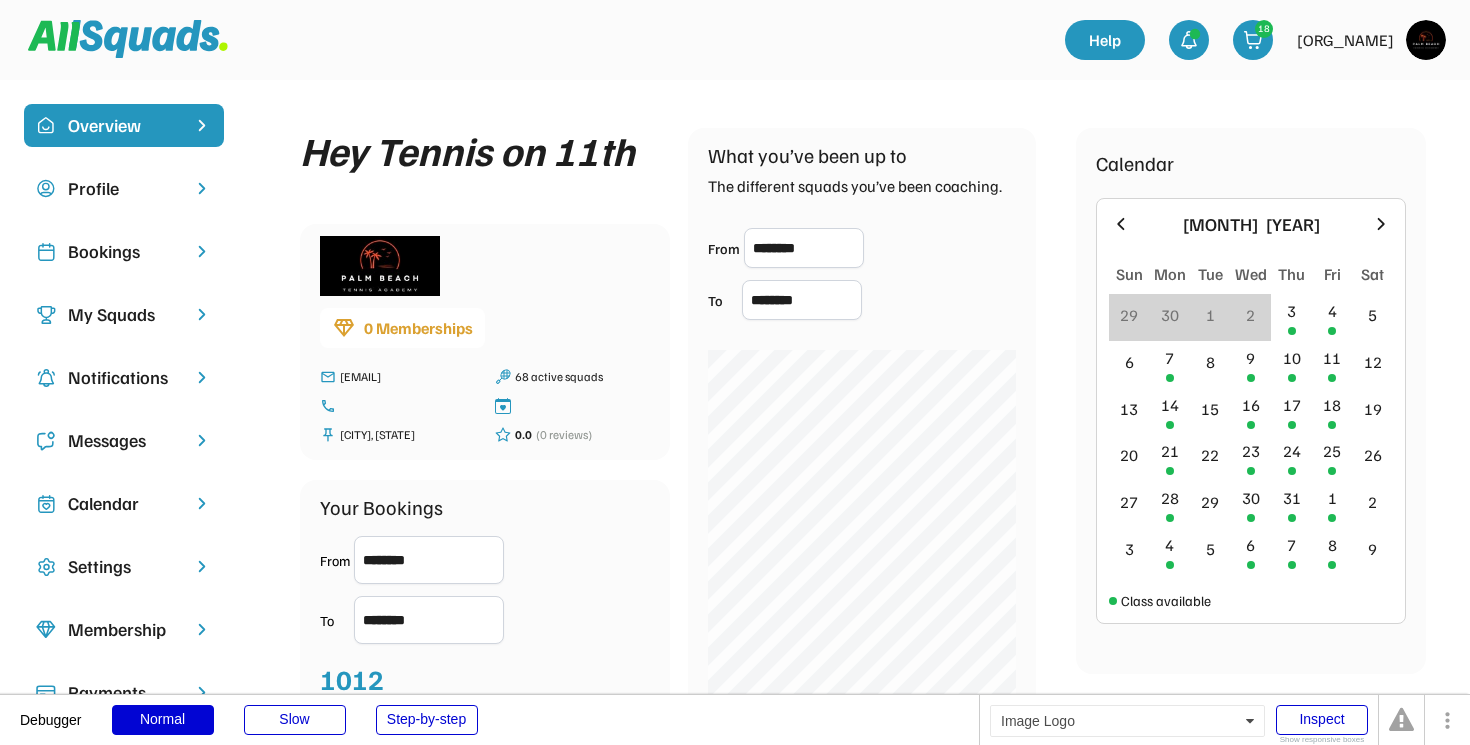 click at bounding box center (128, 39) 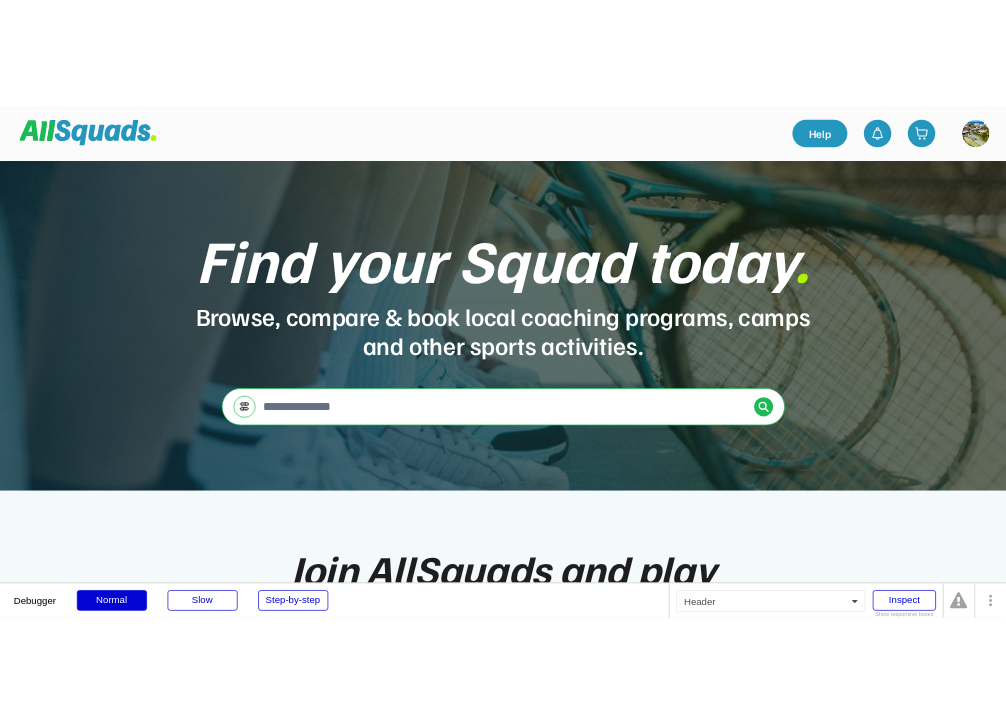 scroll, scrollTop: 0, scrollLeft: 0, axis: both 